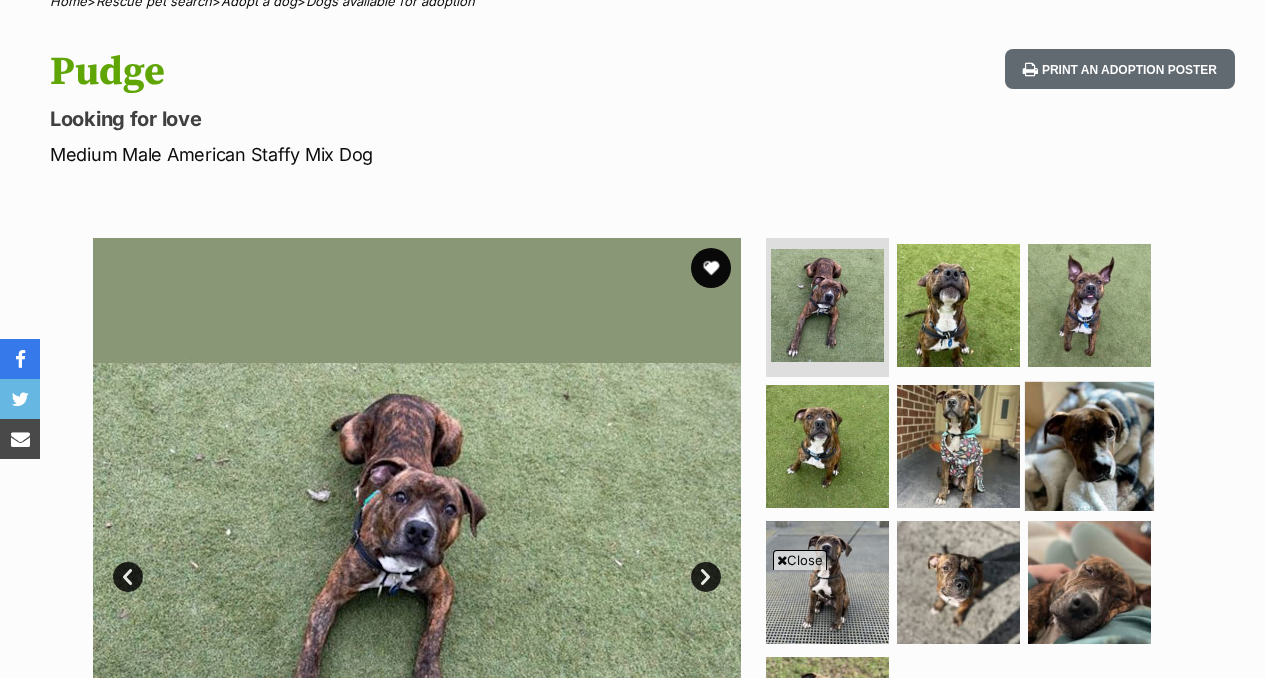 scroll, scrollTop: 176, scrollLeft: 0, axis: vertical 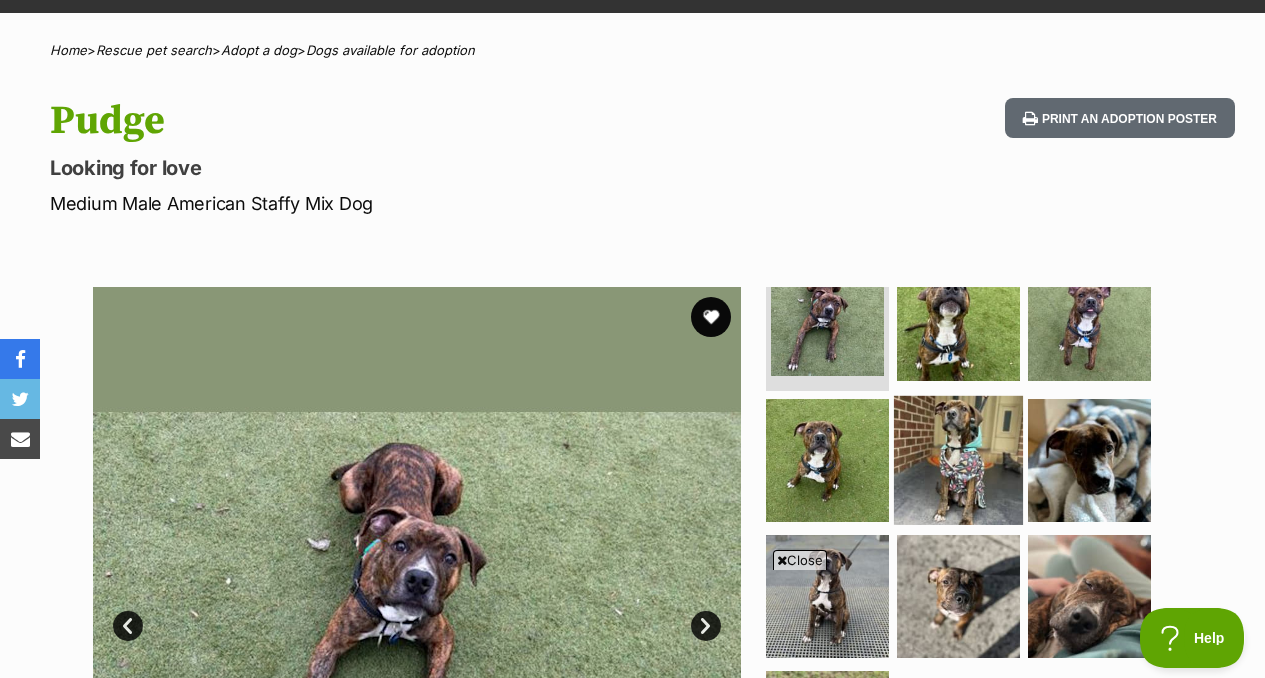 click at bounding box center [958, 460] 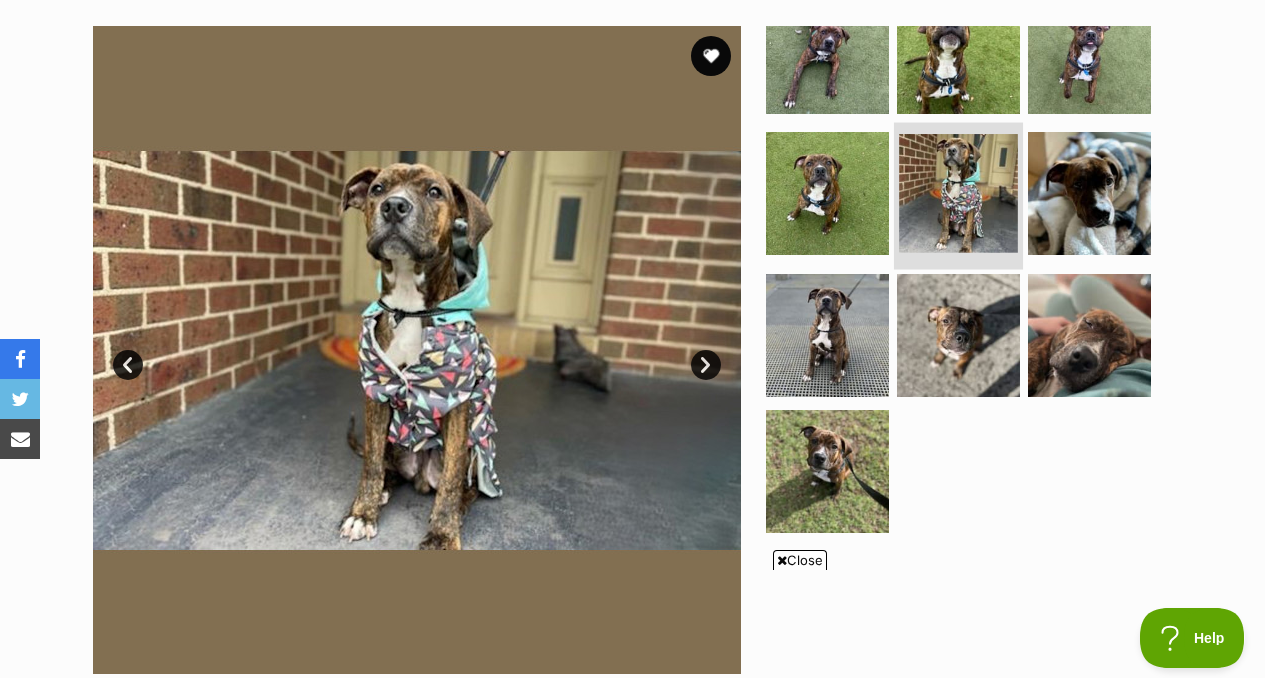 scroll, scrollTop: 403, scrollLeft: 0, axis: vertical 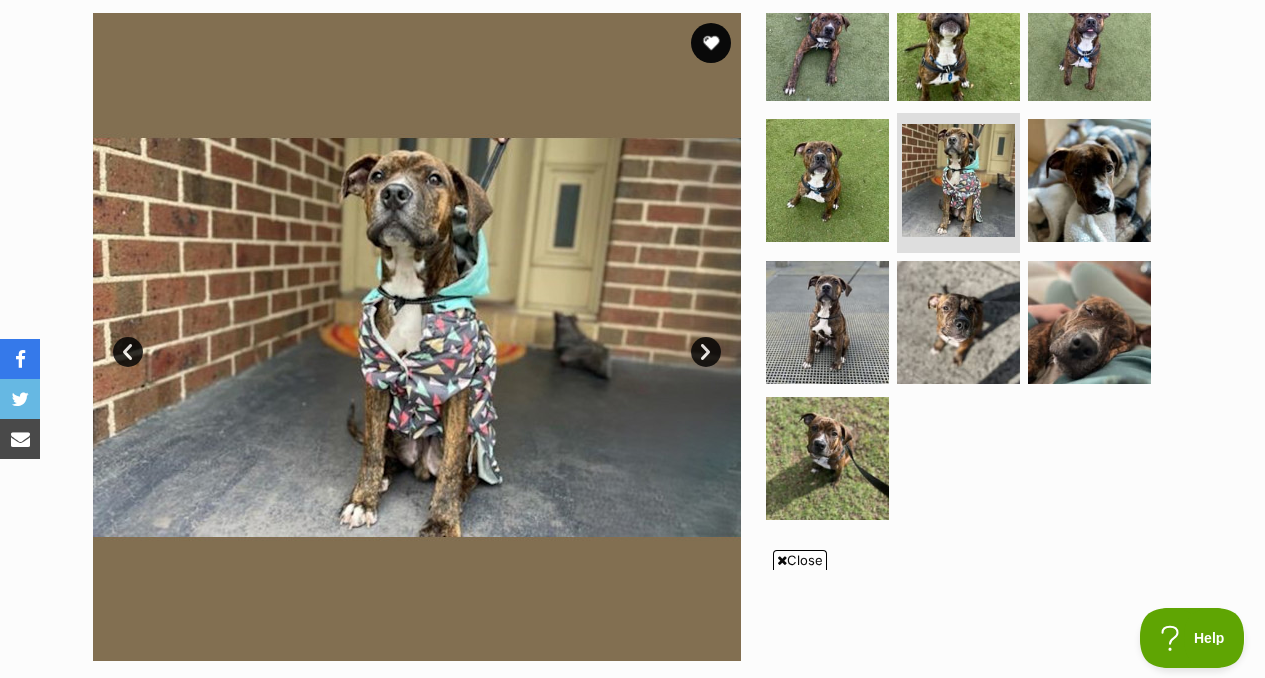 click at bounding box center (967, 273) 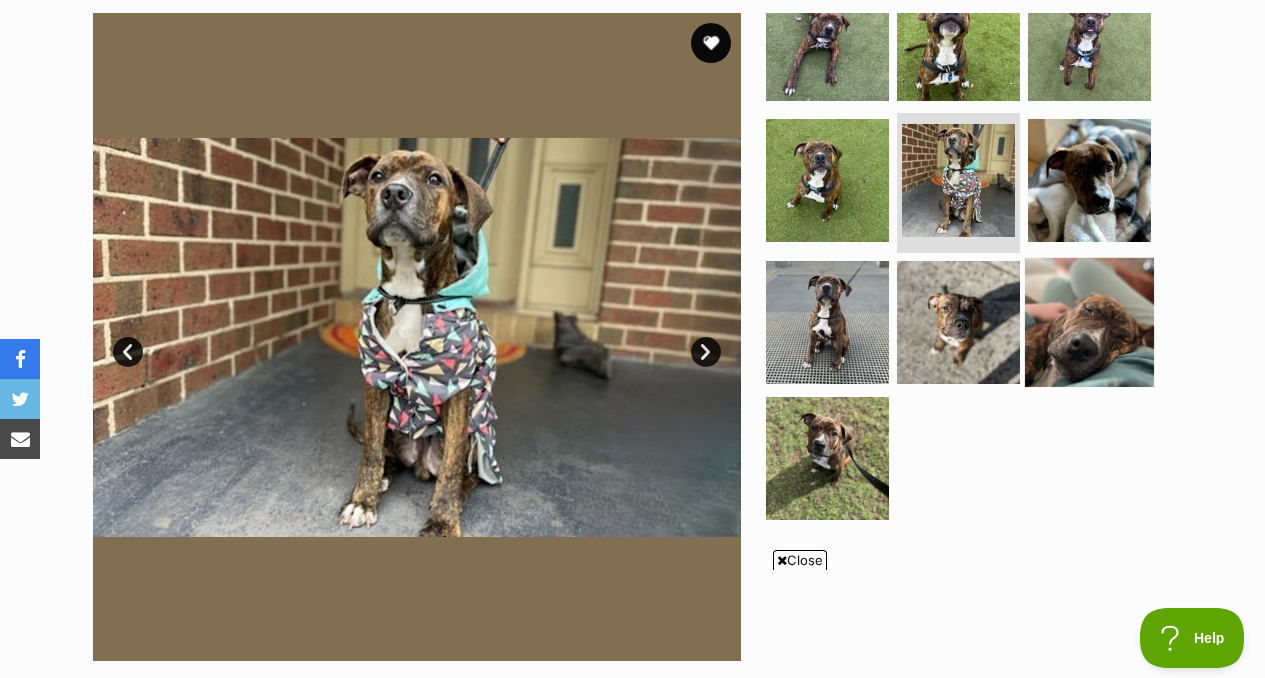click at bounding box center [1089, 322] 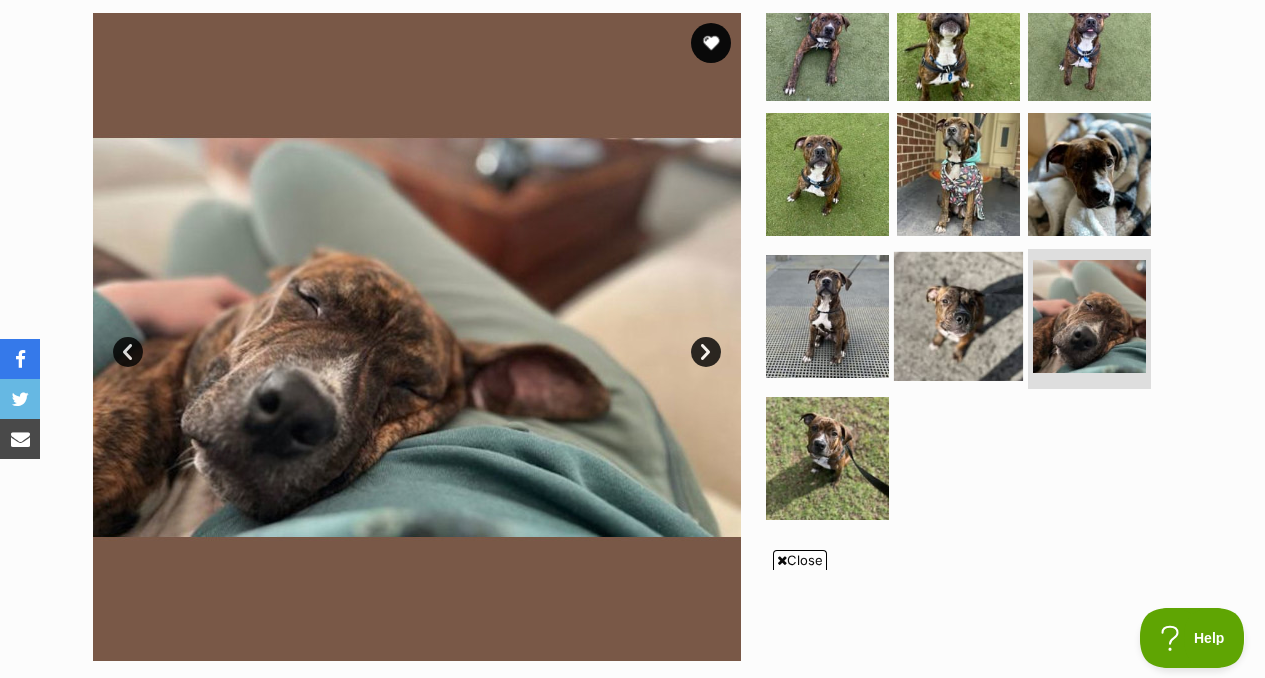 click at bounding box center (958, 316) 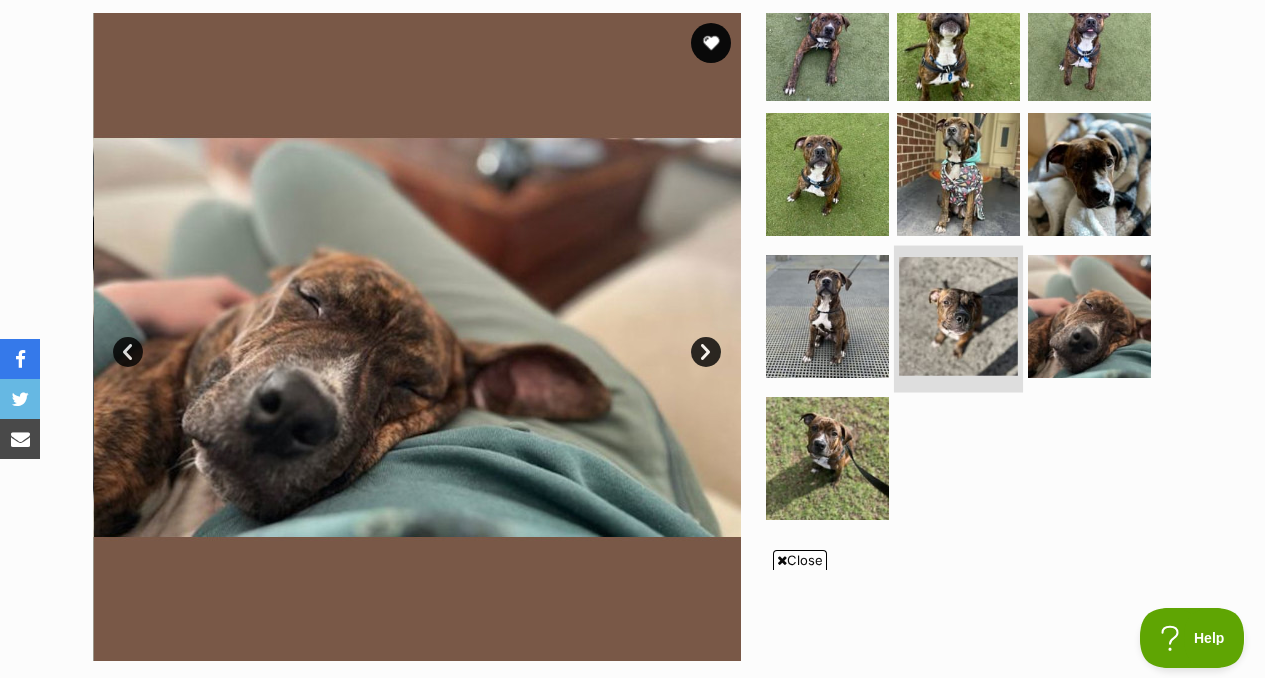 scroll, scrollTop: 40, scrollLeft: 0, axis: vertical 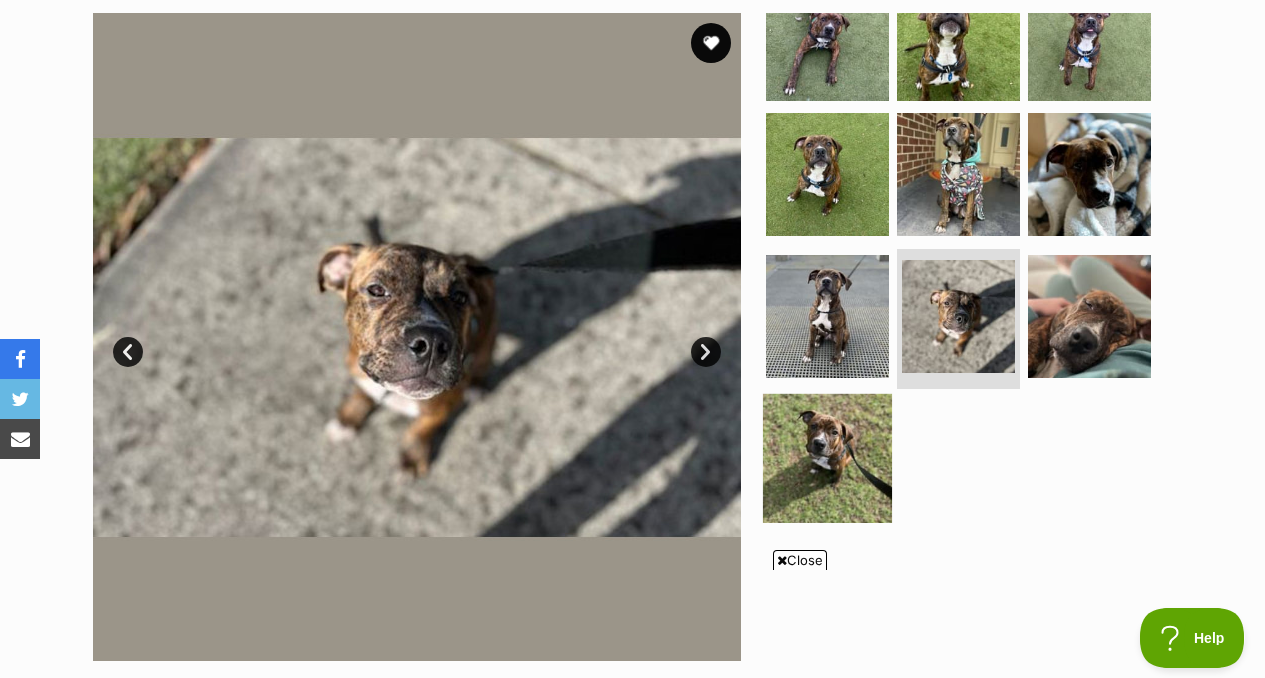 click at bounding box center (827, 458) 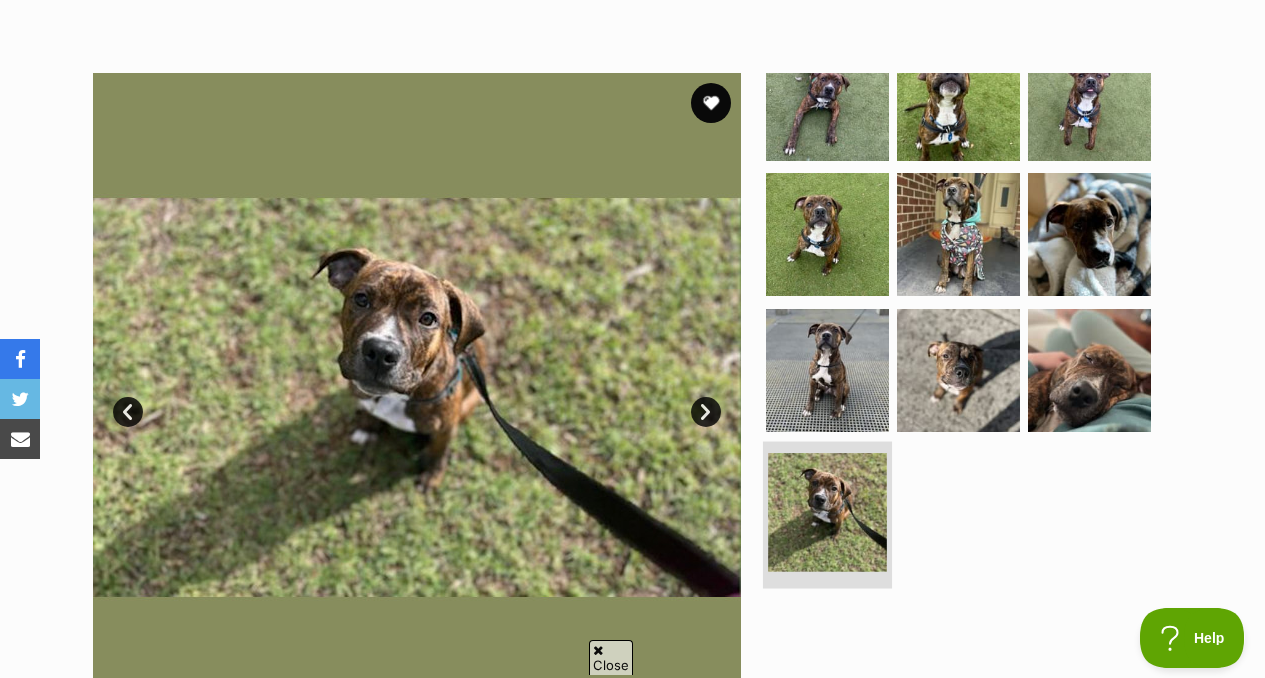 scroll, scrollTop: 344, scrollLeft: 0, axis: vertical 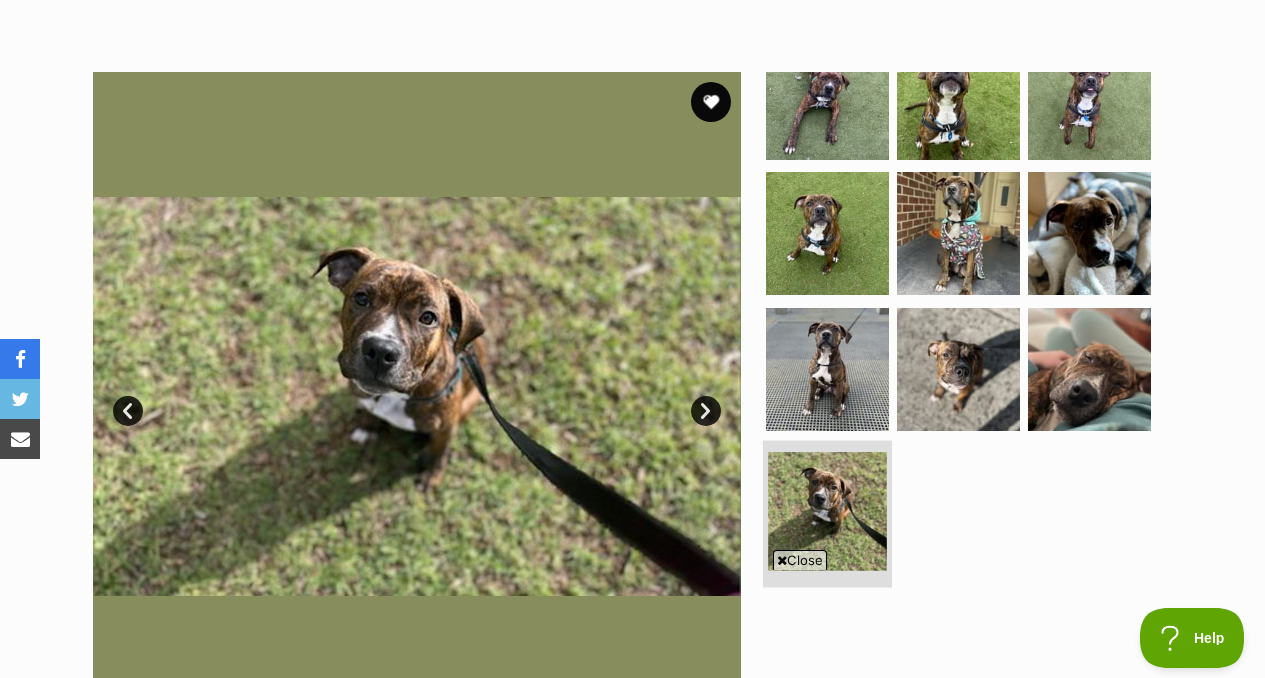 click at bounding box center [827, 511] 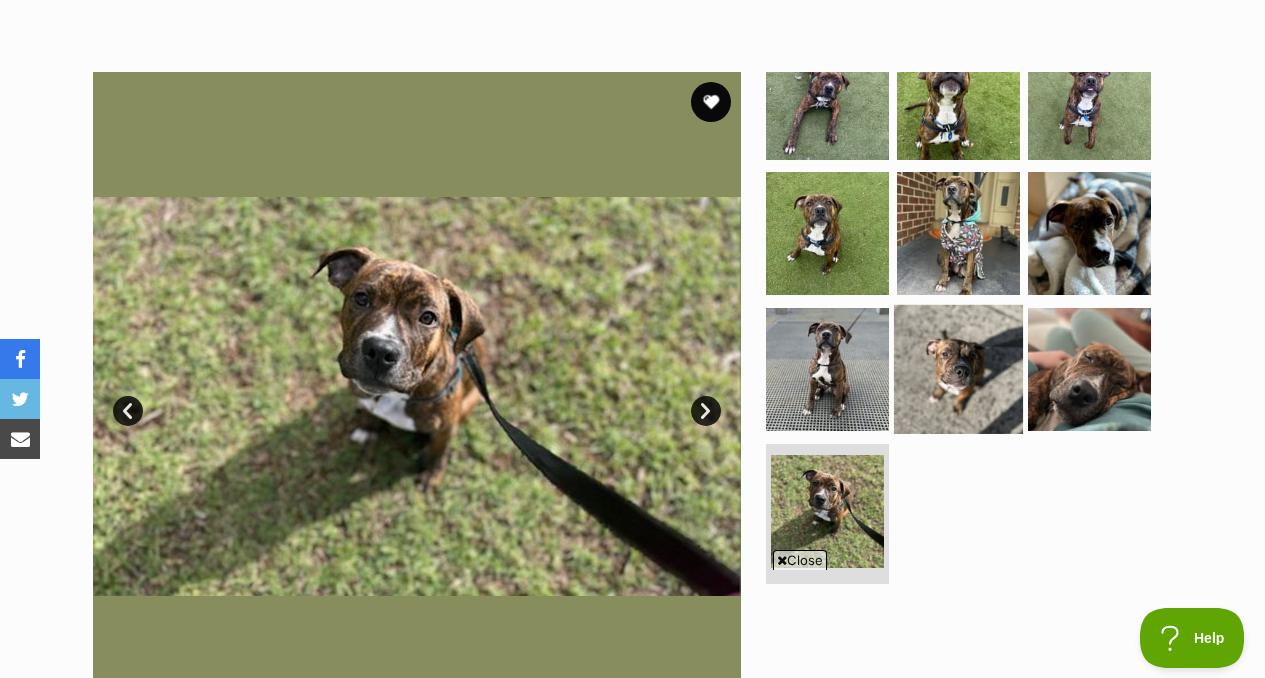 click at bounding box center [958, 369] 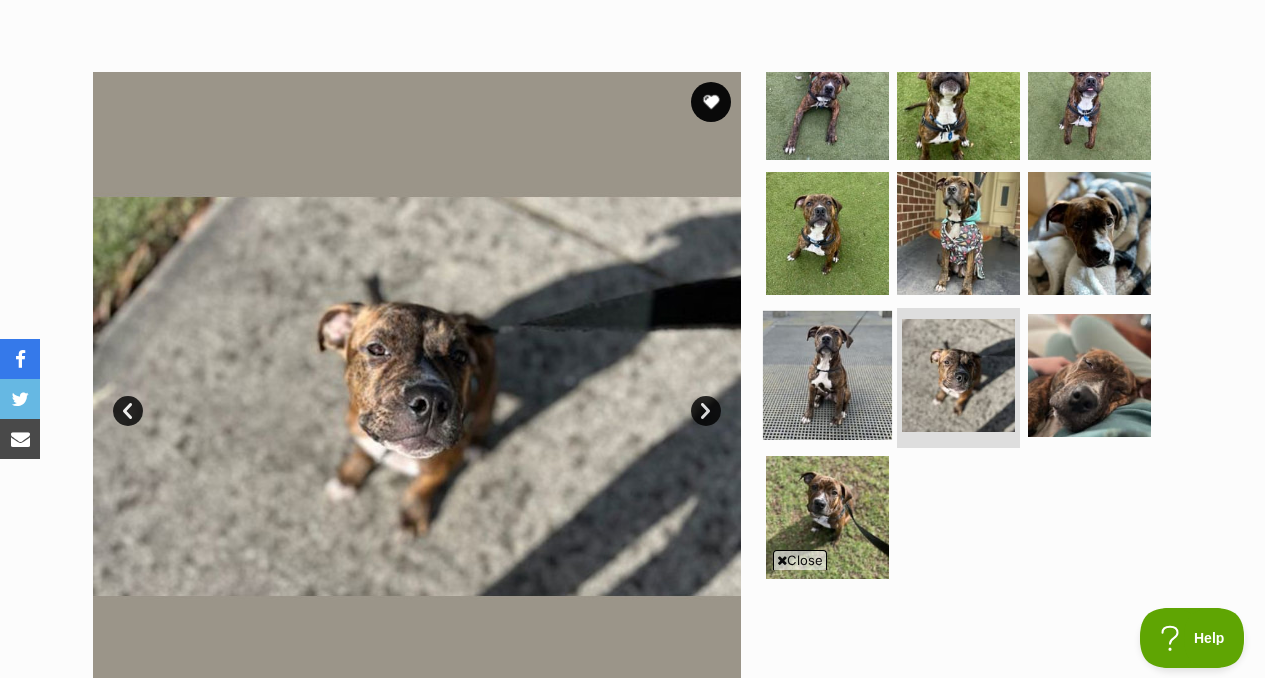click at bounding box center [827, 375] 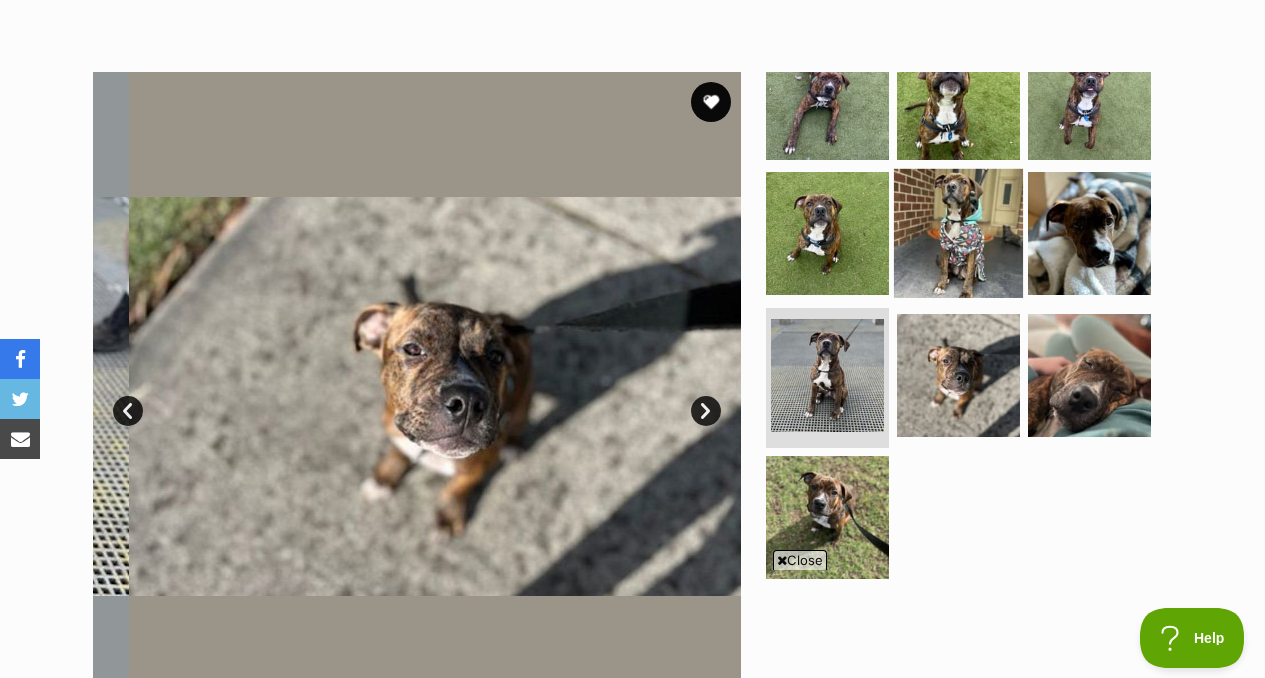 scroll, scrollTop: 40, scrollLeft: 0, axis: vertical 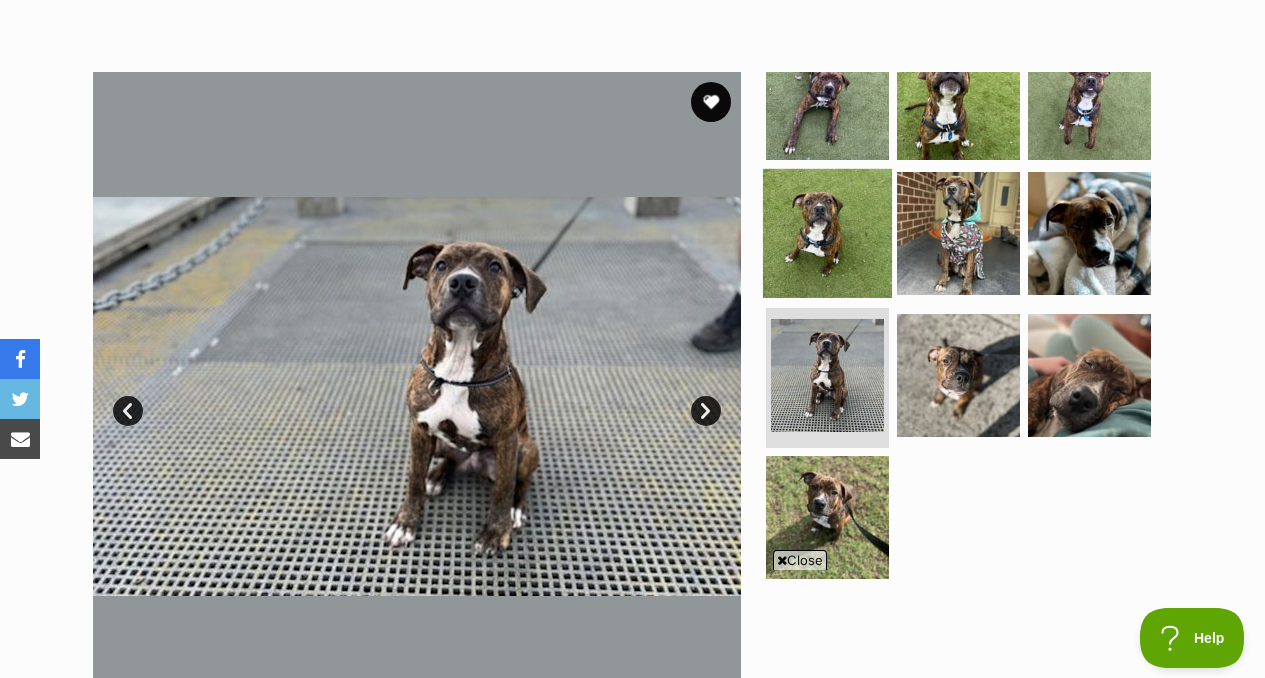 click at bounding box center [827, 233] 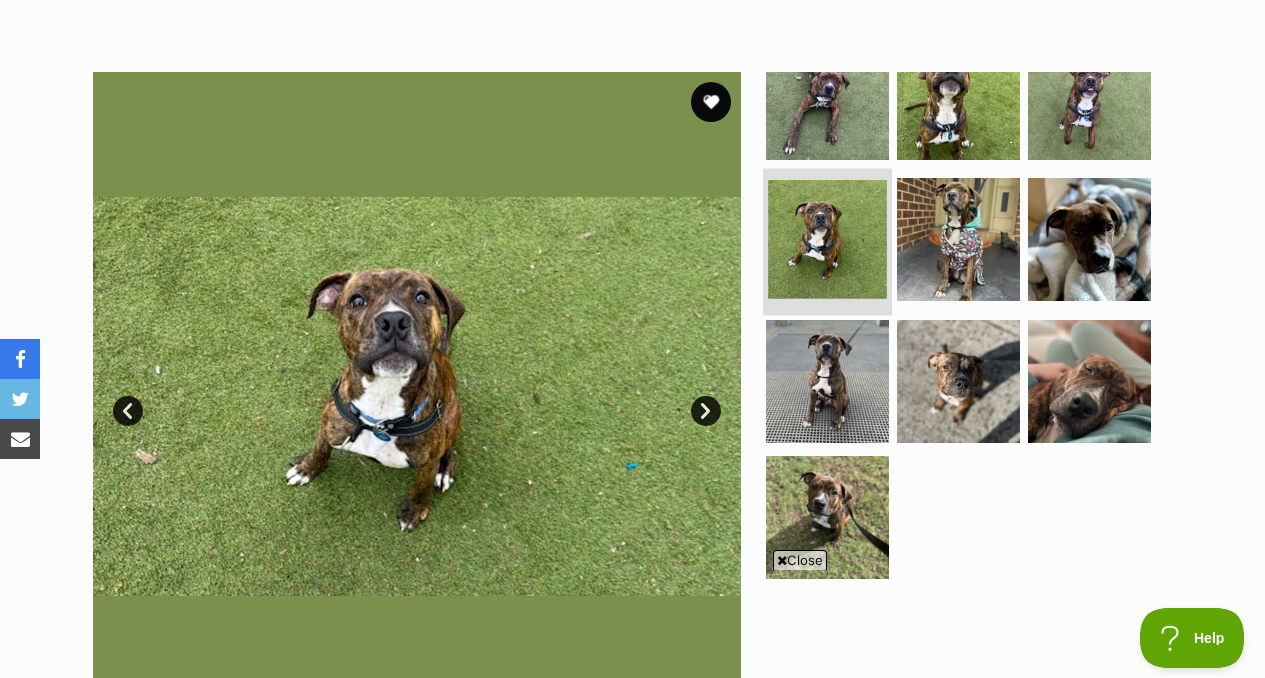 scroll, scrollTop: 0, scrollLeft: 0, axis: both 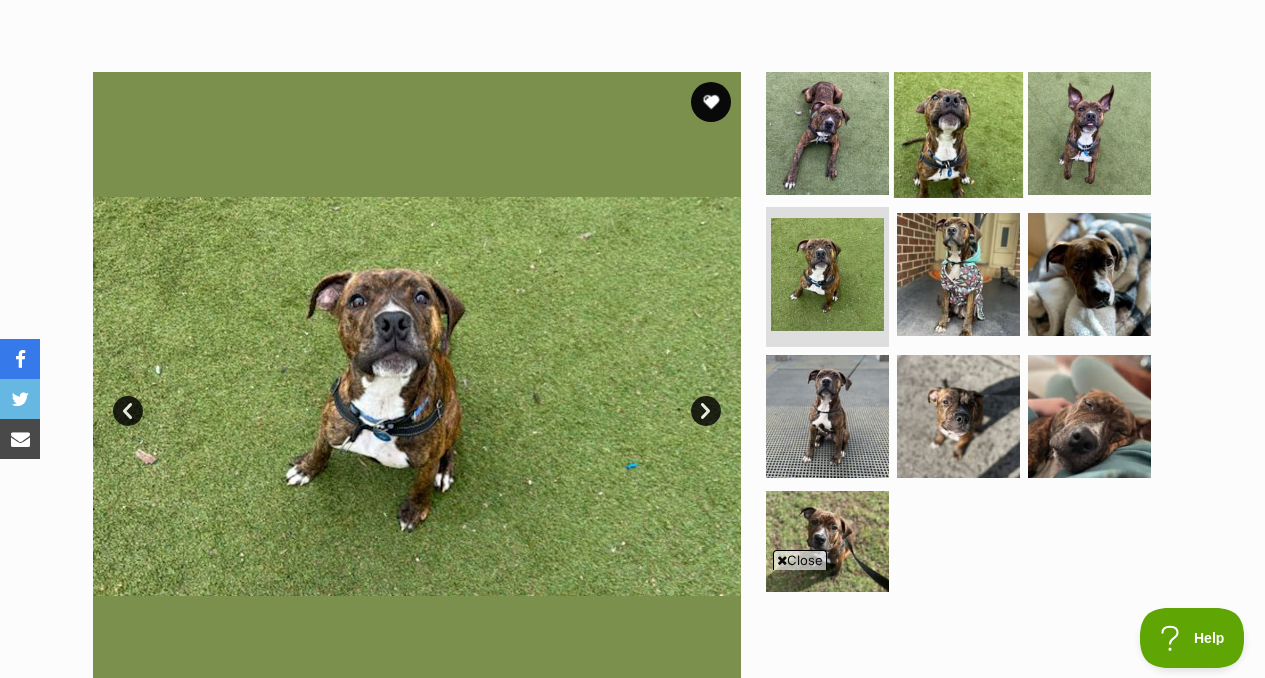 click at bounding box center [958, 132] 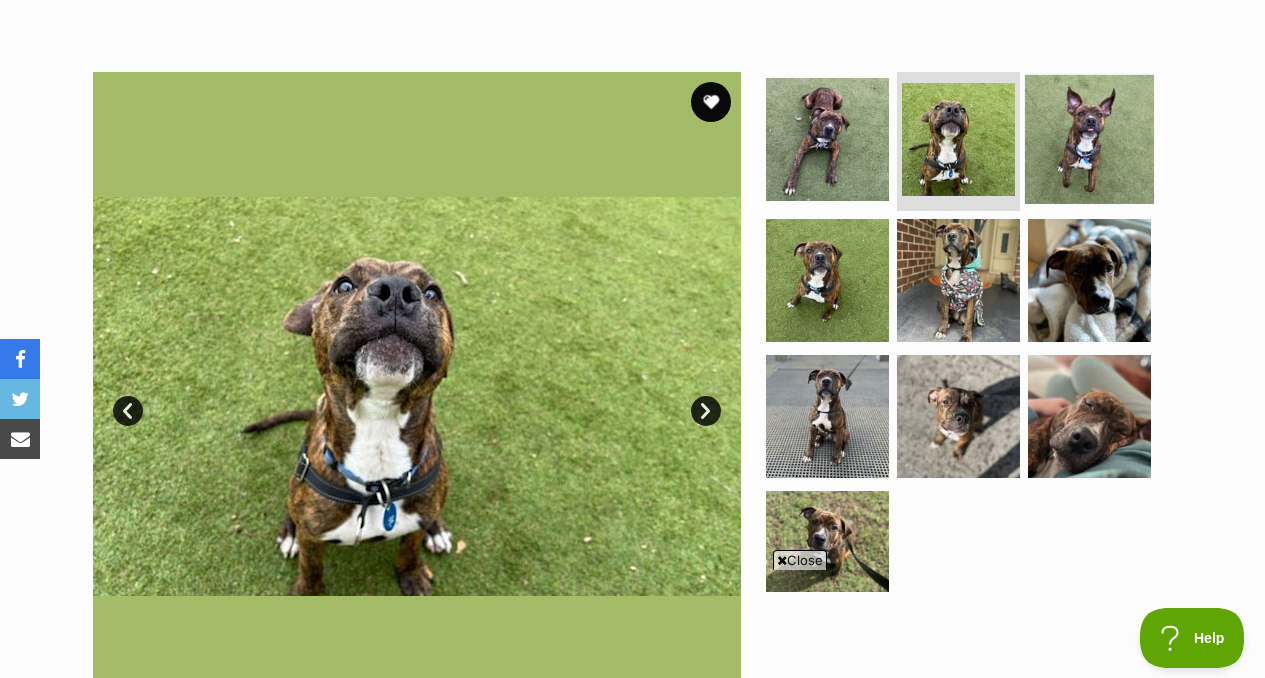 click at bounding box center [1089, 138] 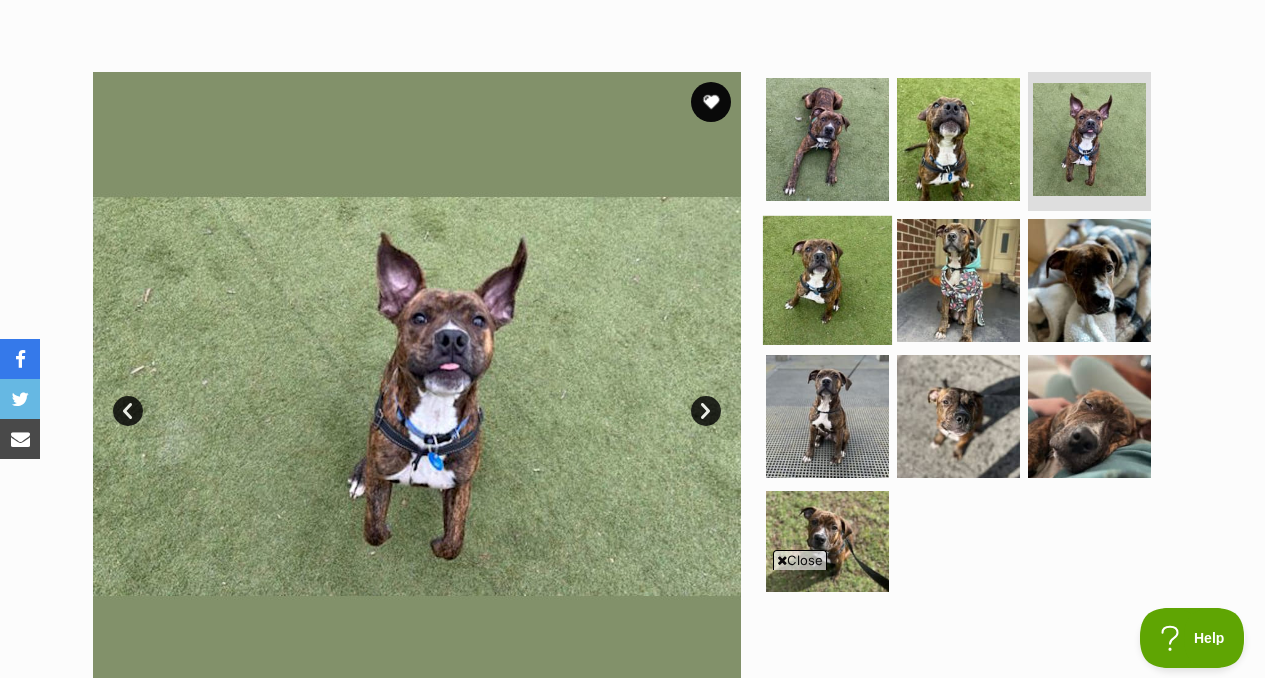 click at bounding box center (827, 280) 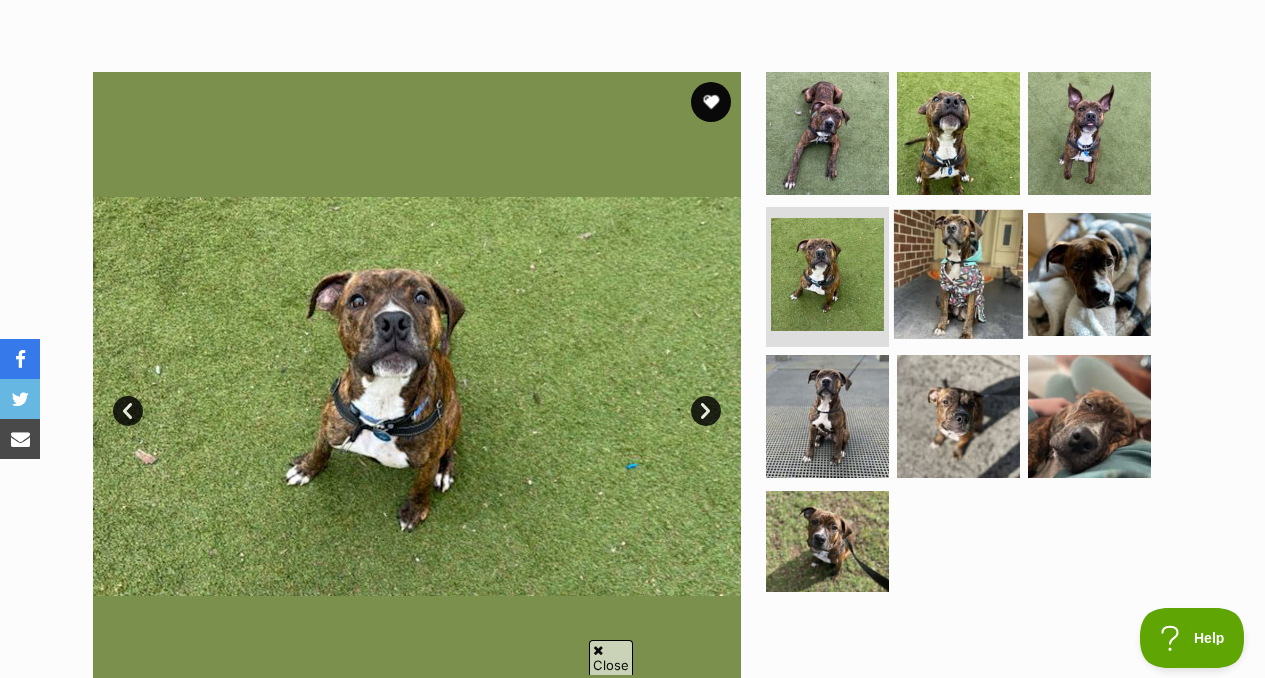 scroll, scrollTop: 40, scrollLeft: 0, axis: vertical 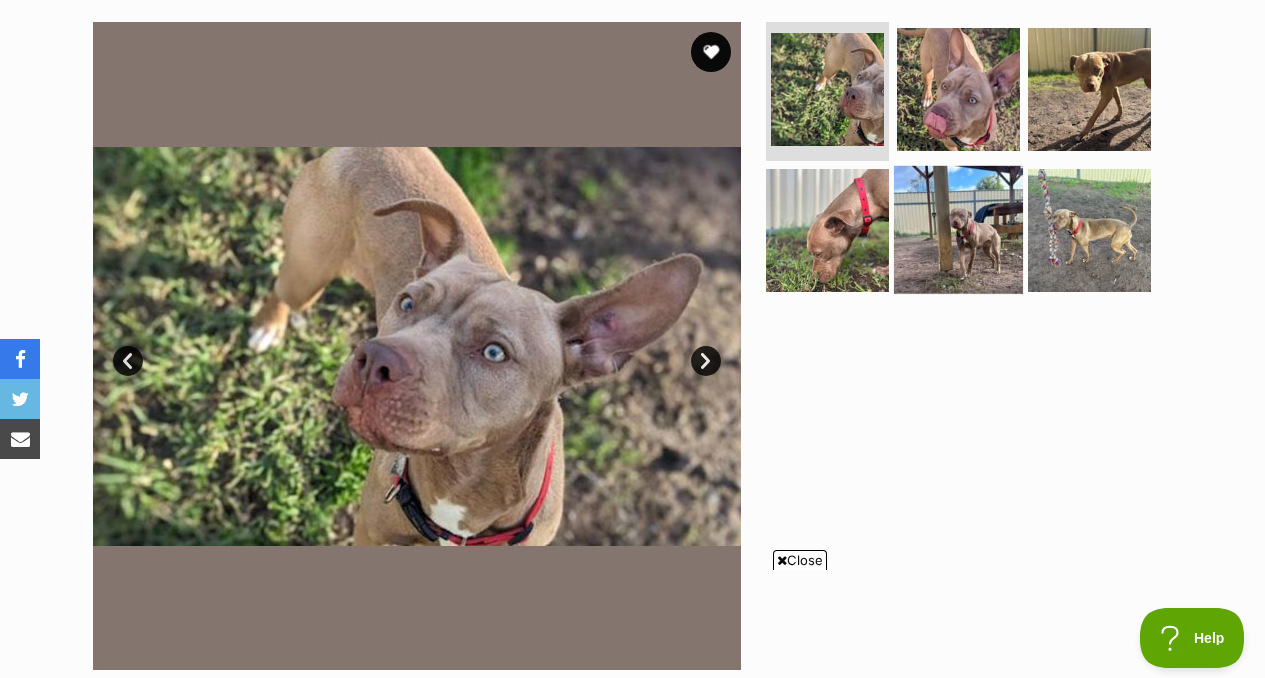 click at bounding box center (958, 230) 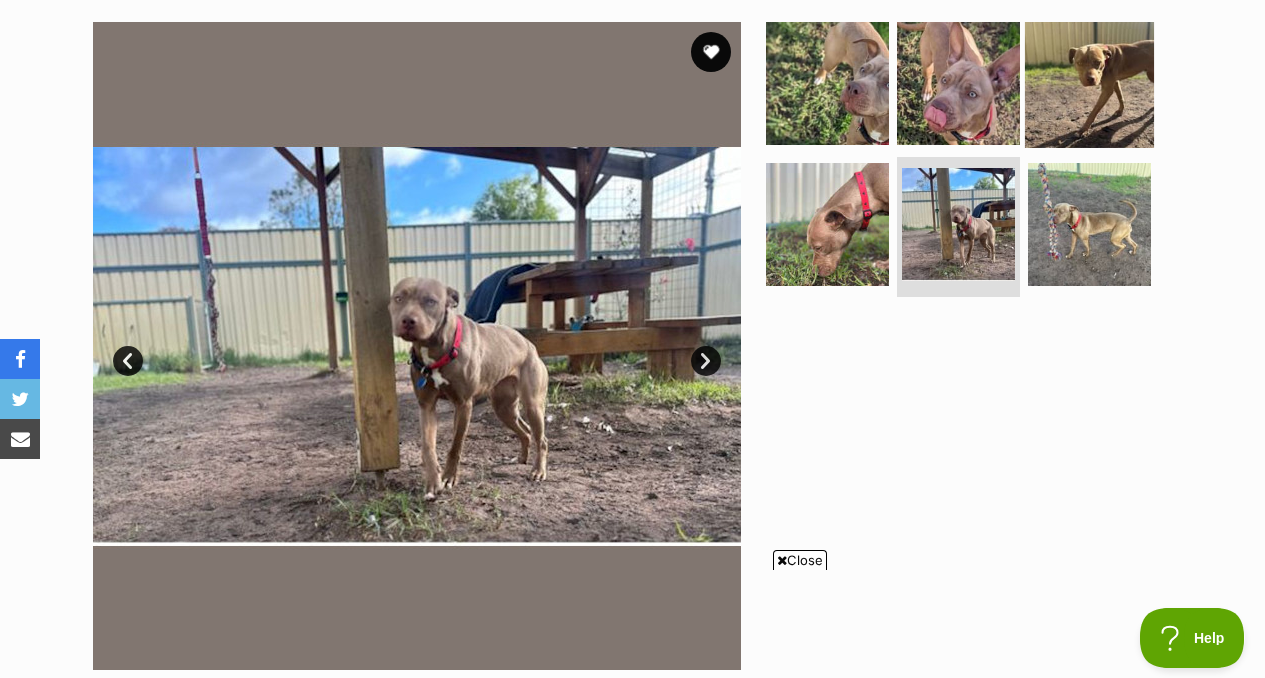click at bounding box center (1089, 82) 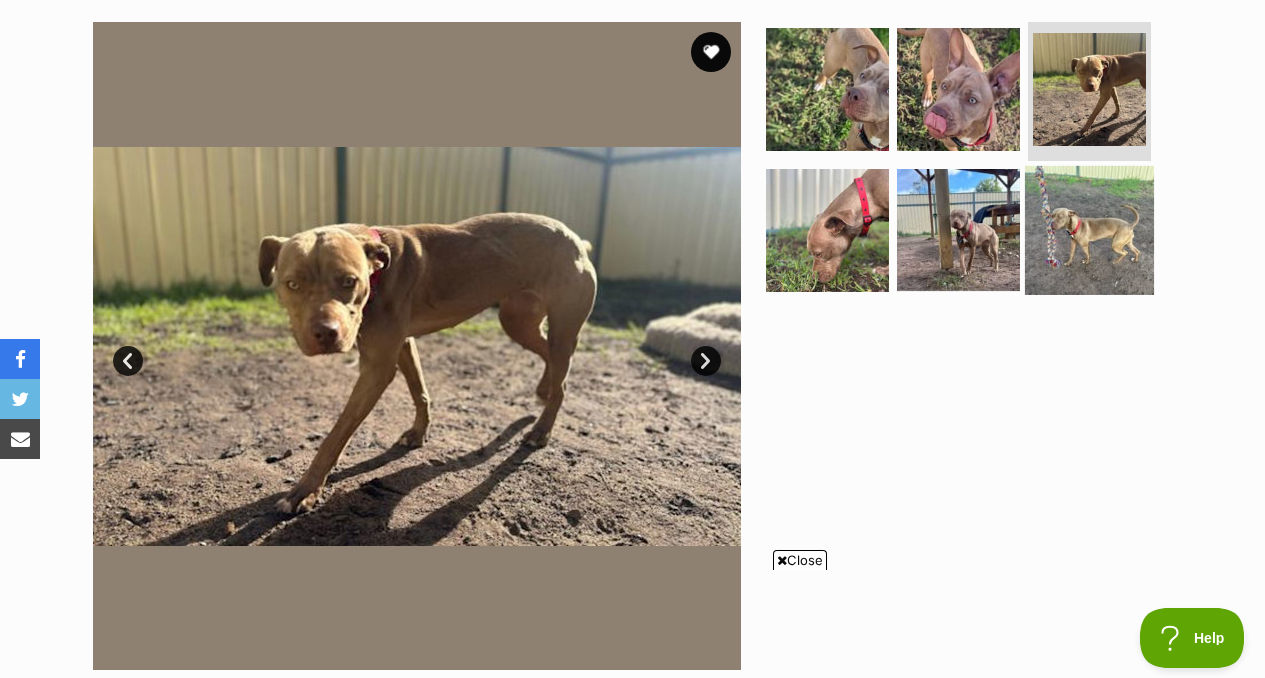 click at bounding box center [1089, 230] 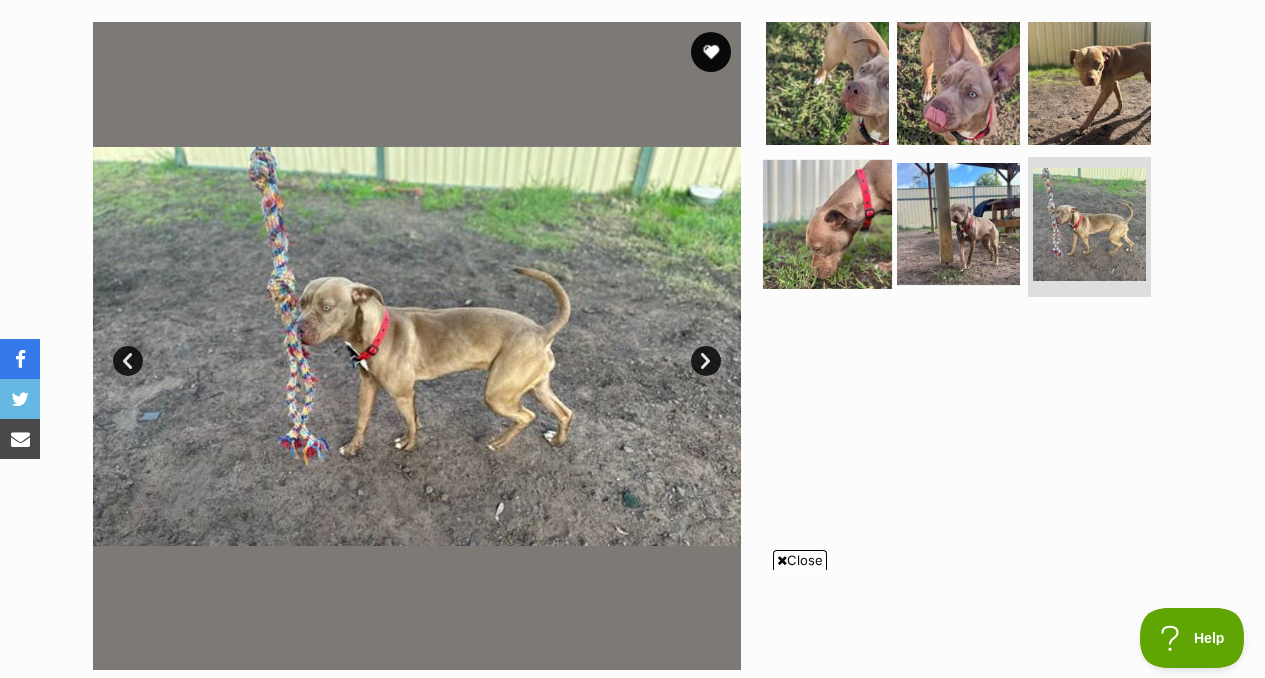 click at bounding box center (827, 224) 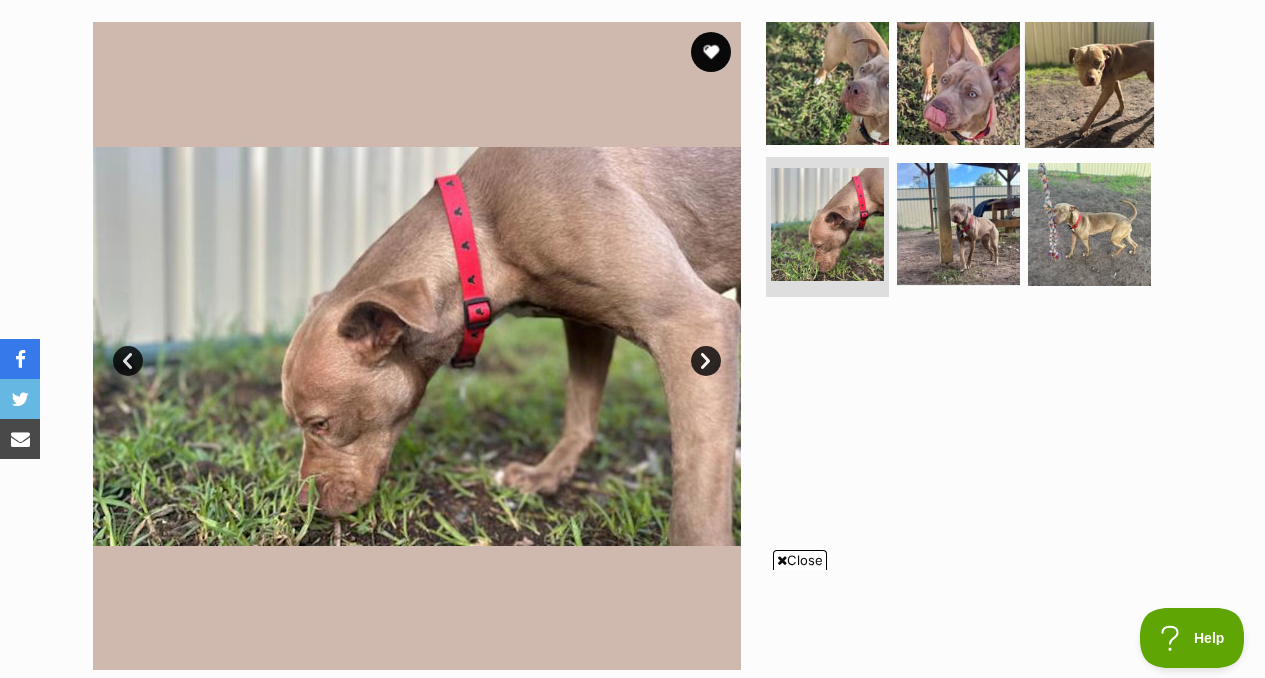 click at bounding box center (1089, 82) 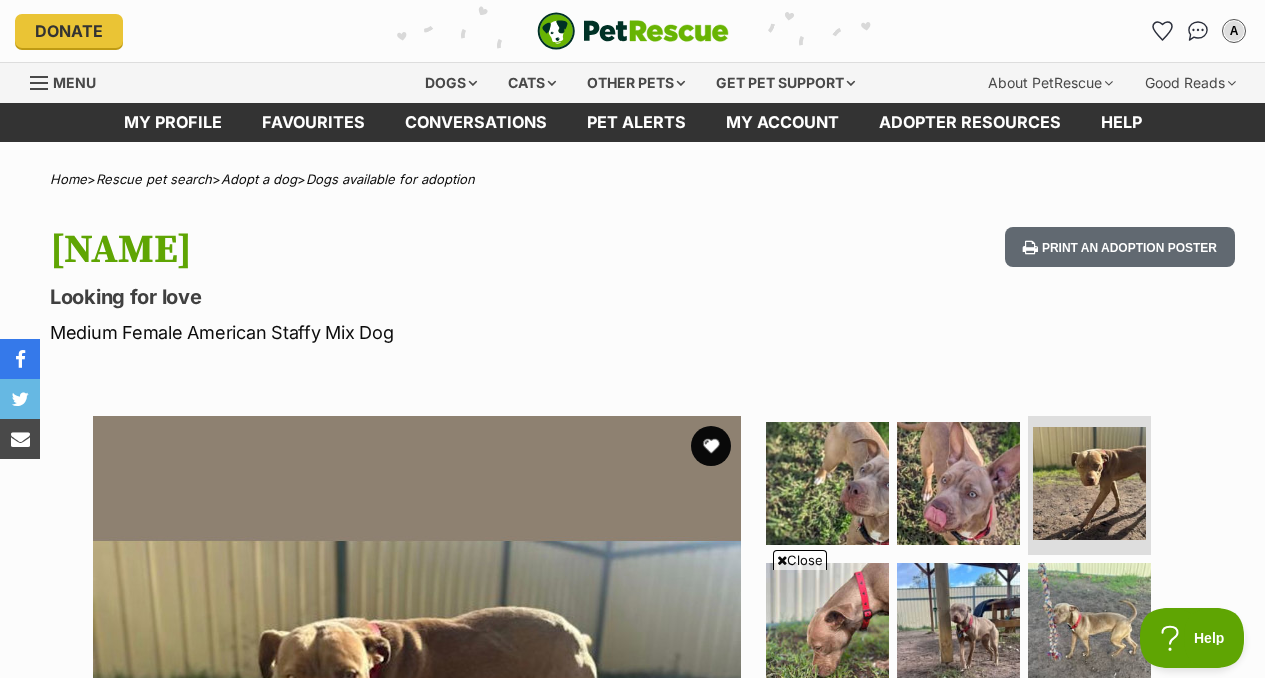 scroll, scrollTop: 346, scrollLeft: 0, axis: vertical 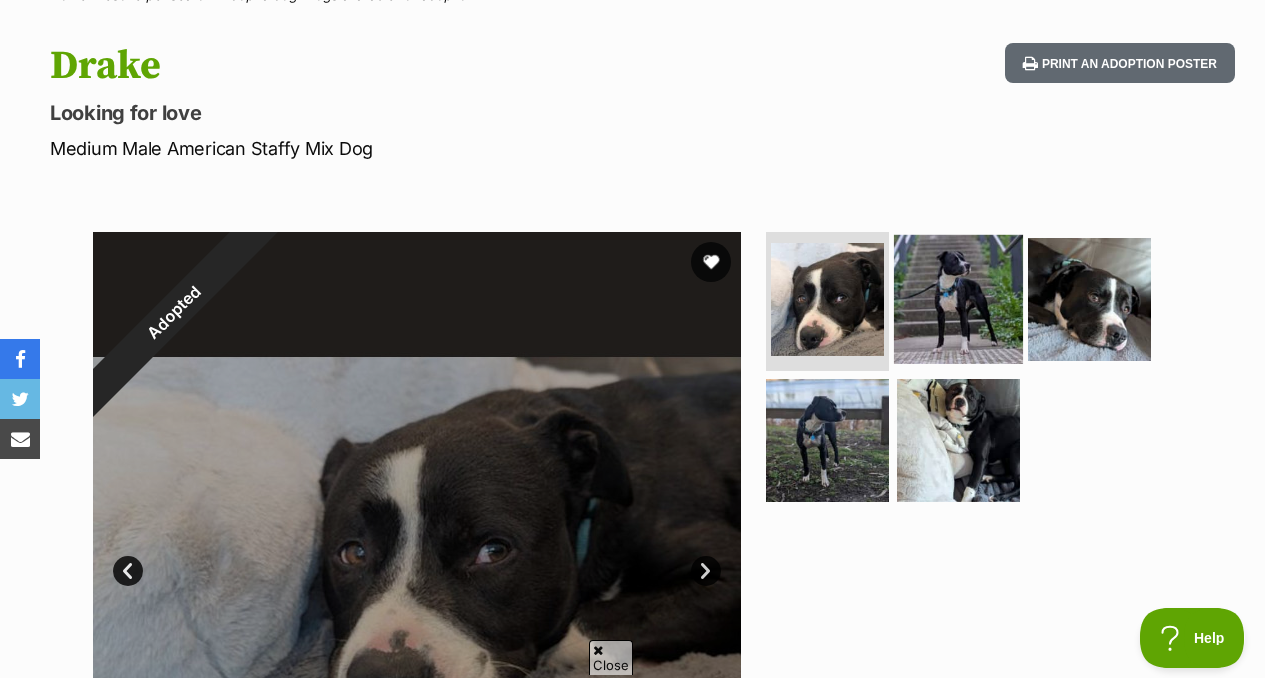 click at bounding box center [958, 298] 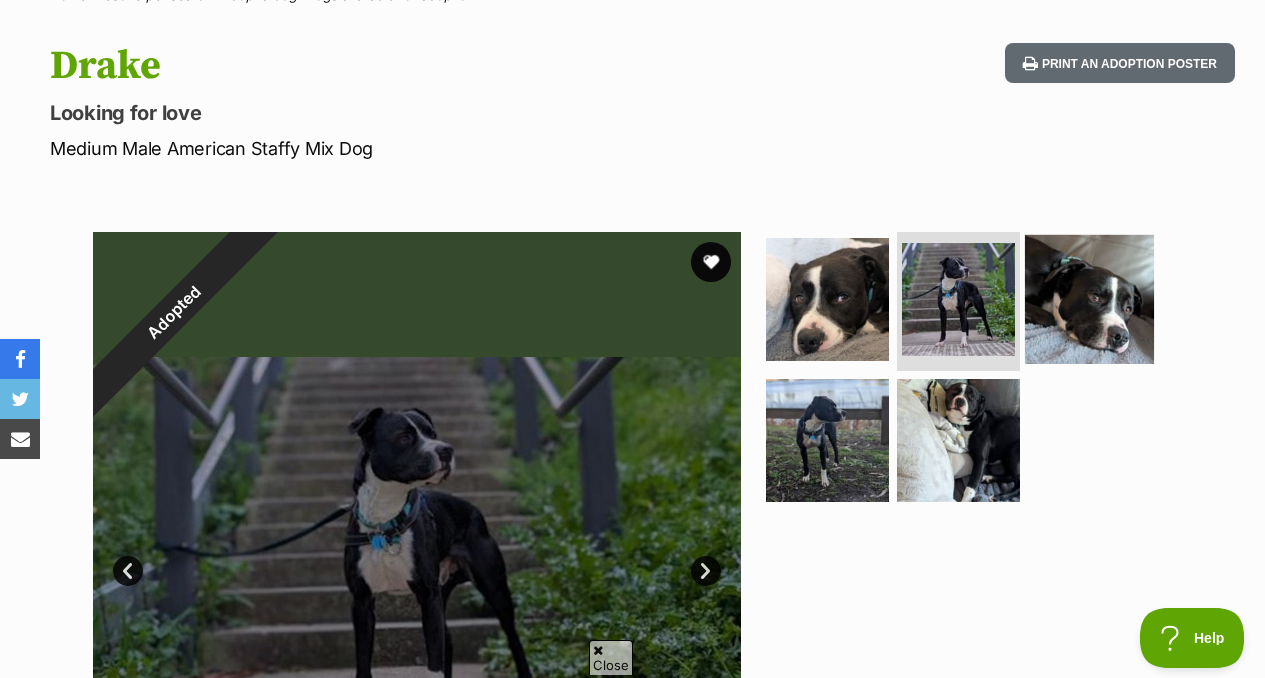 click at bounding box center [1089, 298] 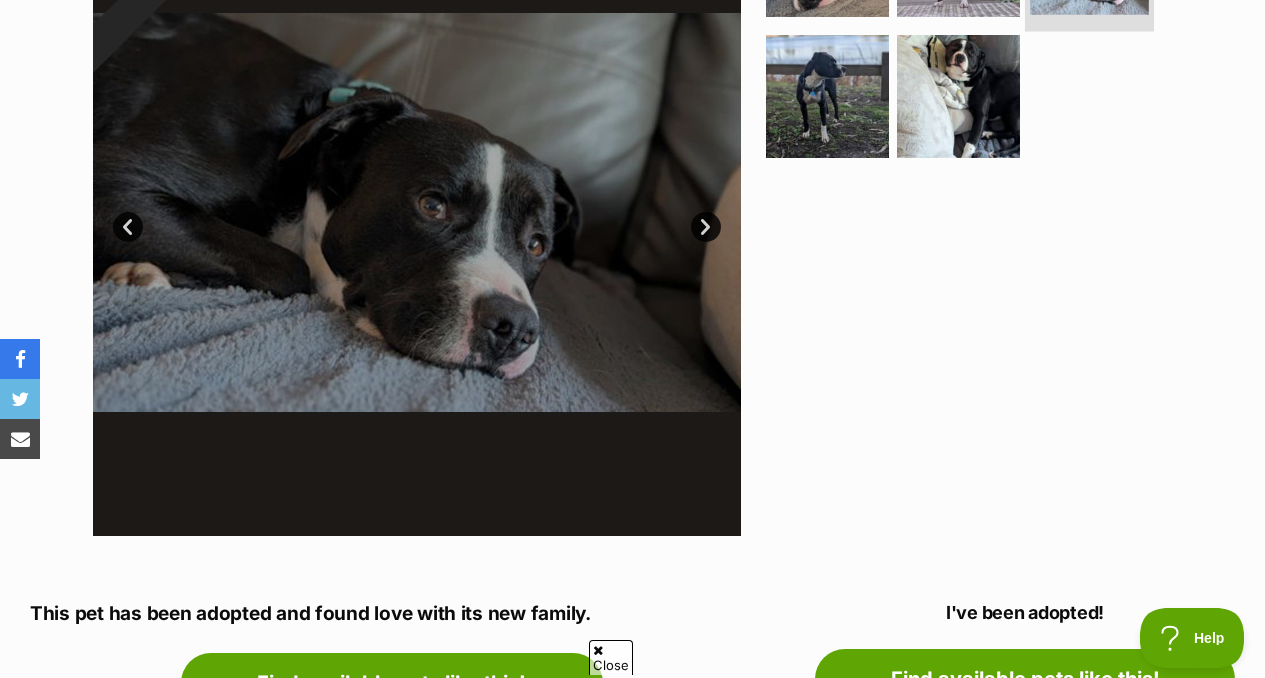 scroll, scrollTop: 521, scrollLeft: 0, axis: vertical 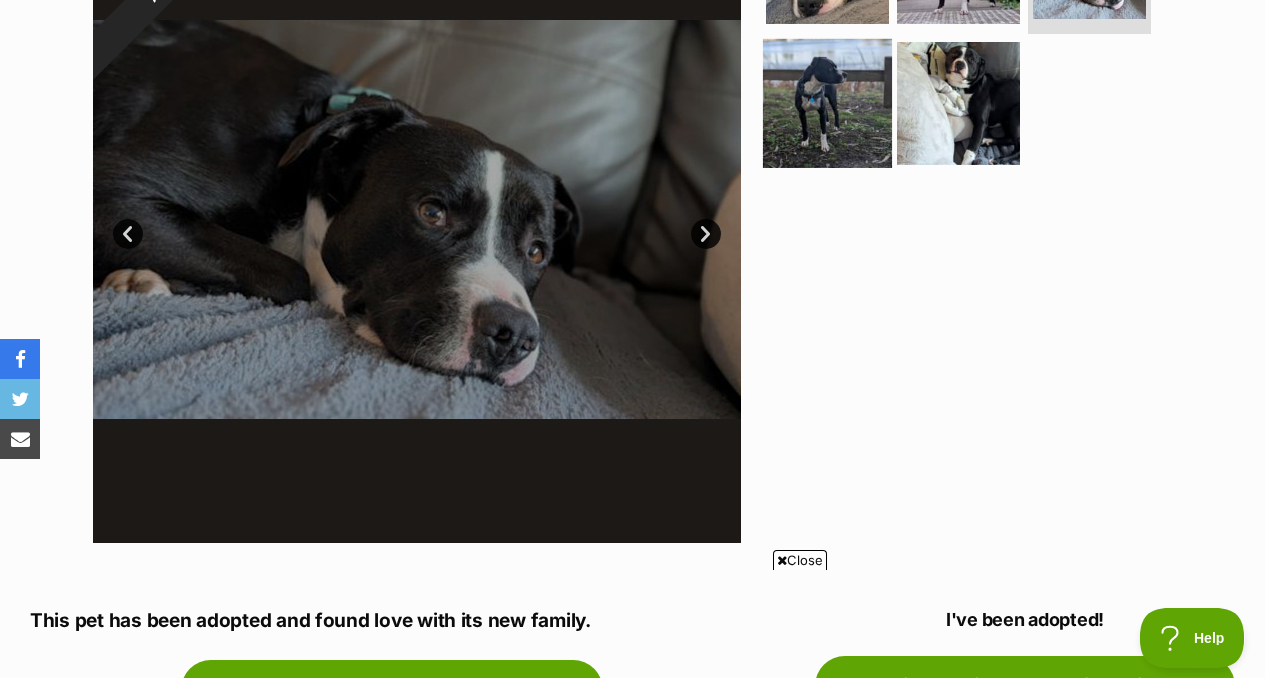 click at bounding box center [827, 103] 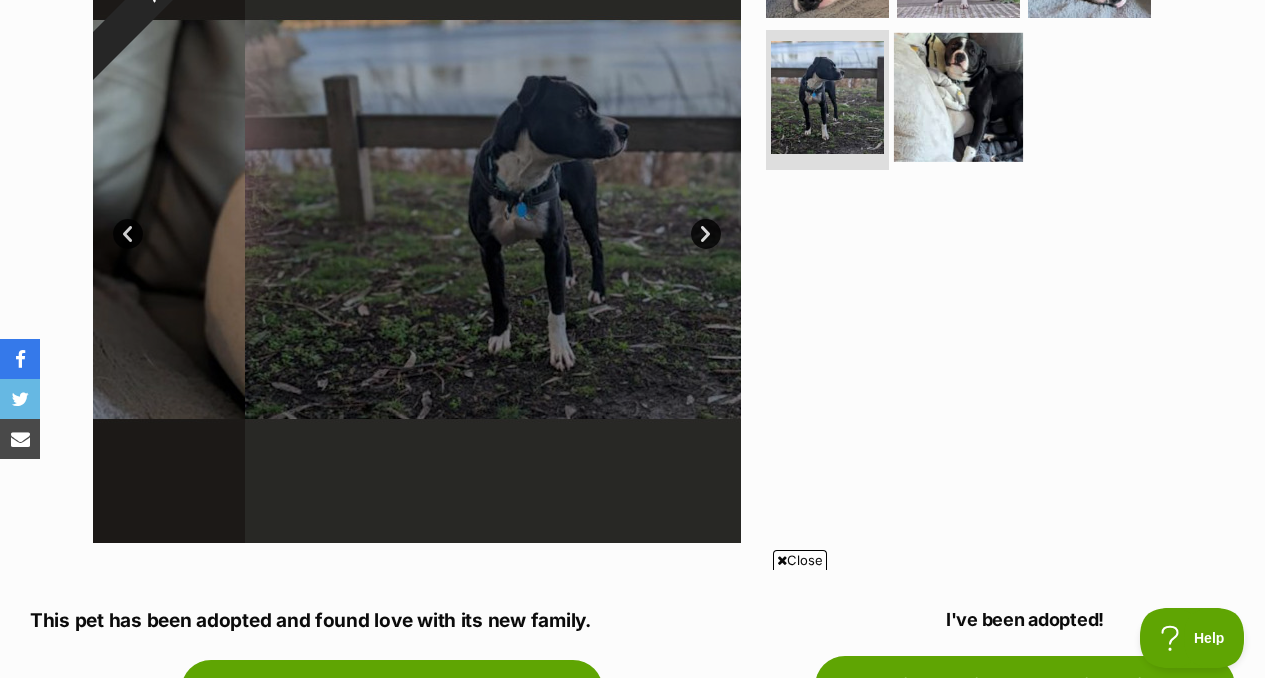 click at bounding box center (958, 97) 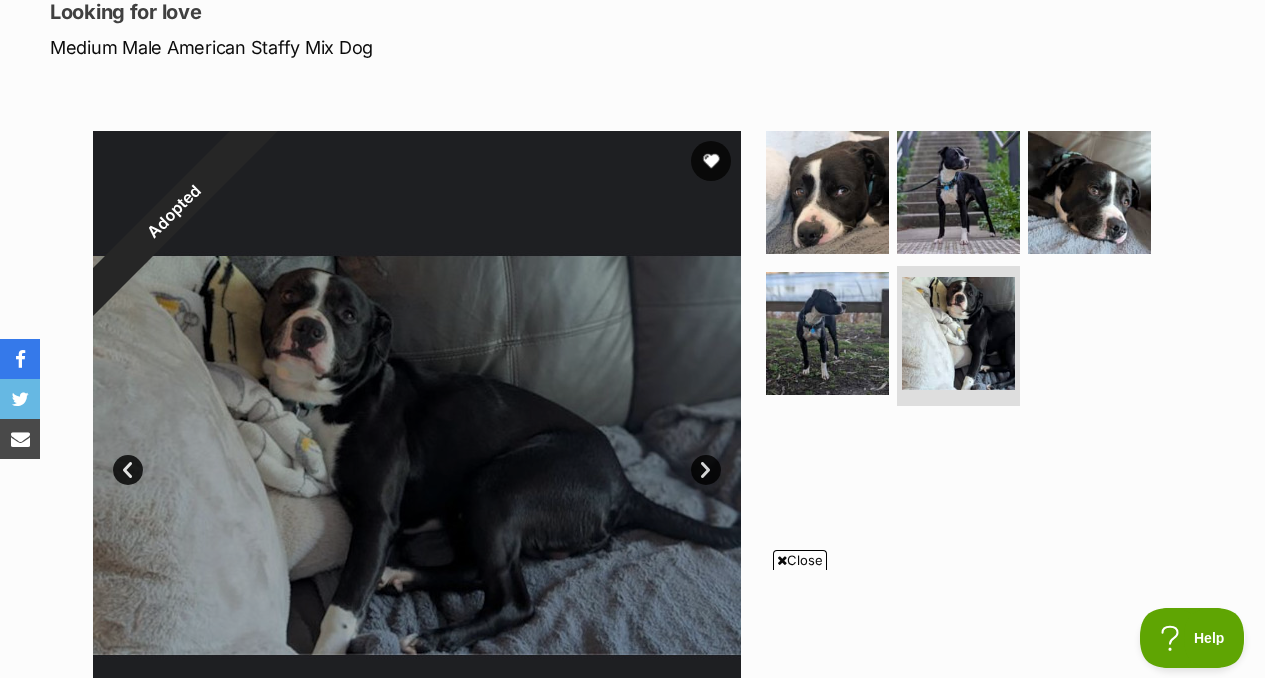 scroll, scrollTop: 261, scrollLeft: 0, axis: vertical 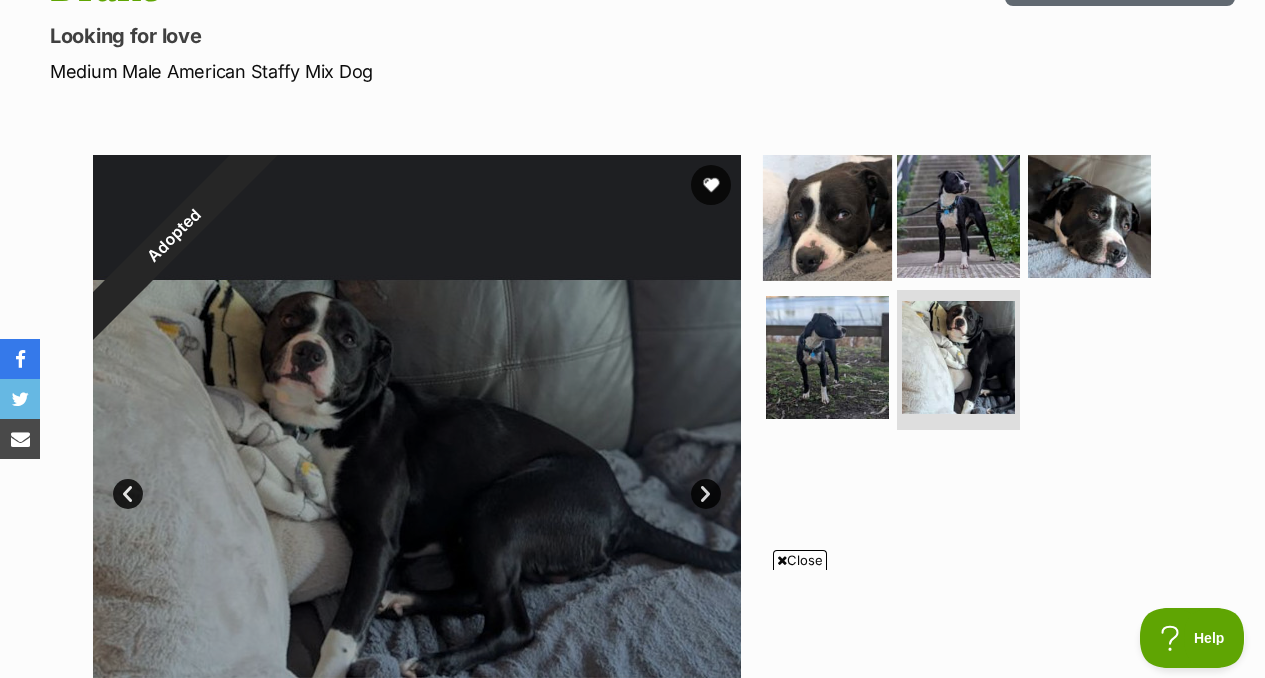 click at bounding box center (827, 215) 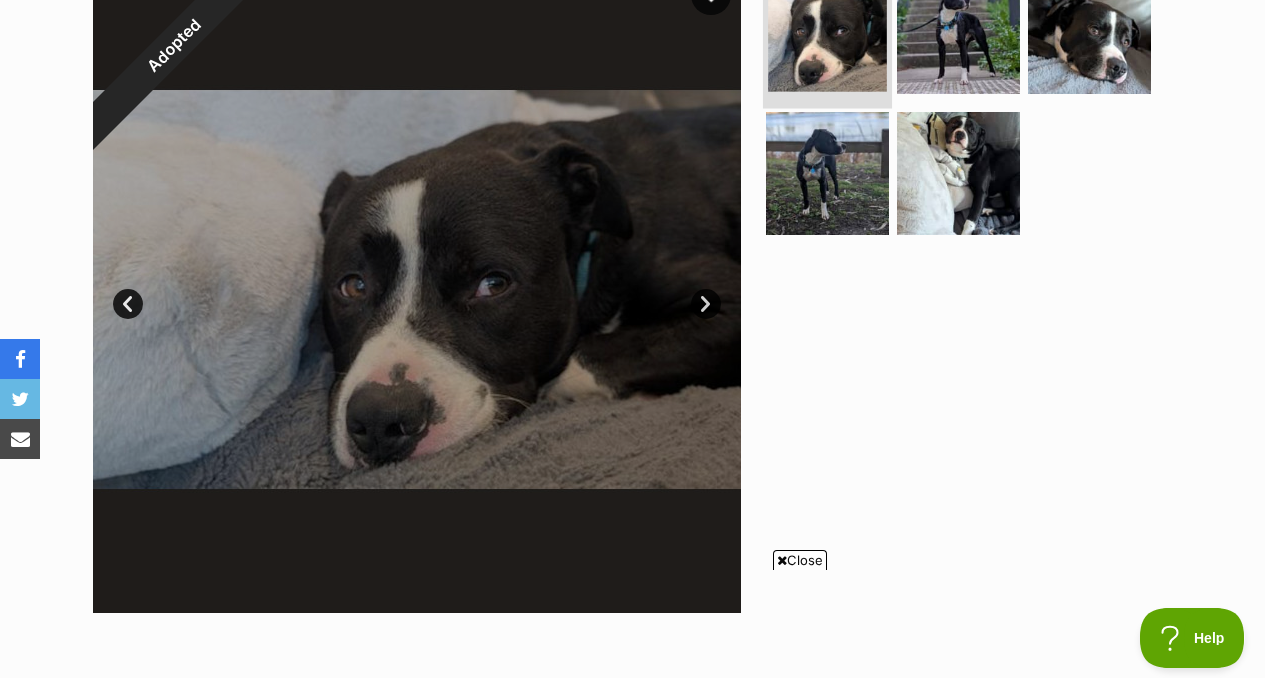 scroll, scrollTop: 448, scrollLeft: 0, axis: vertical 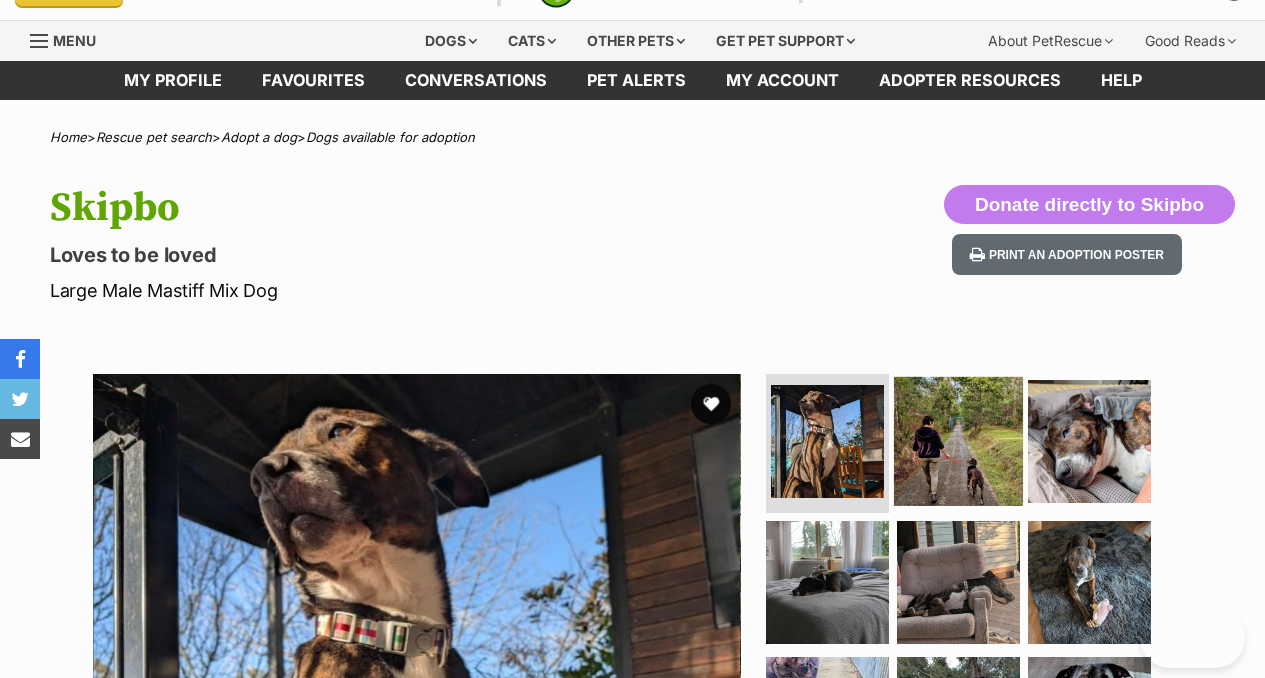 click at bounding box center (958, 440) 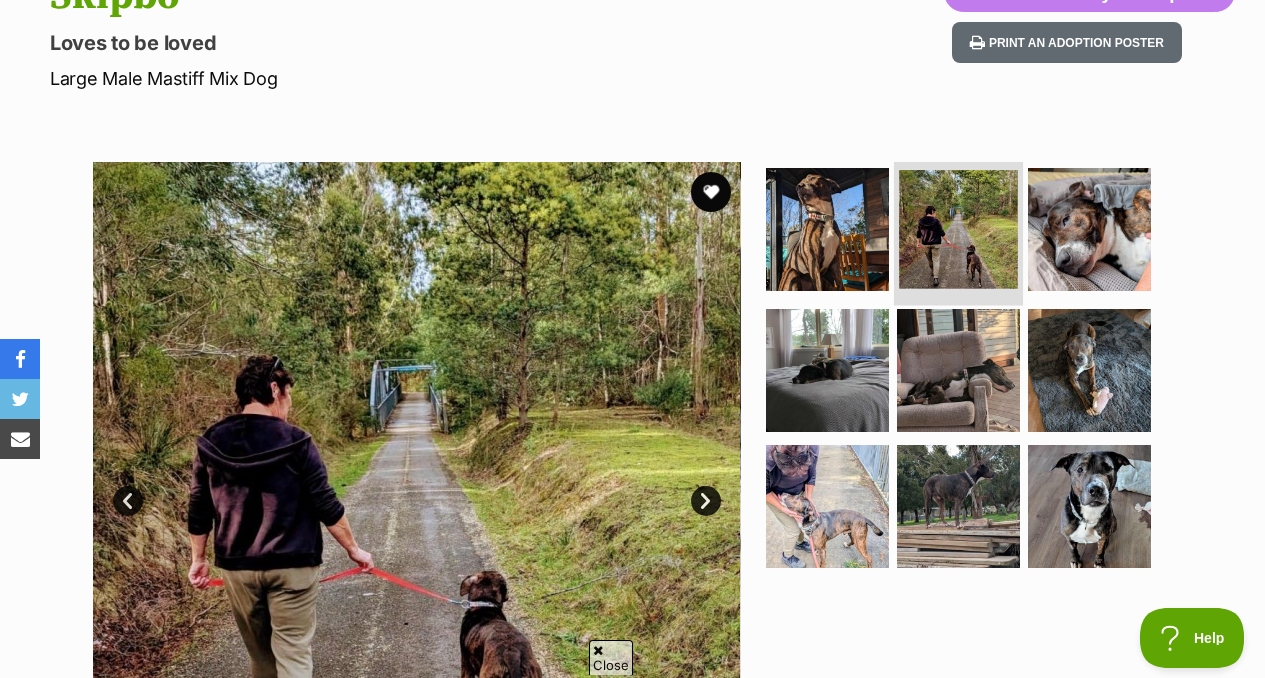 scroll, scrollTop: 374, scrollLeft: 0, axis: vertical 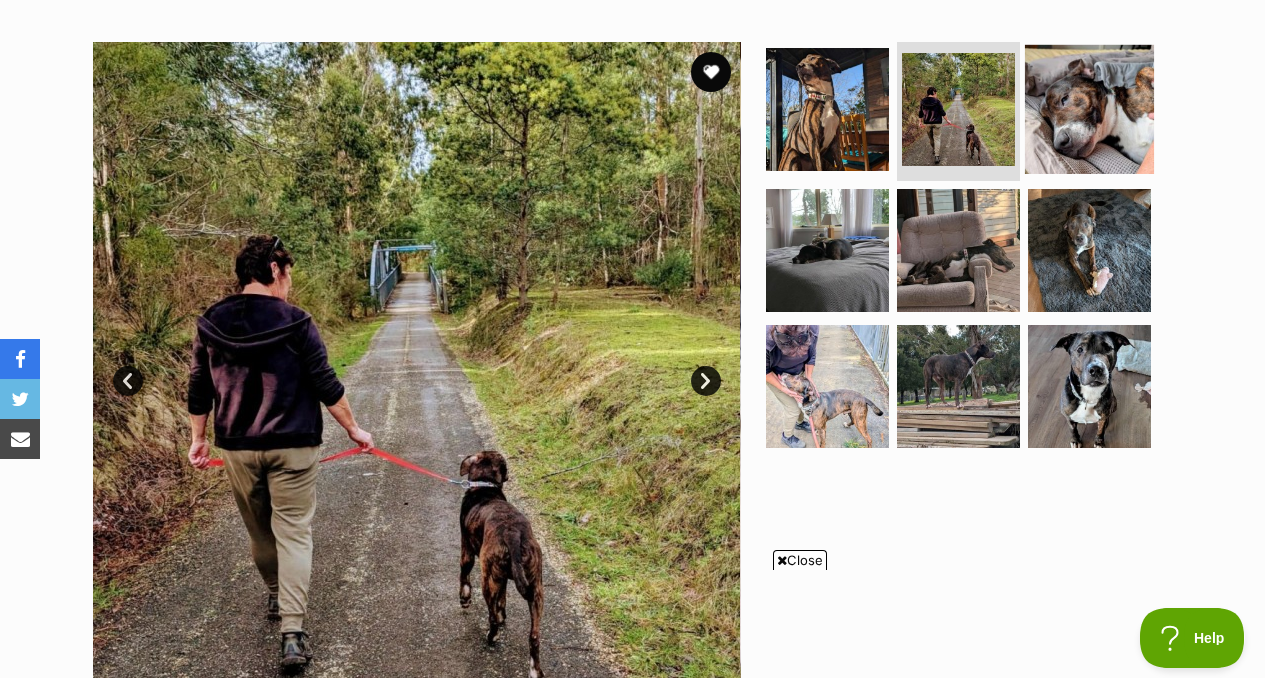 click at bounding box center (1089, 108) 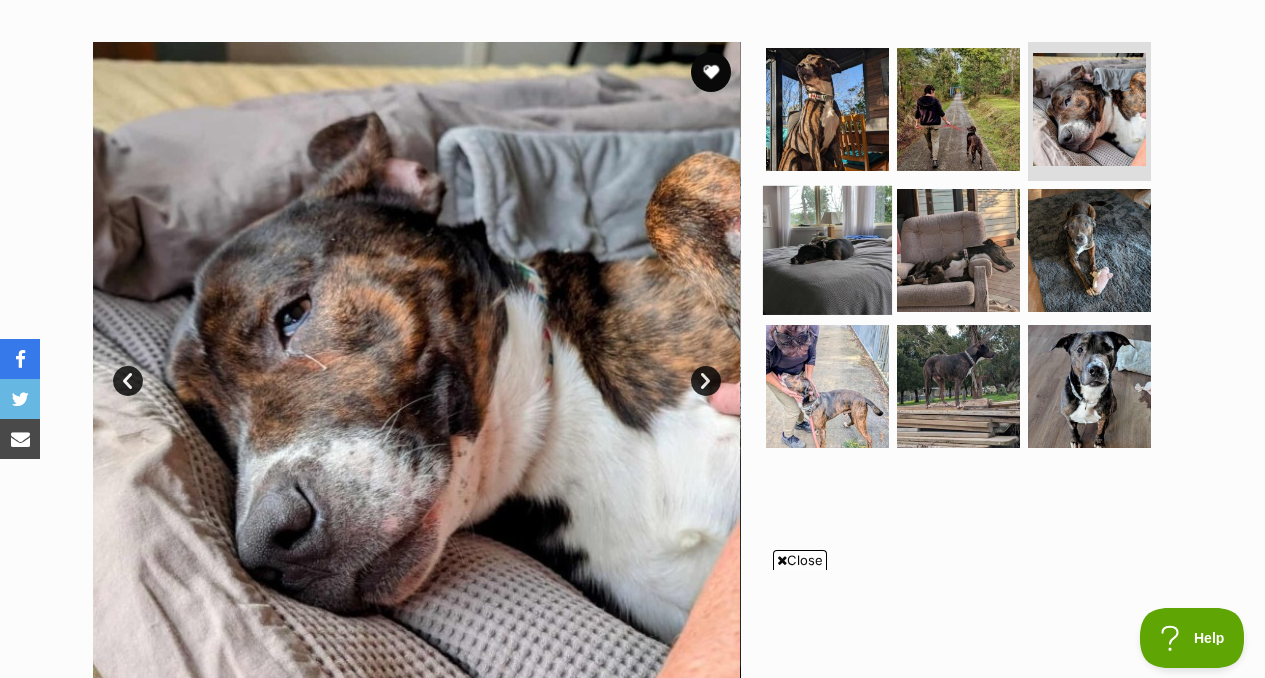 click at bounding box center (827, 250) 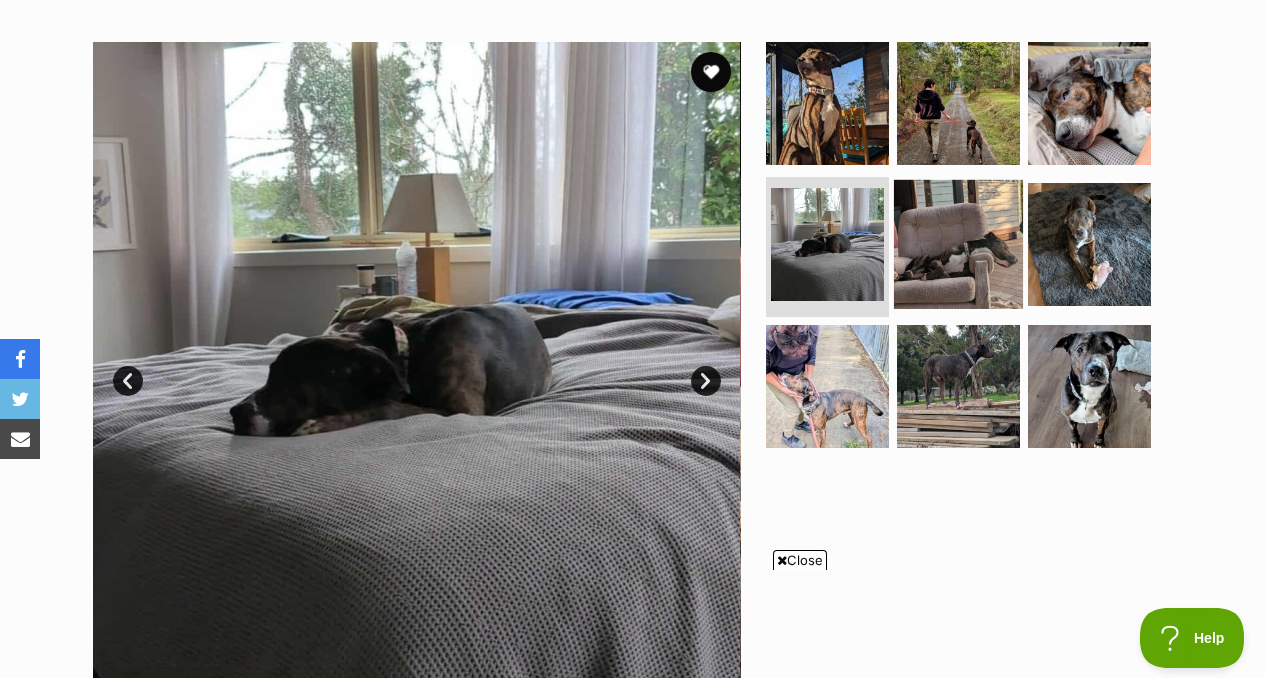 click at bounding box center (958, 244) 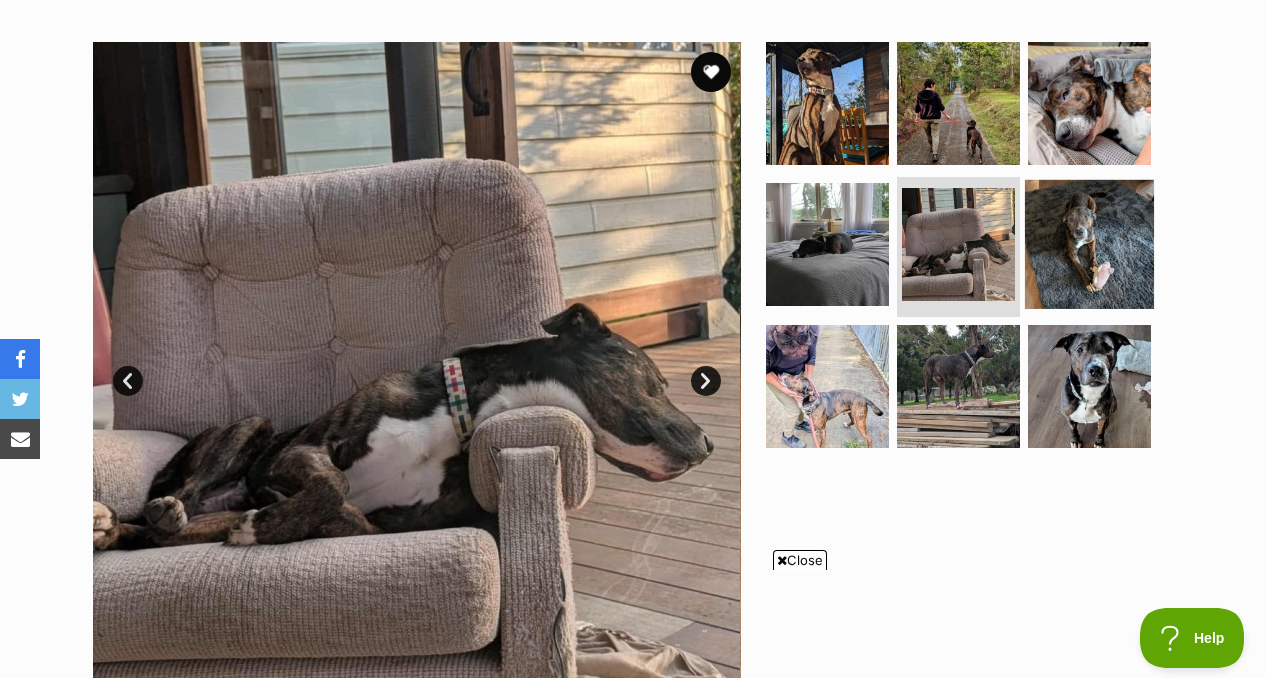 click at bounding box center [1089, 244] 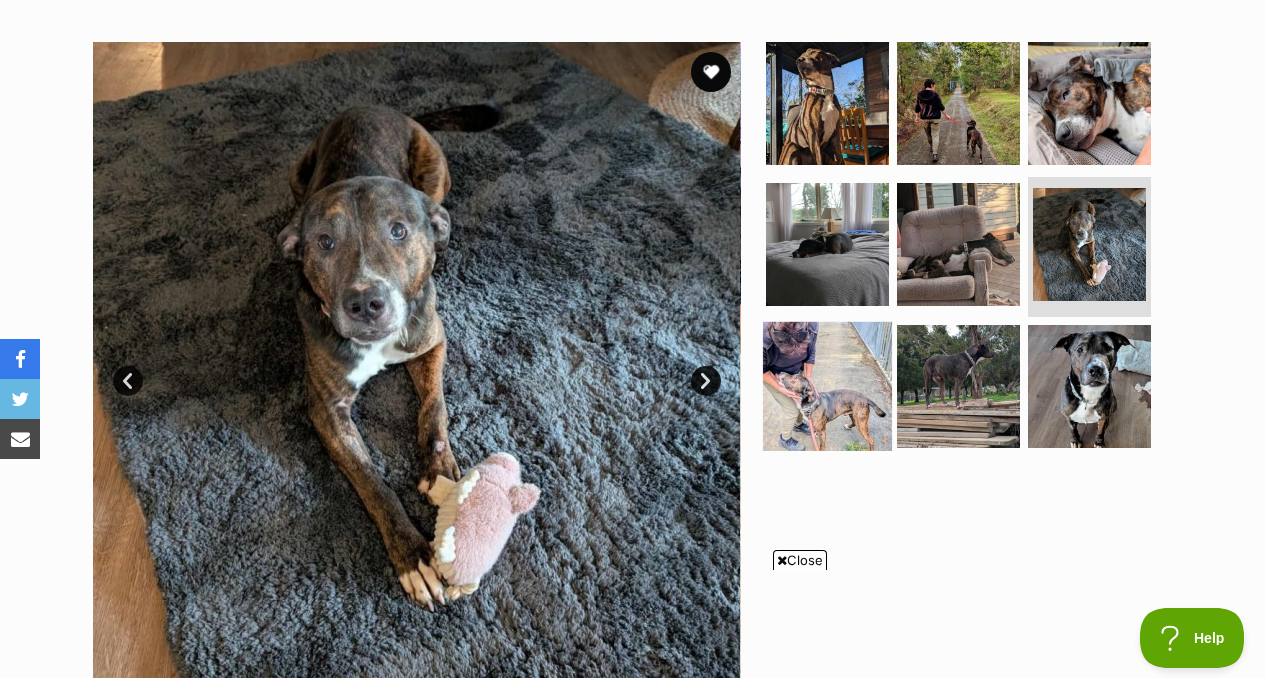 click at bounding box center [827, 386] 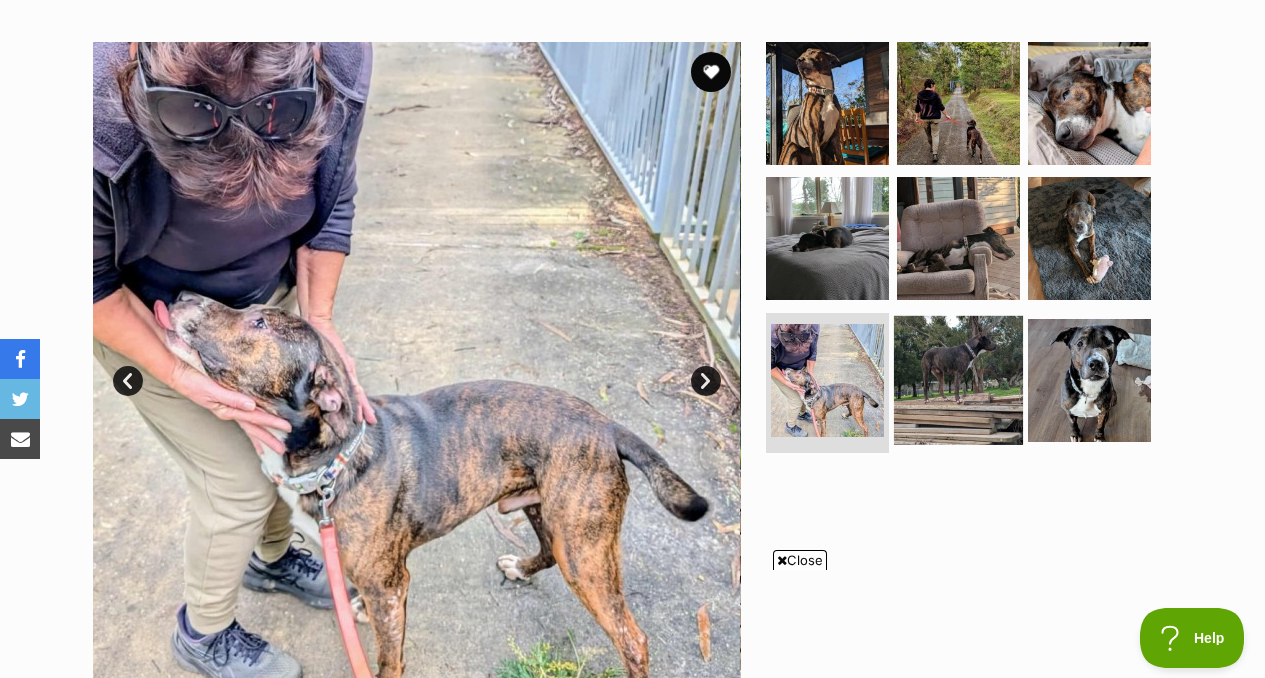 click at bounding box center (958, 380) 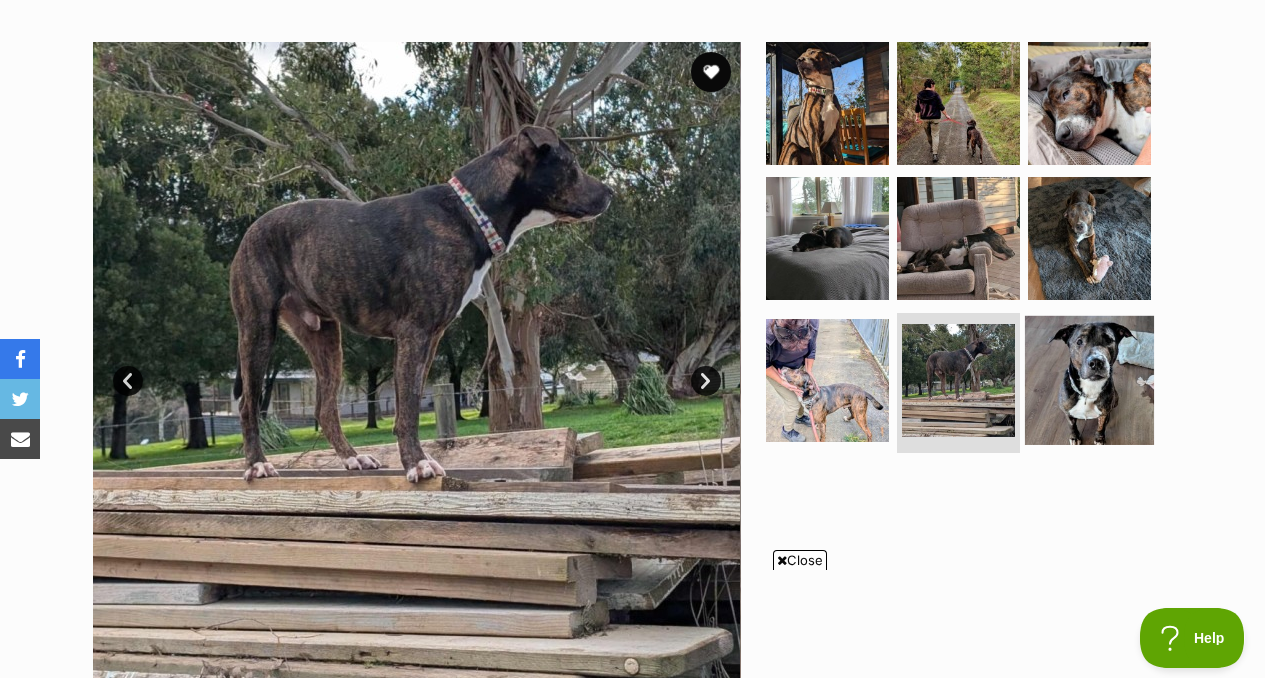 click at bounding box center [1089, 380] 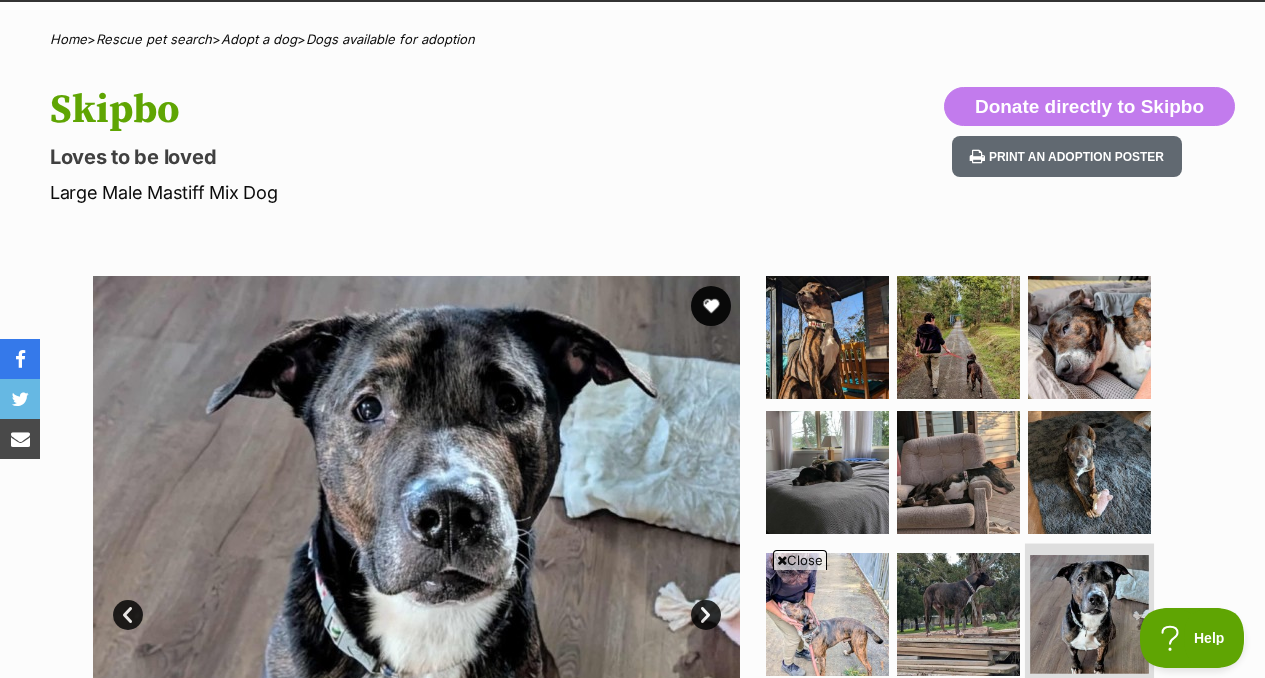 scroll, scrollTop: 160, scrollLeft: 0, axis: vertical 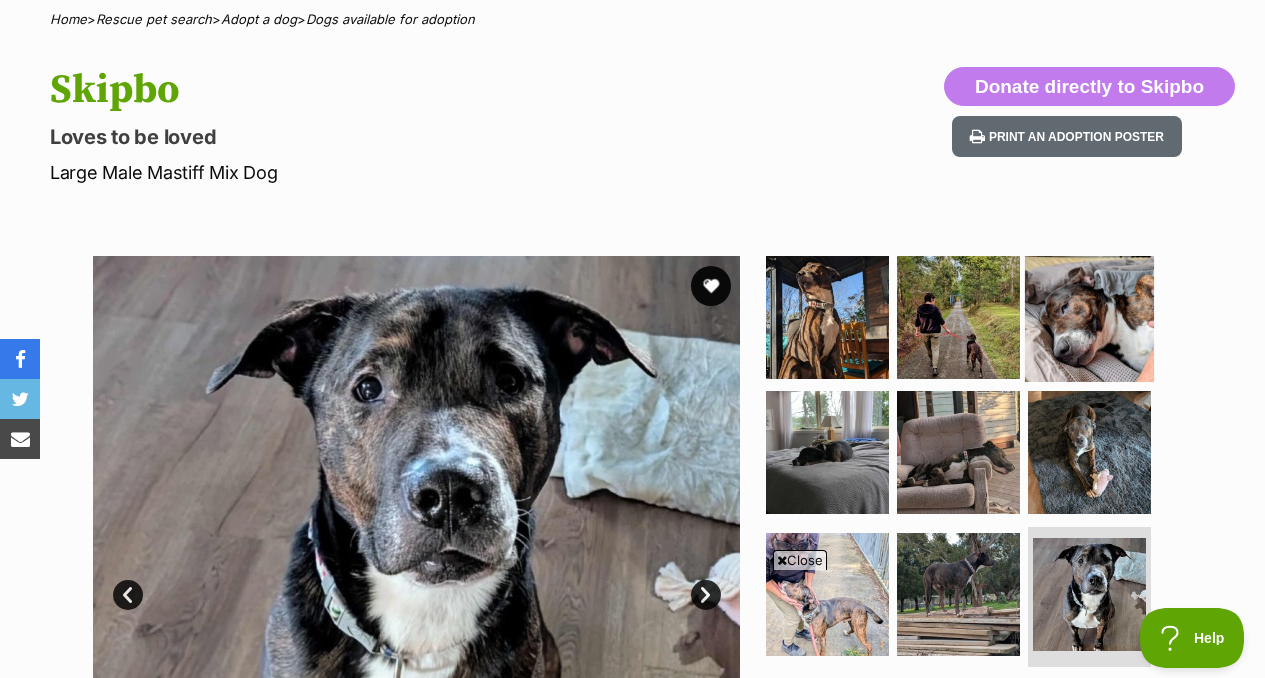 click at bounding box center (1089, 316) 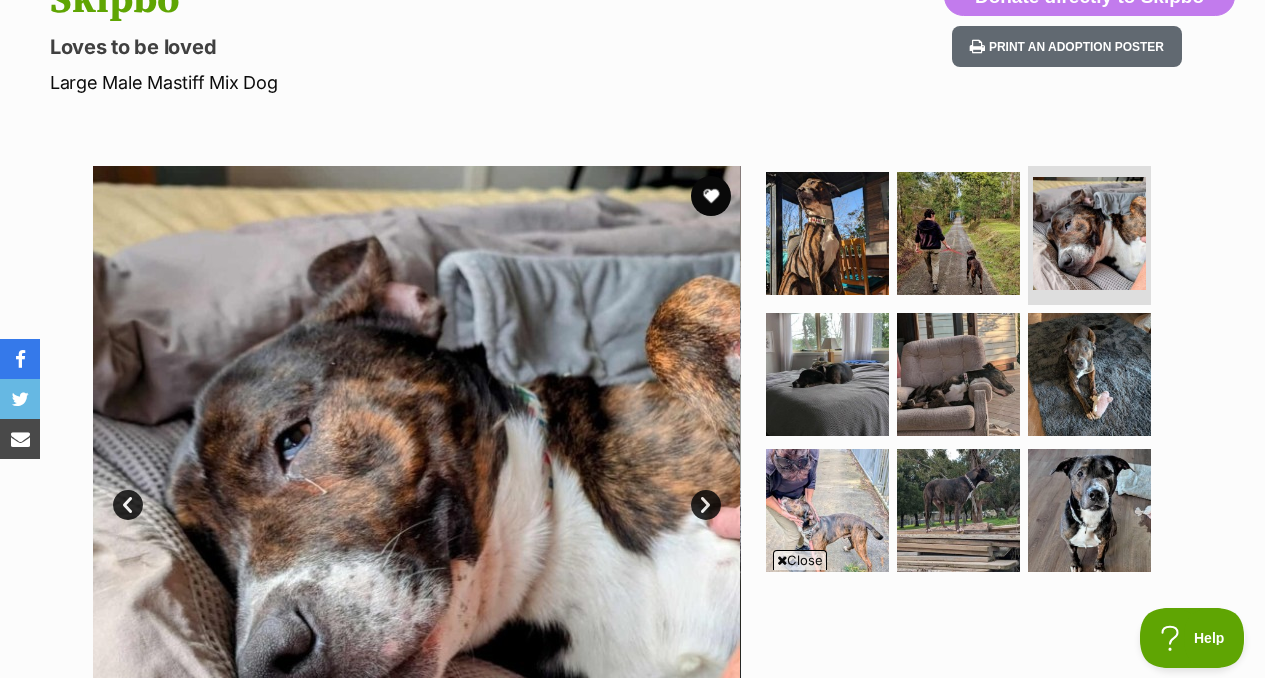 scroll, scrollTop: 248, scrollLeft: 0, axis: vertical 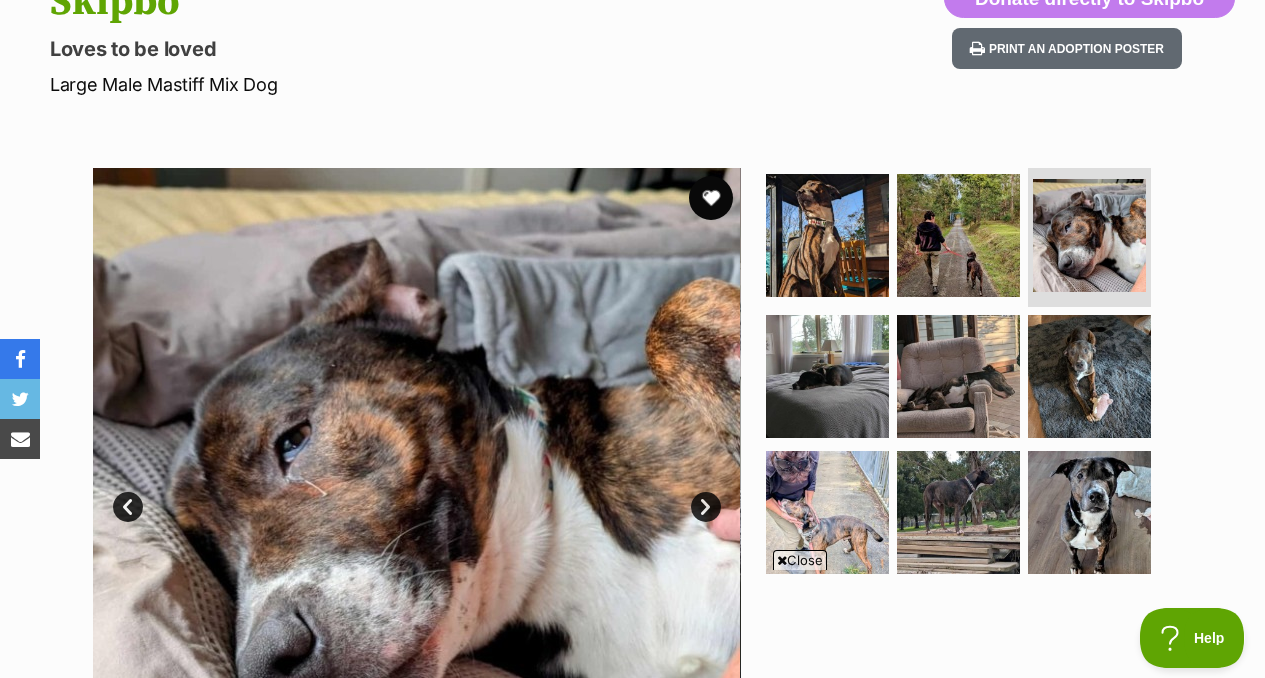 click at bounding box center [711, 198] 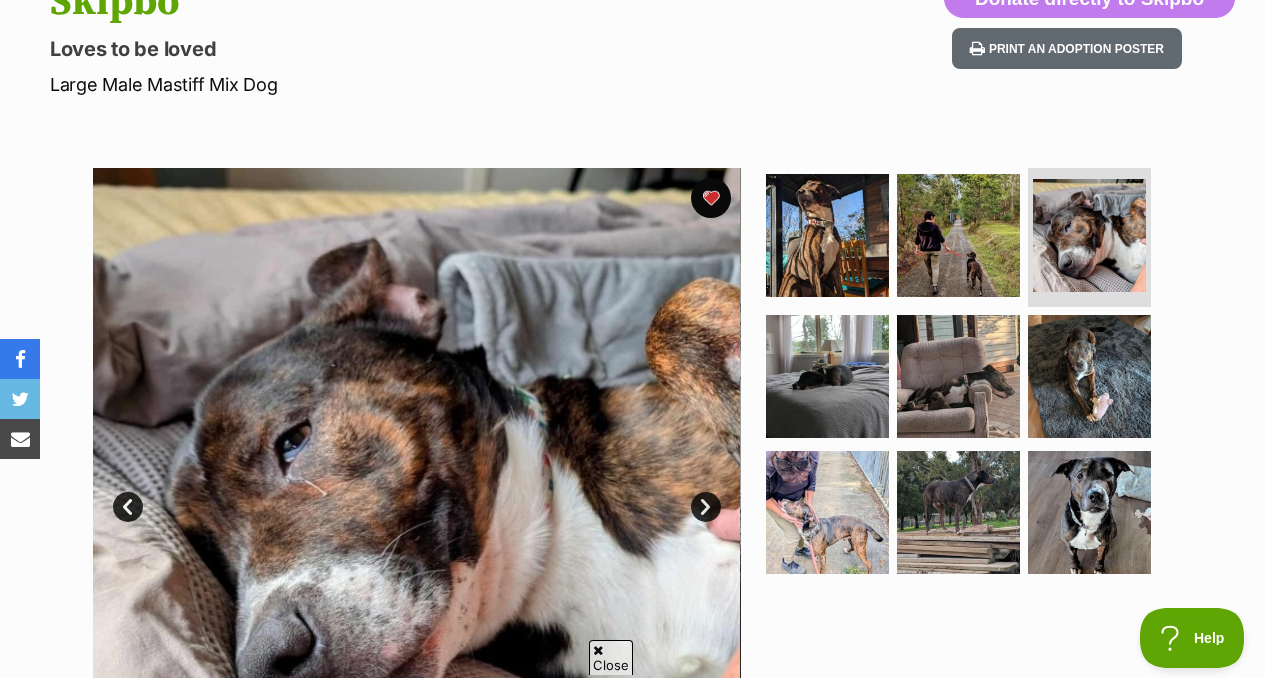 scroll, scrollTop: 0, scrollLeft: 0, axis: both 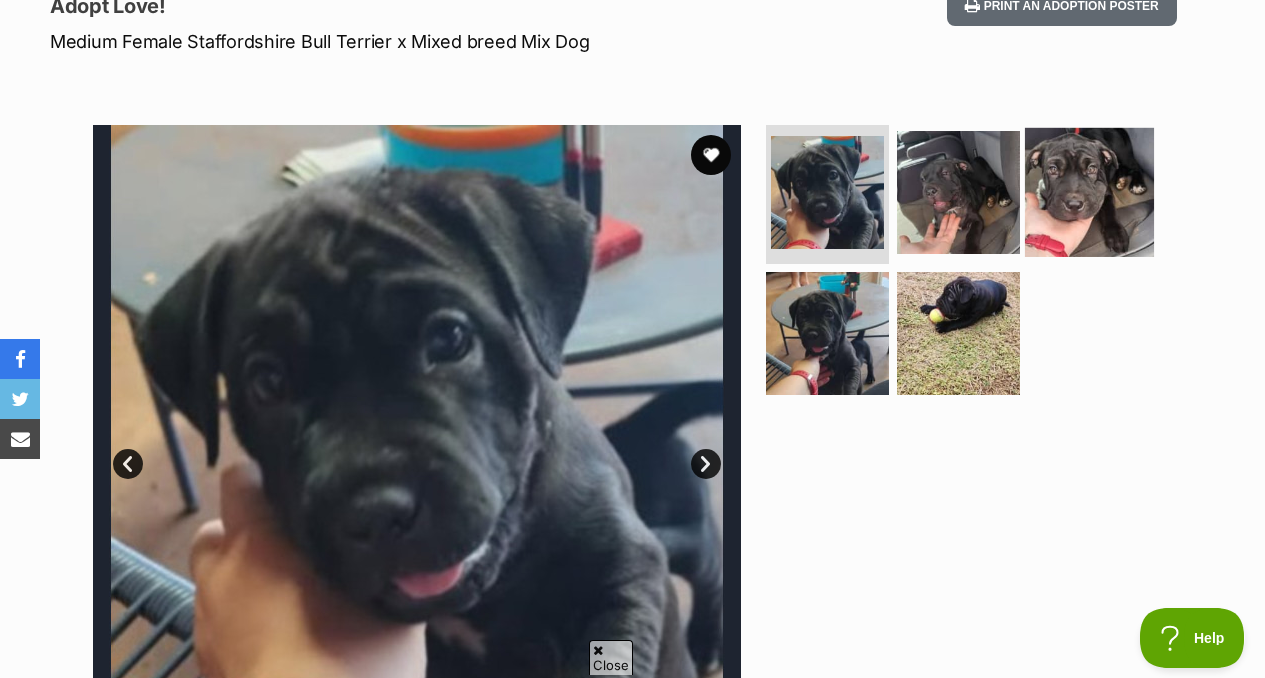 click at bounding box center [1089, 191] 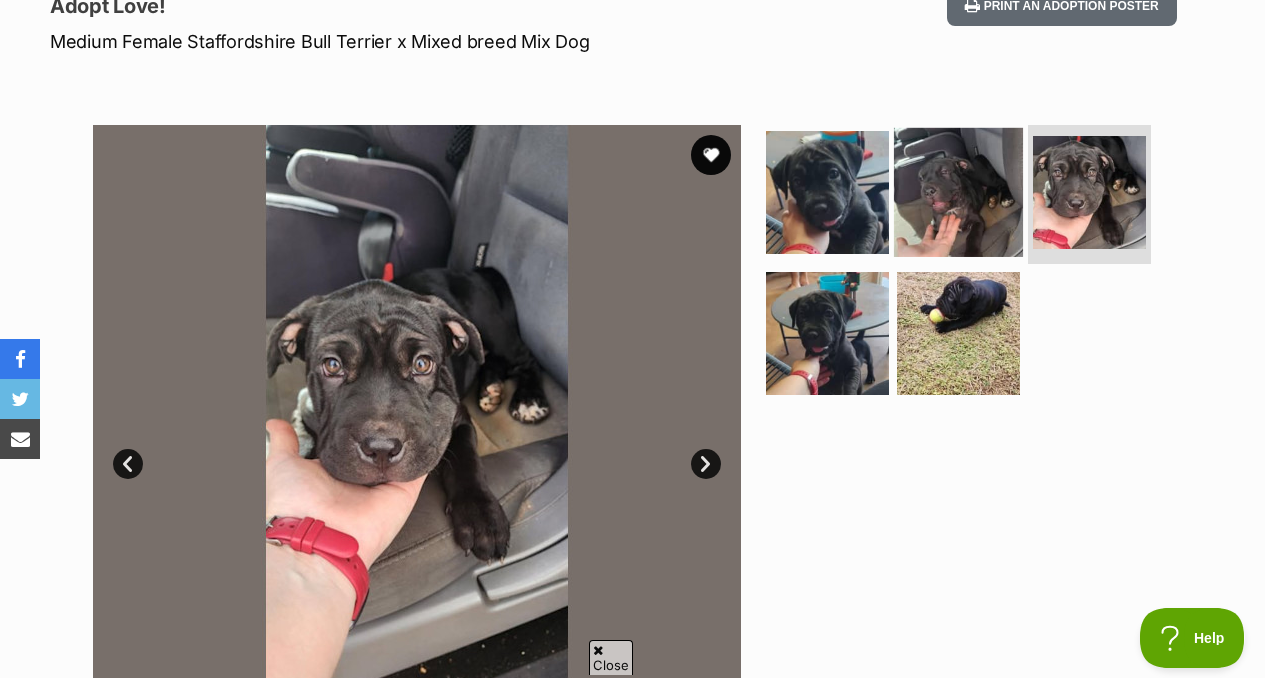 scroll, scrollTop: 0, scrollLeft: 0, axis: both 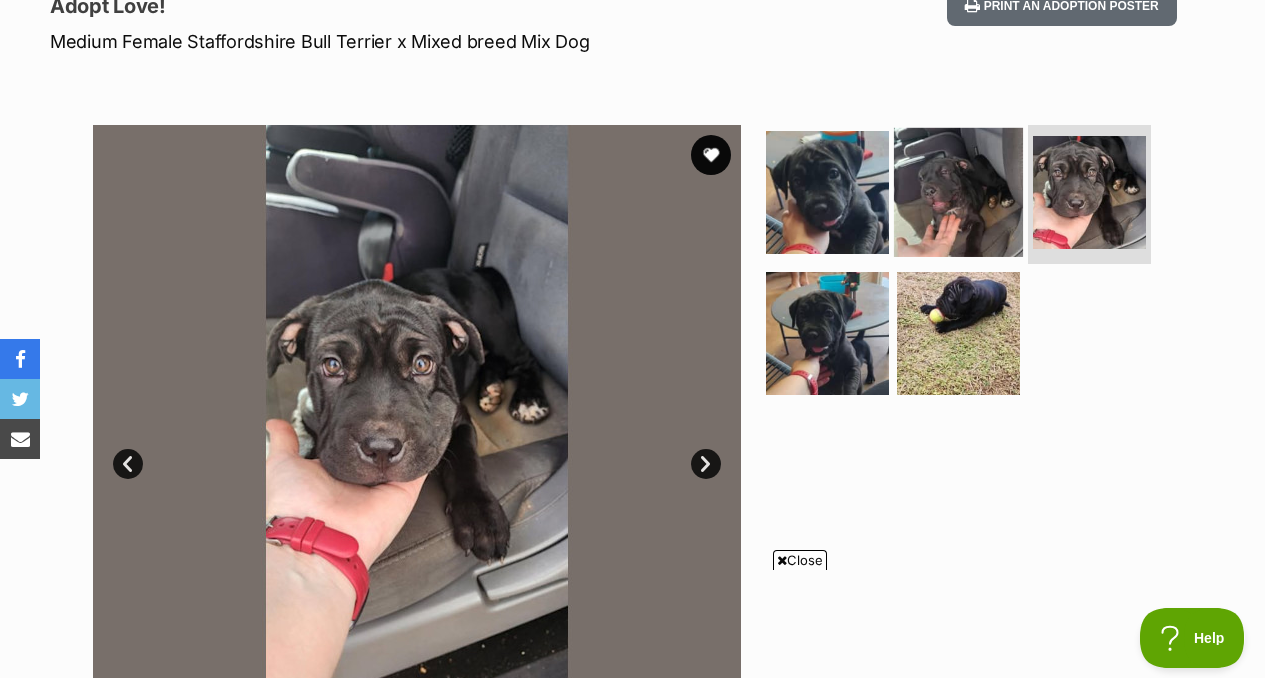 click at bounding box center (958, 191) 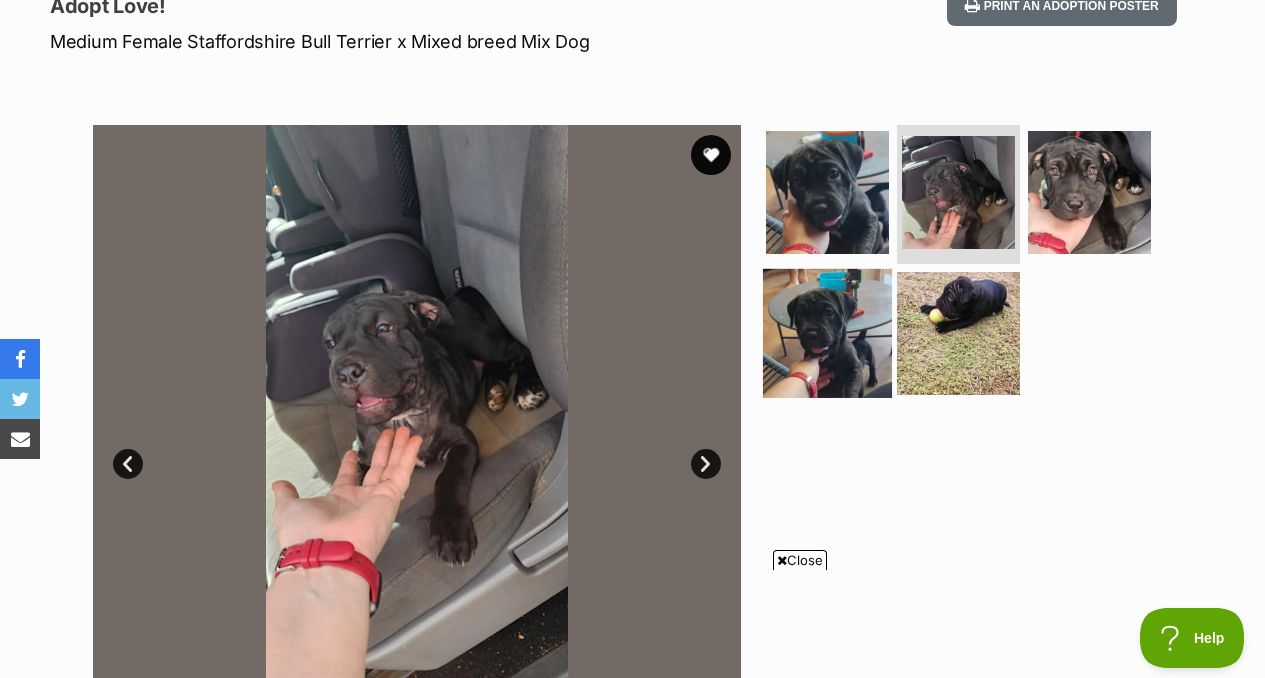 click at bounding box center [827, 333] 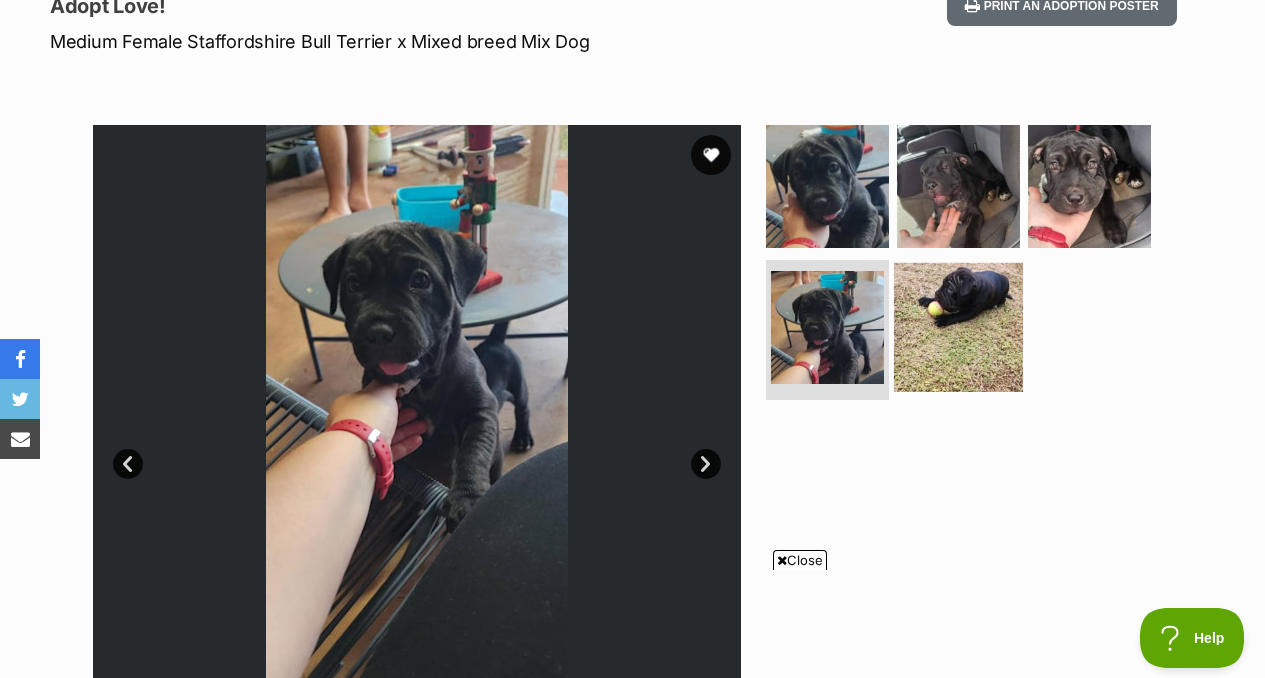 click at bounding box center [958, 327] 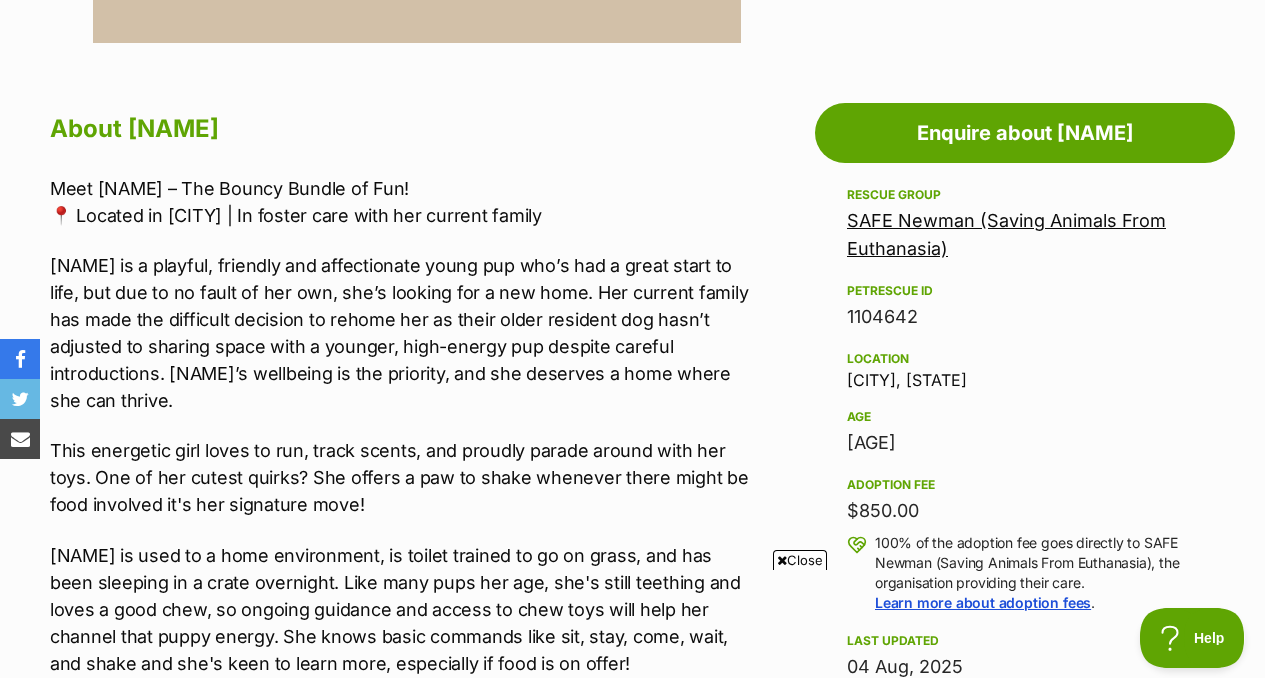 scroll, scrollTop: 1097, scrollLeft: 0, axis: vertical 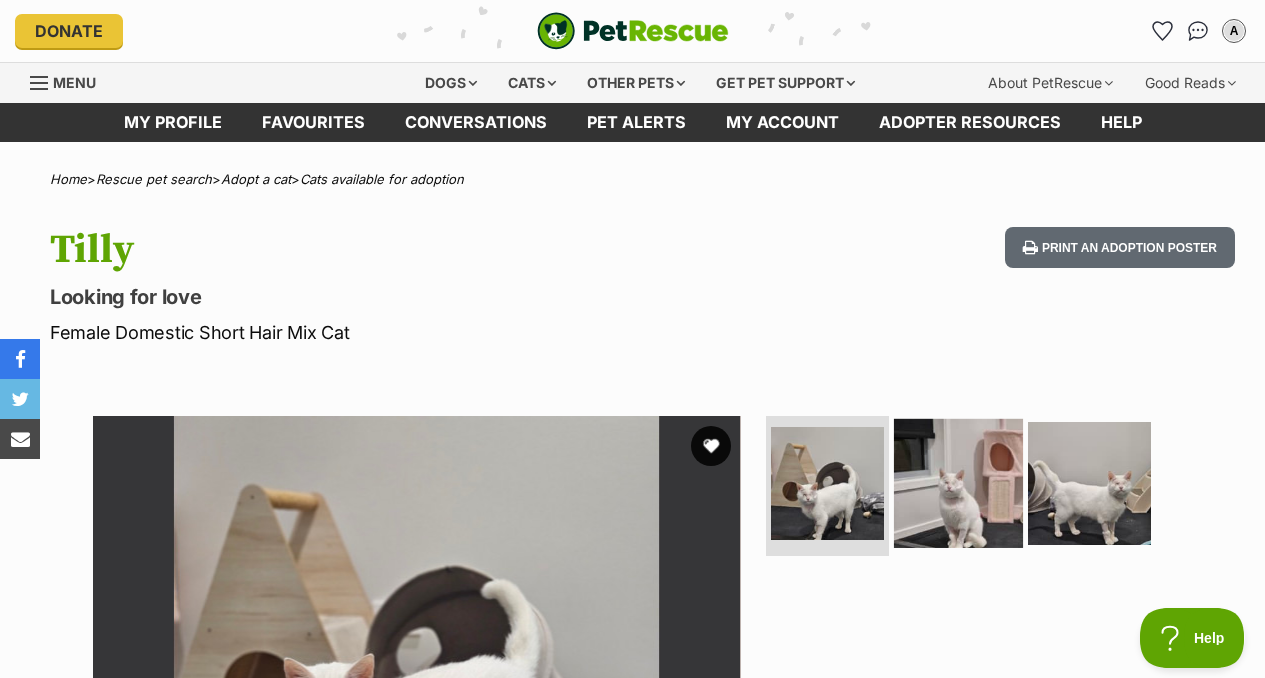 click at bounding box center (958, 483) 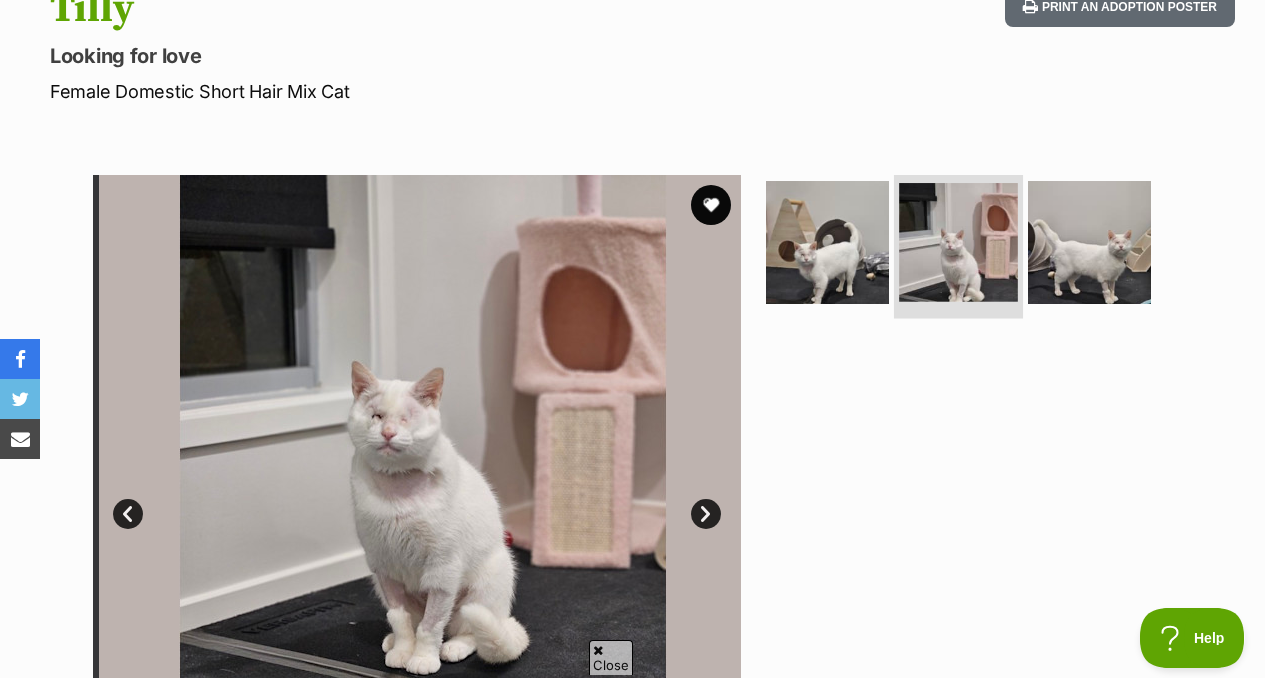 scroll, scrollTop: 313, scrollLeft: 0, axis: vertical 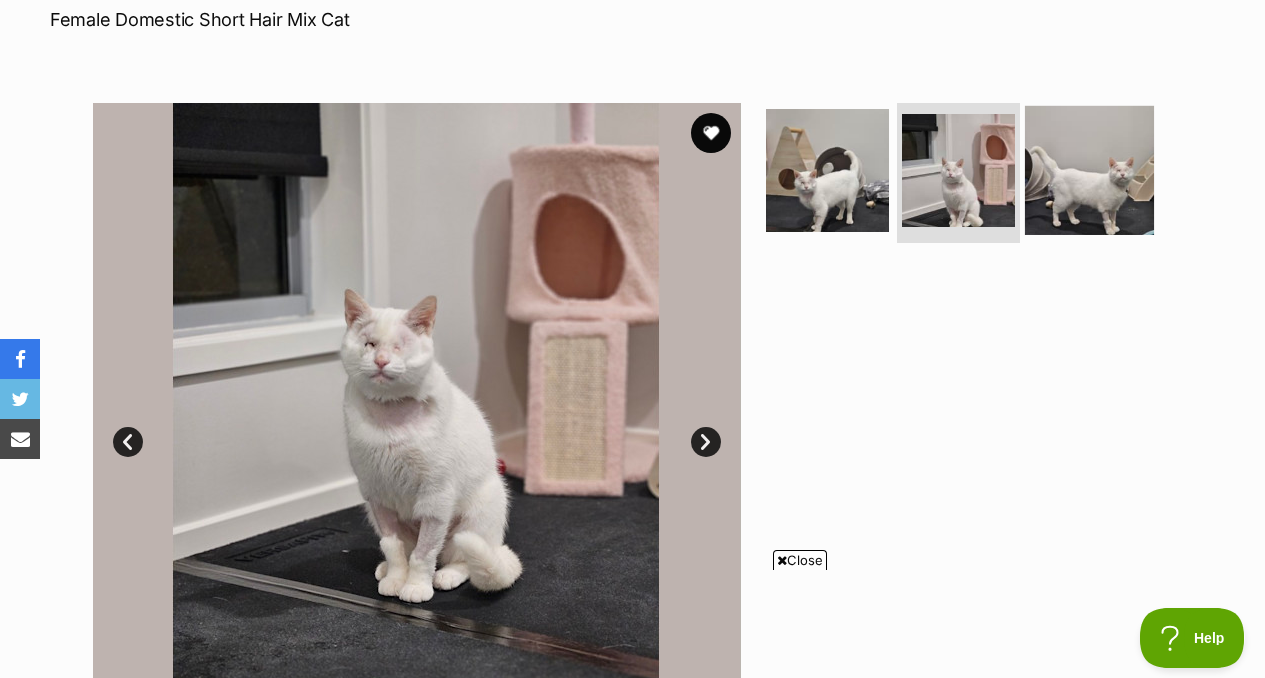 click at bounding box center (1089, 170) 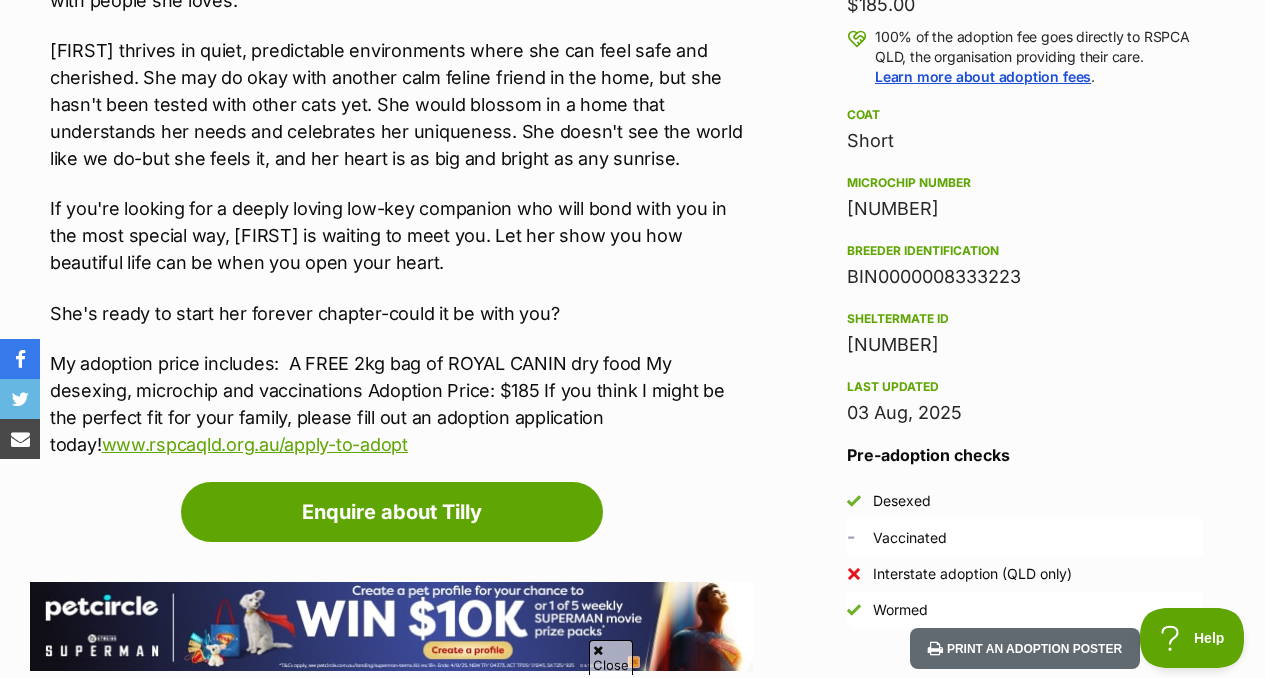scroll, scrollTop: 0, scrollLeft: 0, axis: both 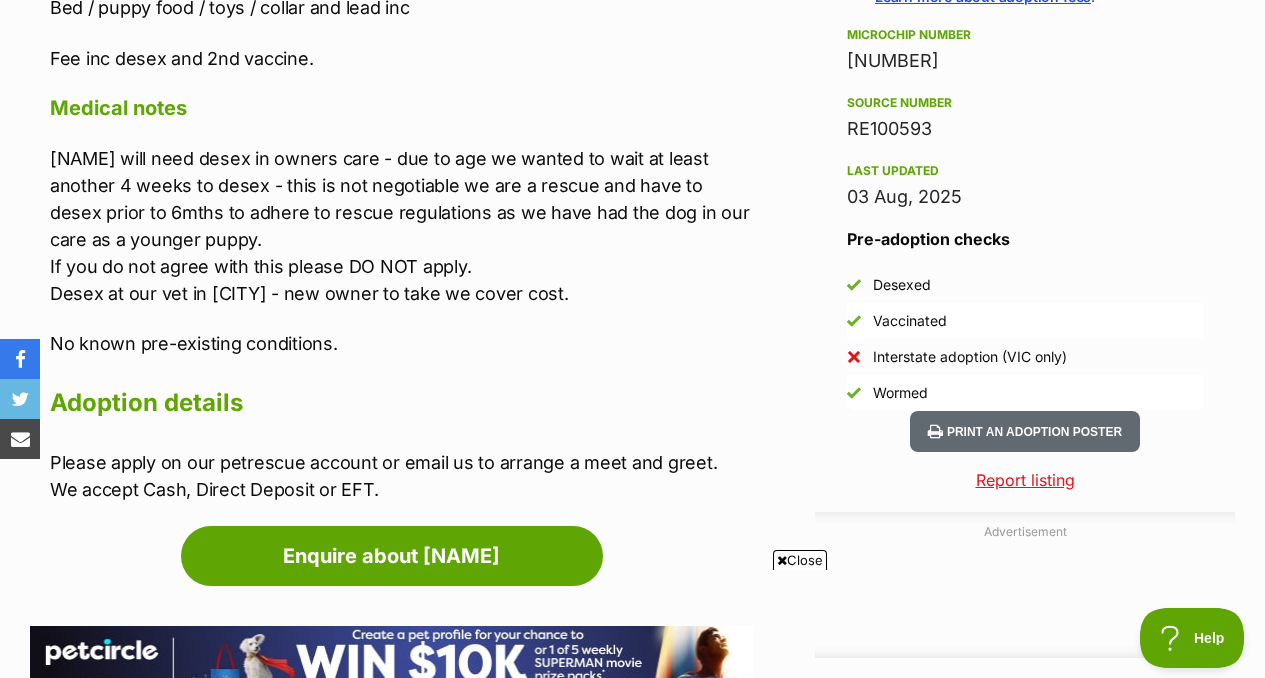 click on "Brody will need desex in owners care - due to age we wanted to wait at least another 4 weeks to desex - this is not negotiable we are a rescue and have to desex prior to 6mths to adhere to rescue regulations as we have had the dog in our care as a younger puppy.
If you do not agree with this please DO NOT apply.
Desex at our vet in Heidelberg - new owner to take we cover cost." at bounding box center [401, 226] 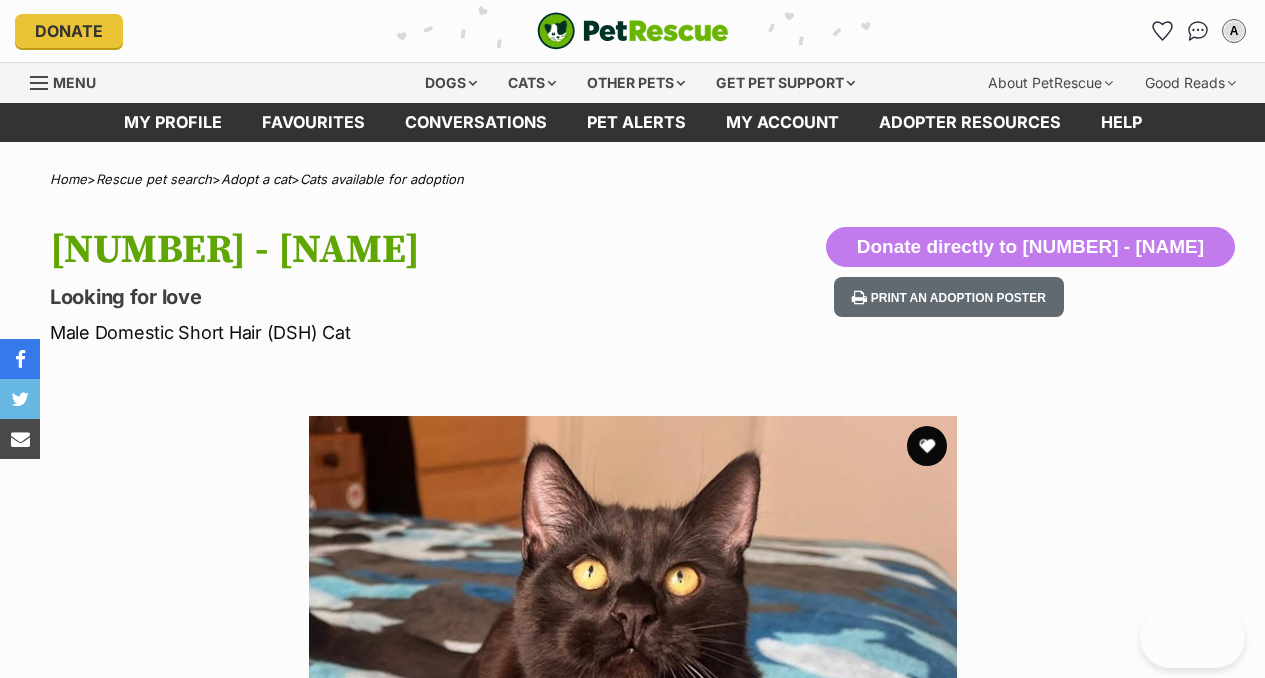 scroll, scrollTop: 0, scrollLeft: 0, axis: both 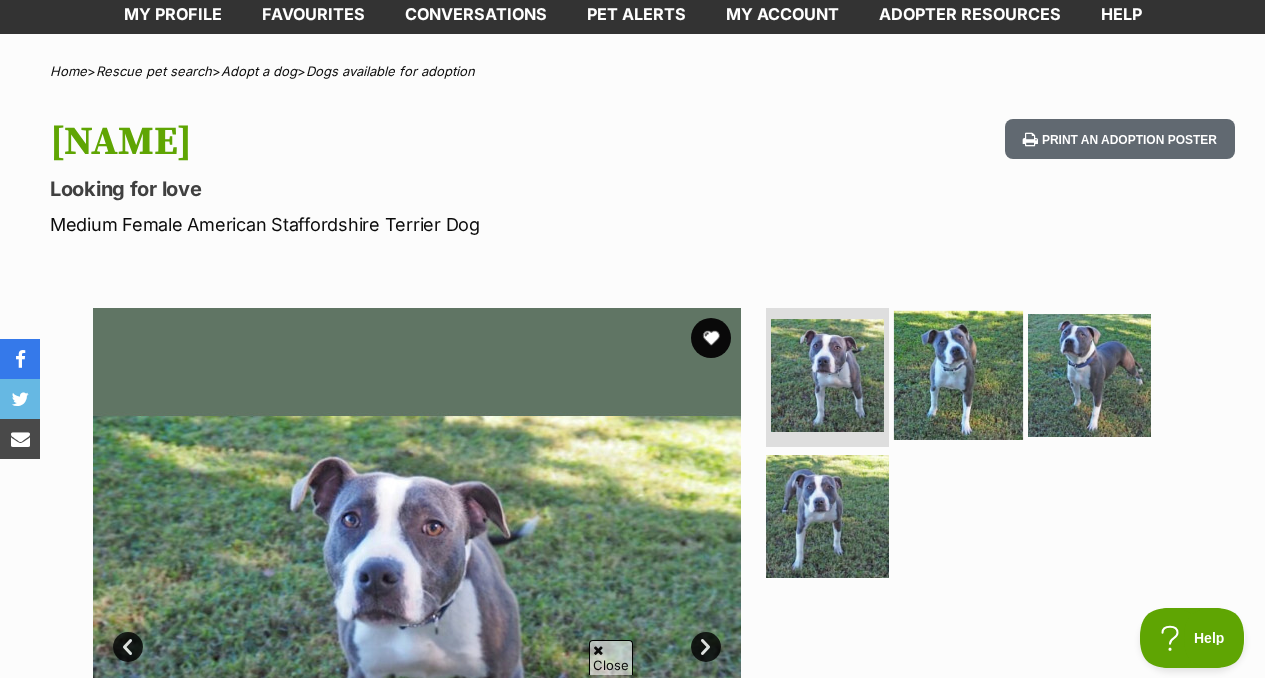 click at bounding box center [958, 374] 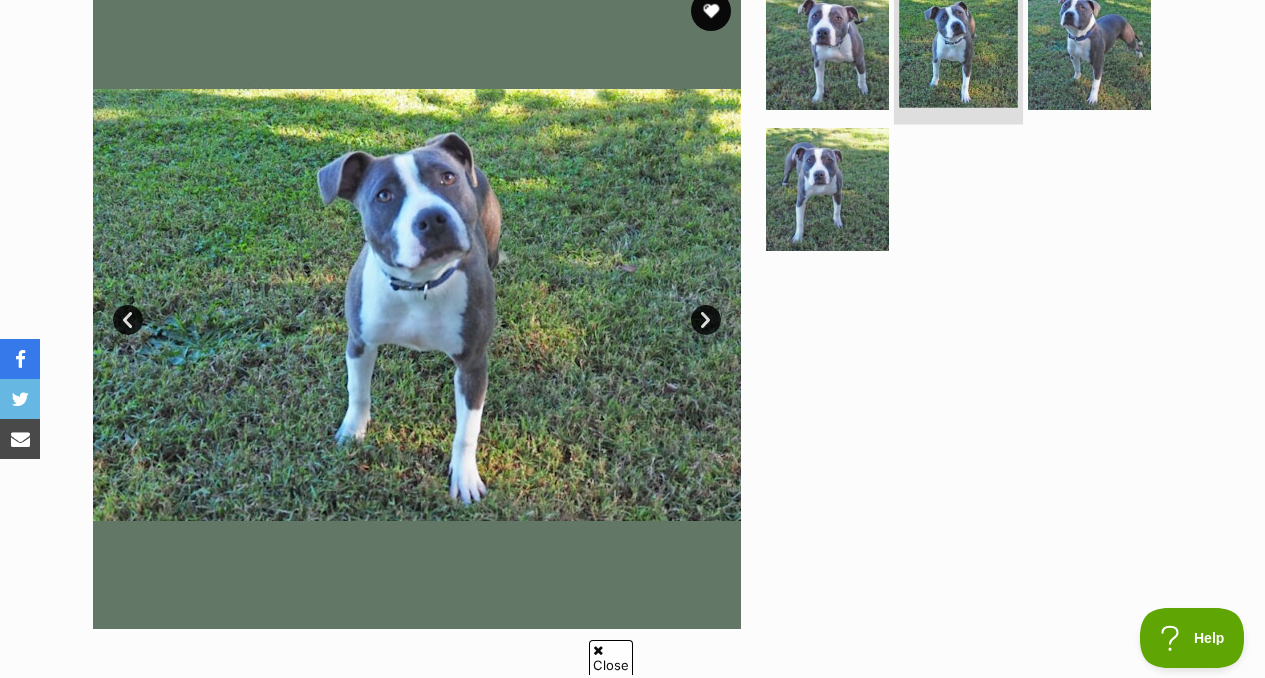 scroll, scrollTop: 436, scrollLeft: 0, axis: vertical 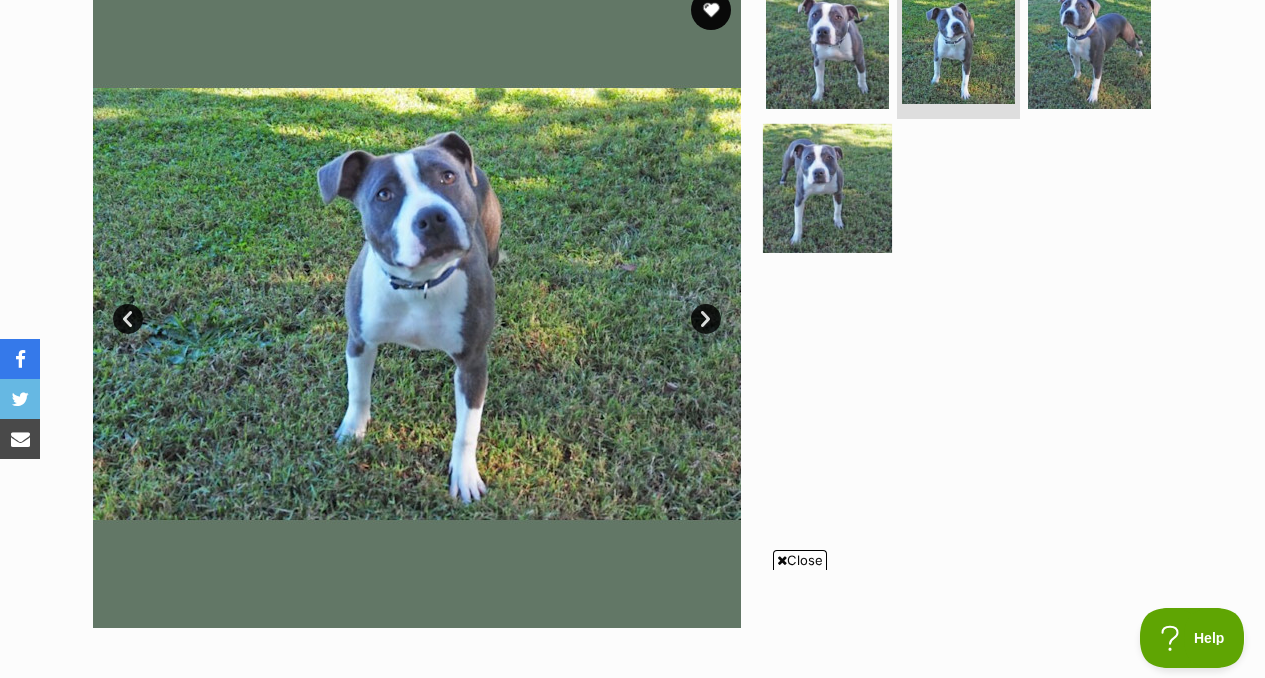 click at bounding box center [827, 188] 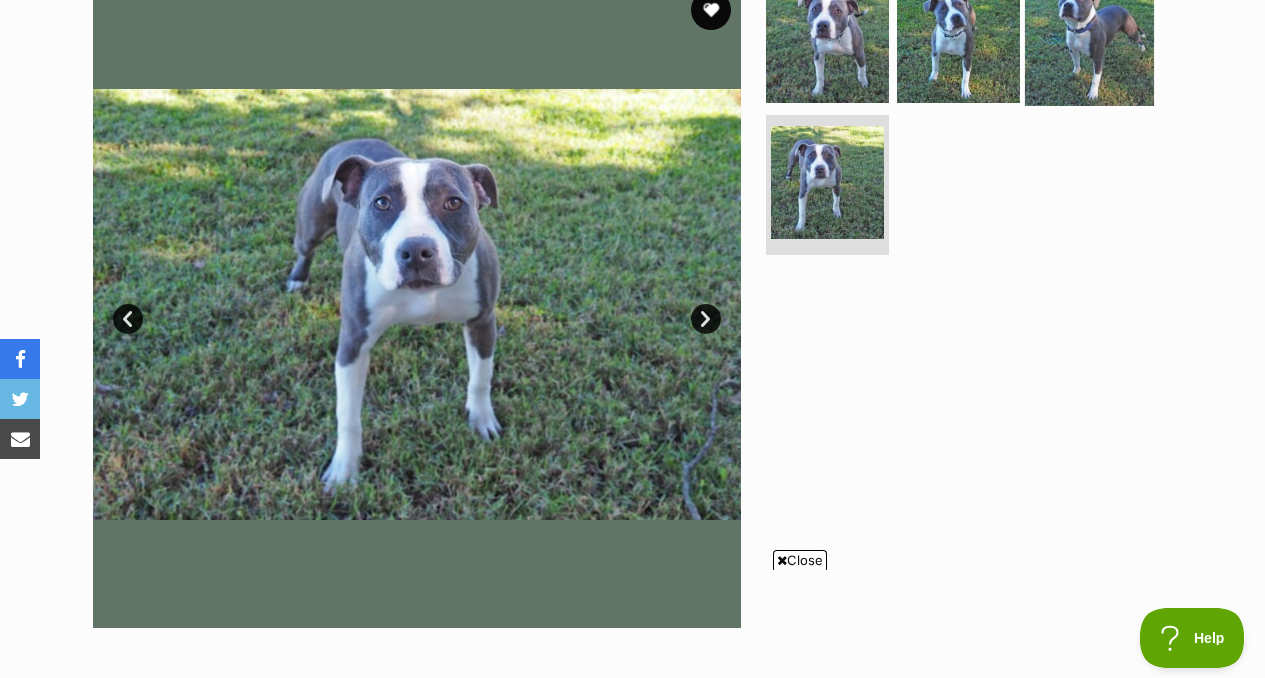 click at bounding box center [1089, 40] 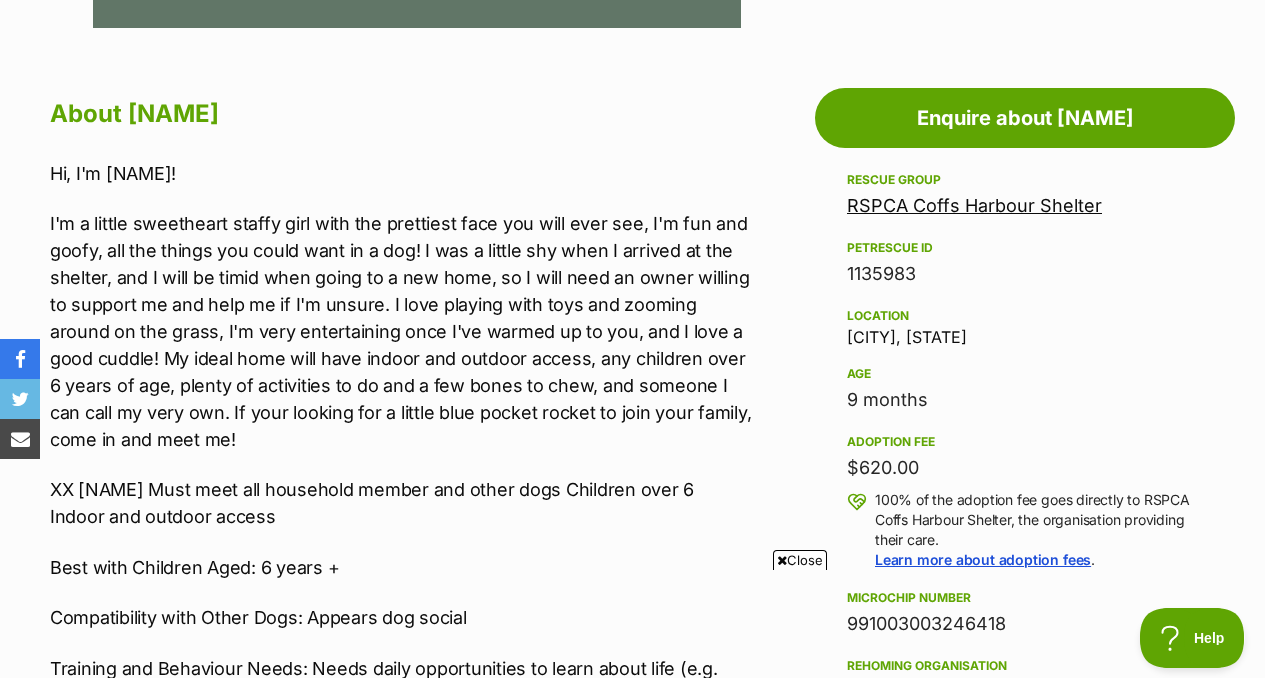 scroll, scrollTop: 1047, scrollLeft: 0, axis: vertical 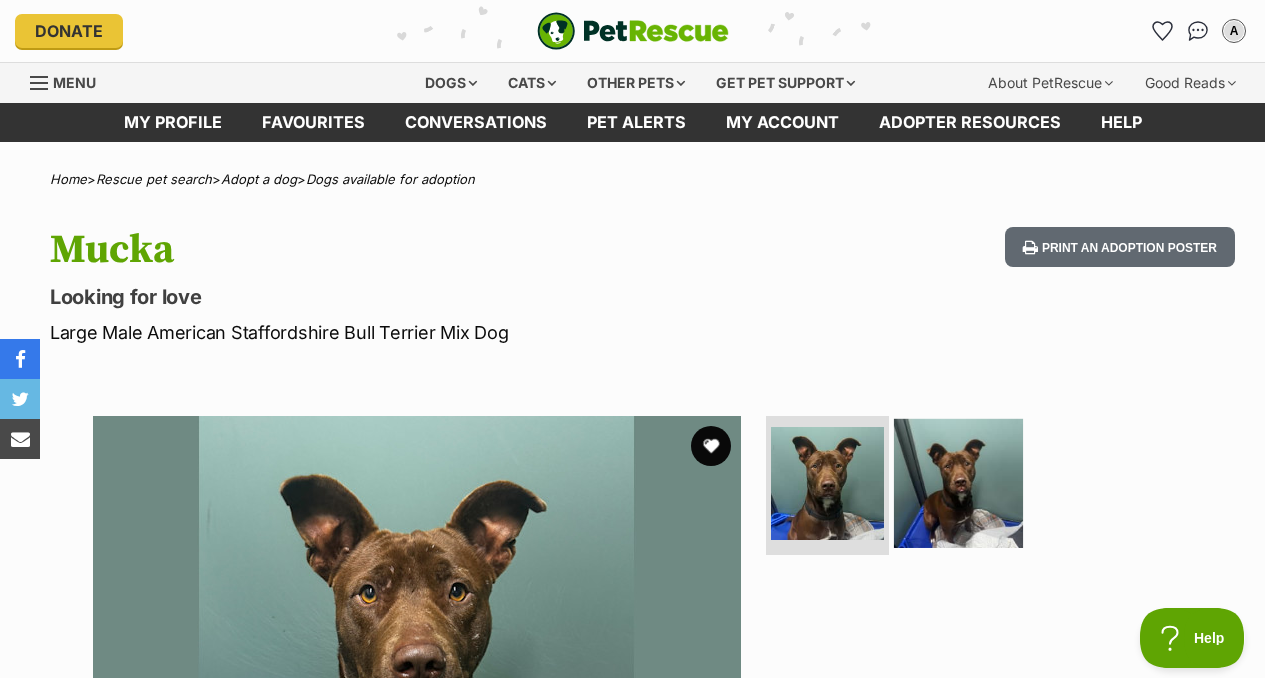 click at bounding box center (958, 482) 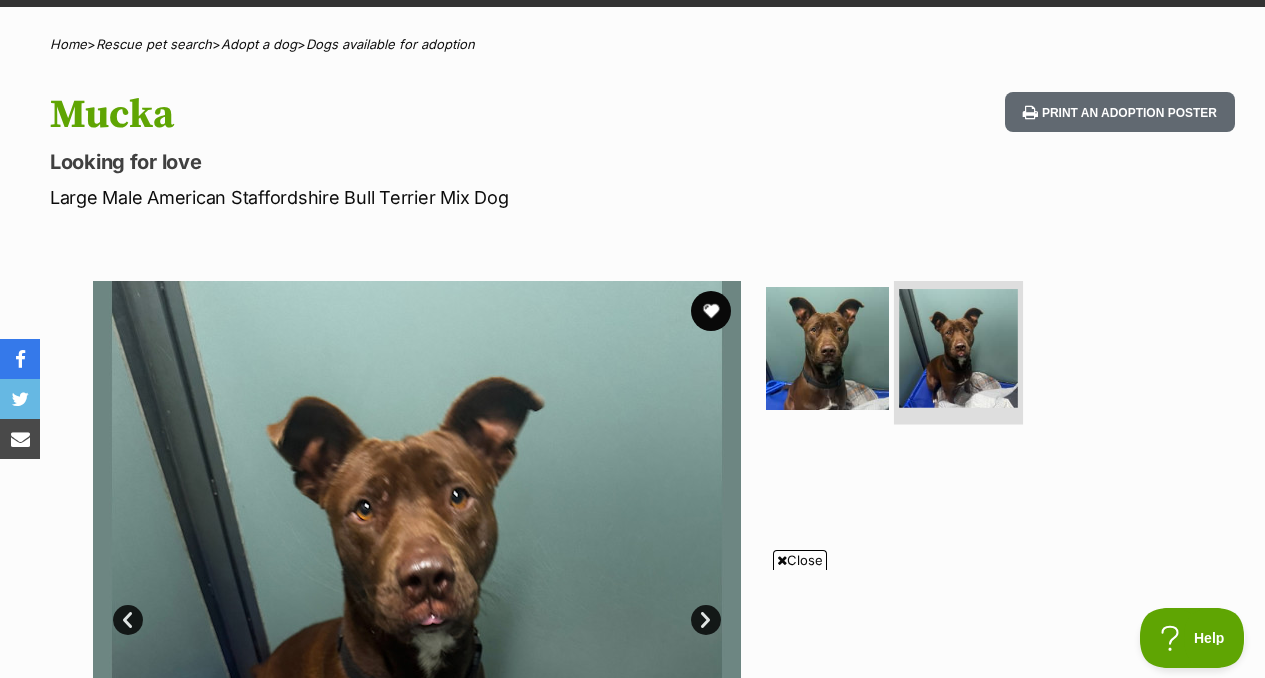 scroll, scrollTop: 133, scrollLeft: 0, axis: vertical 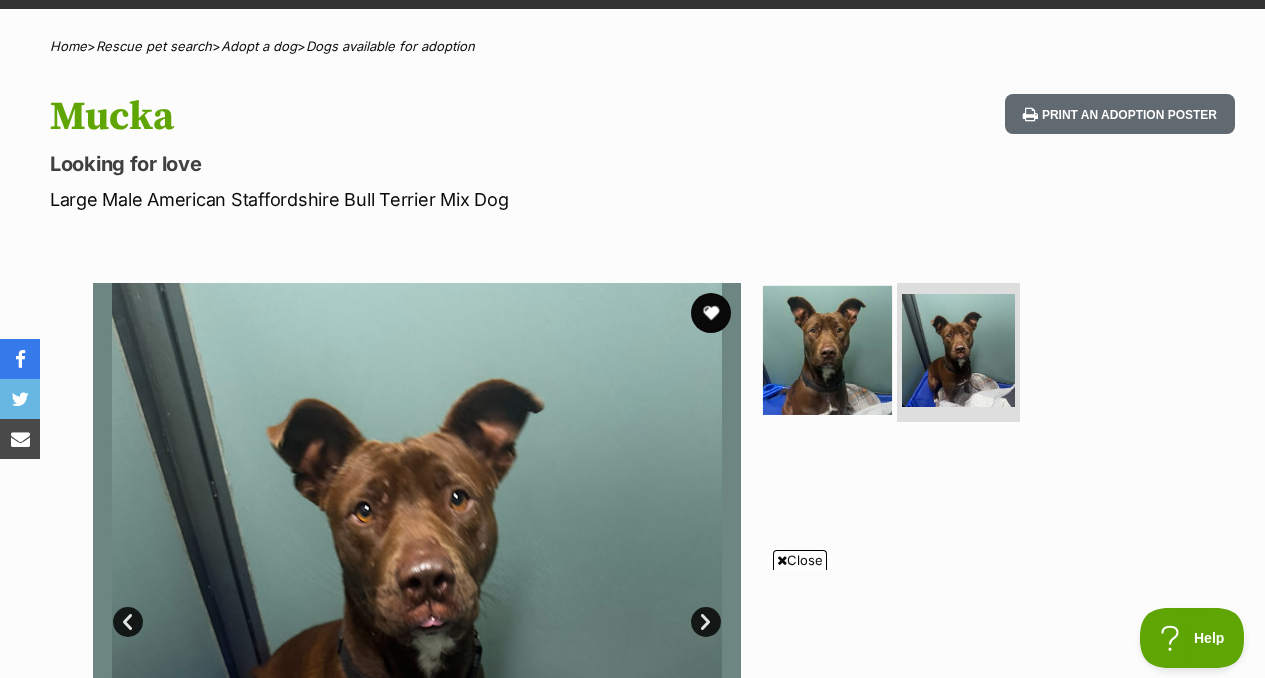 click at bounding box center (827, 349) 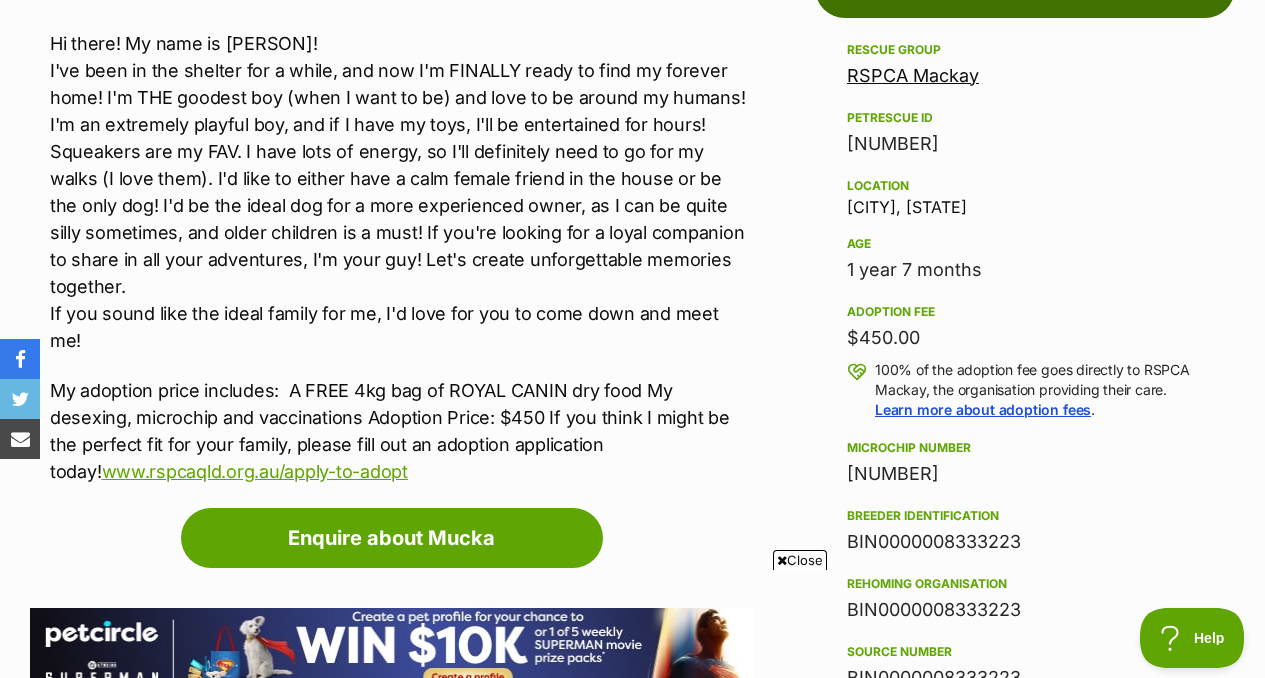 scroll, scrollTop: 1167, scrollLeft: 0, axis: vertical 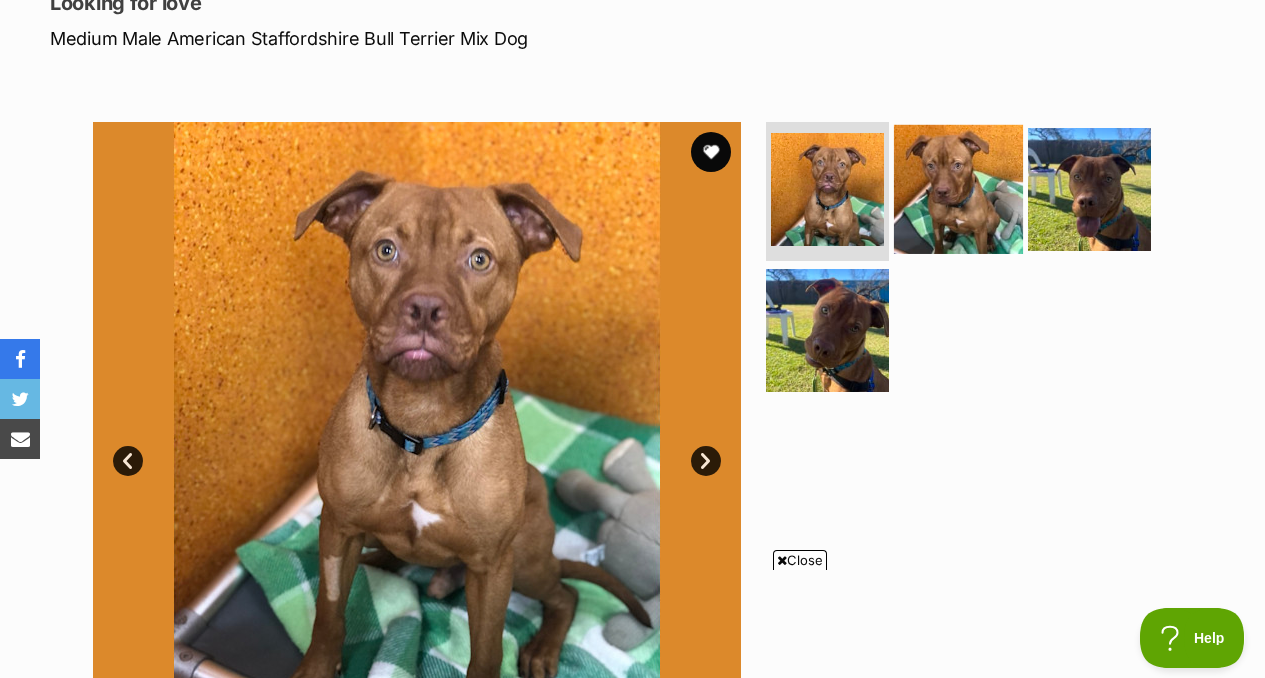 click at bounding box center (958, 188) 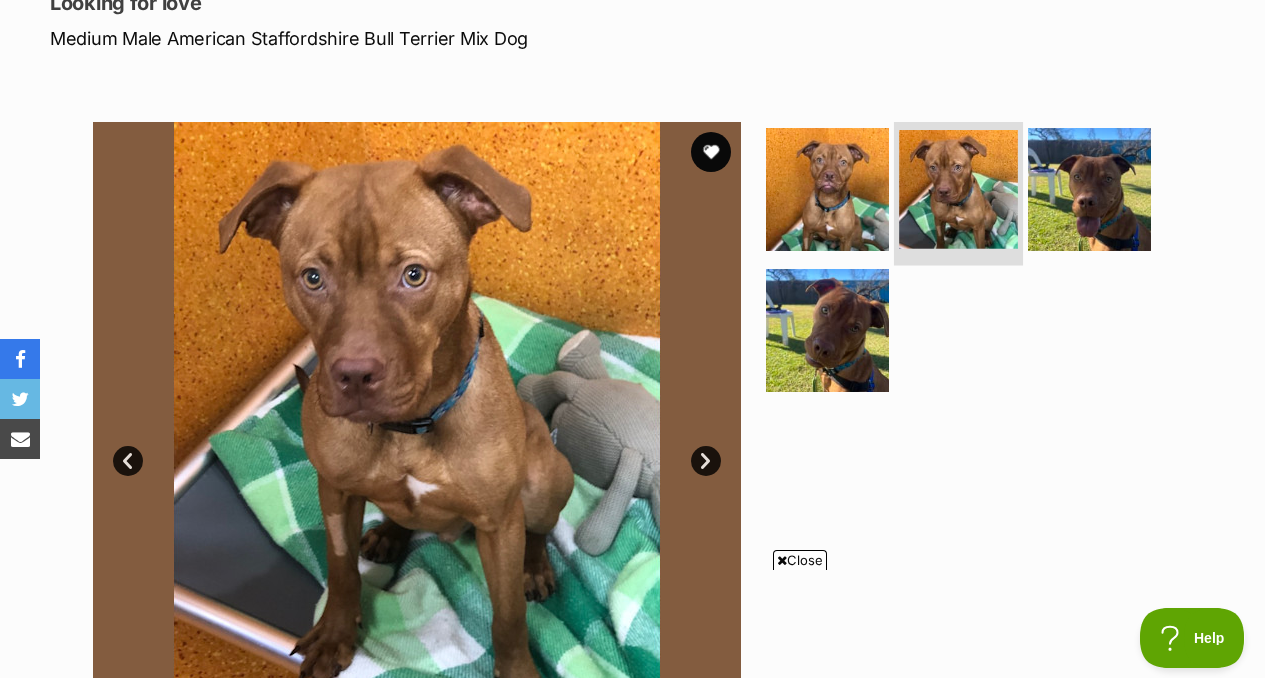 scroll, scrollTop: 0, scrollLeft: 0, axis: both 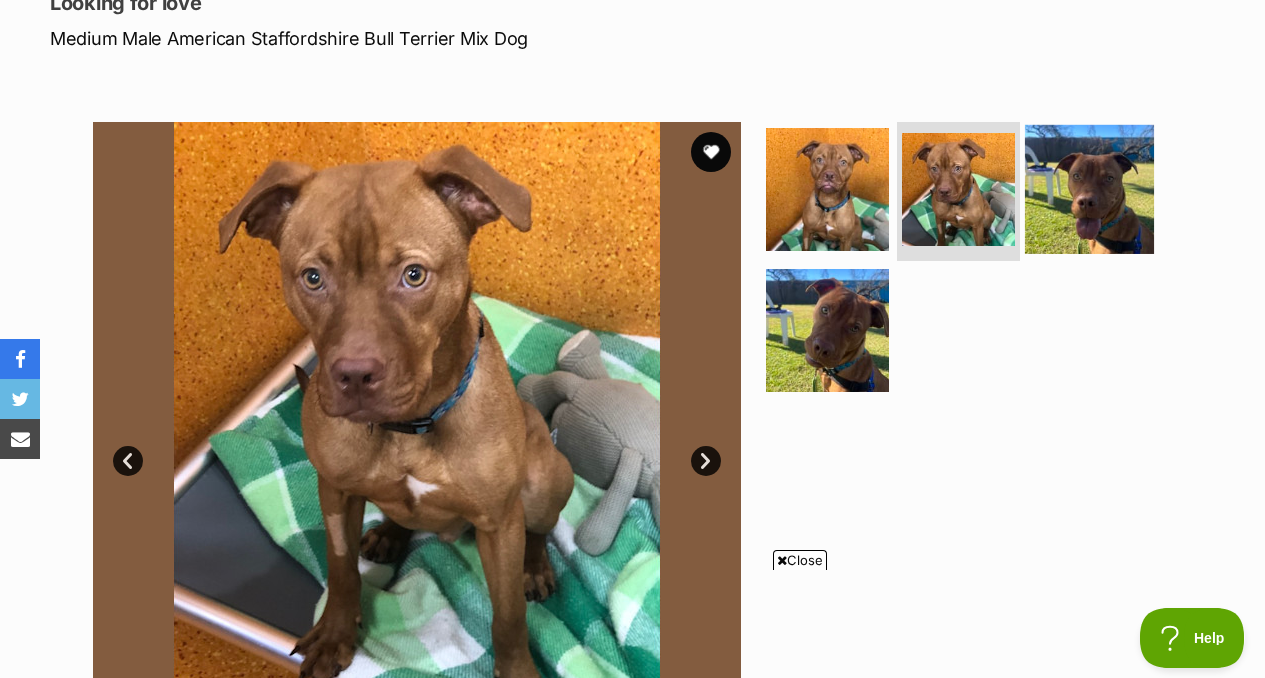 click at bounding box center (1089, 188) 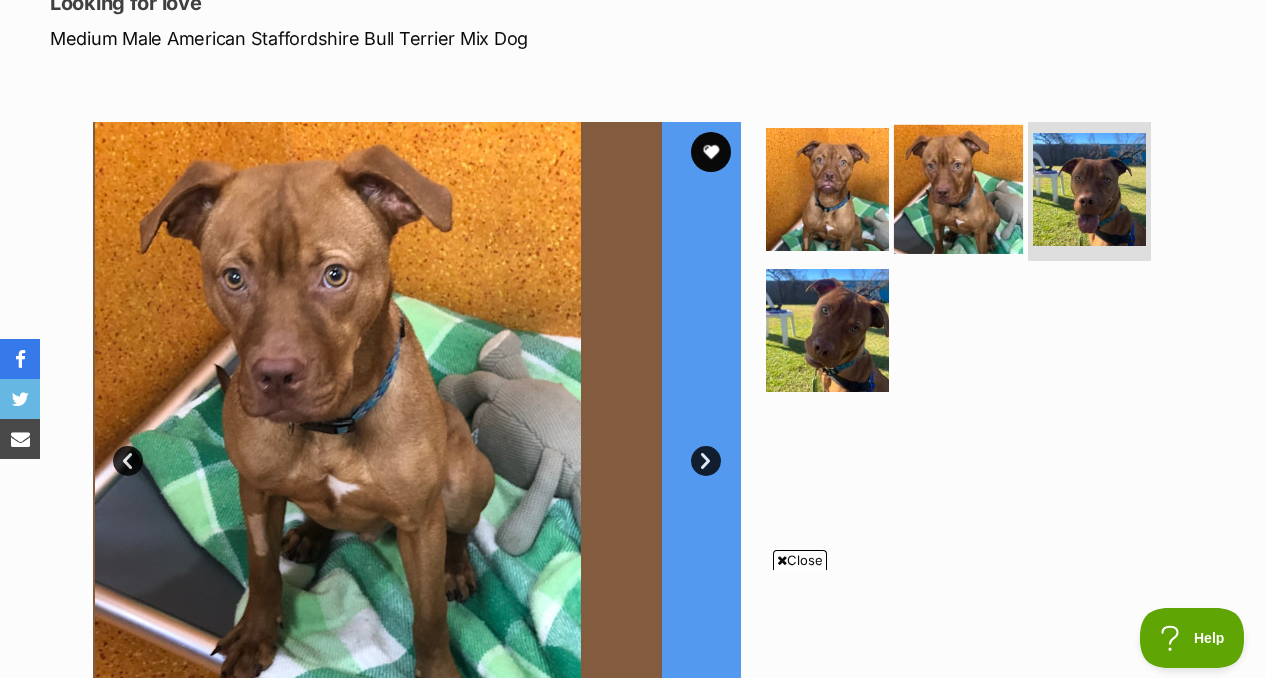 scroll, scrollTop: 0, scrollLeft: 0, axis: both 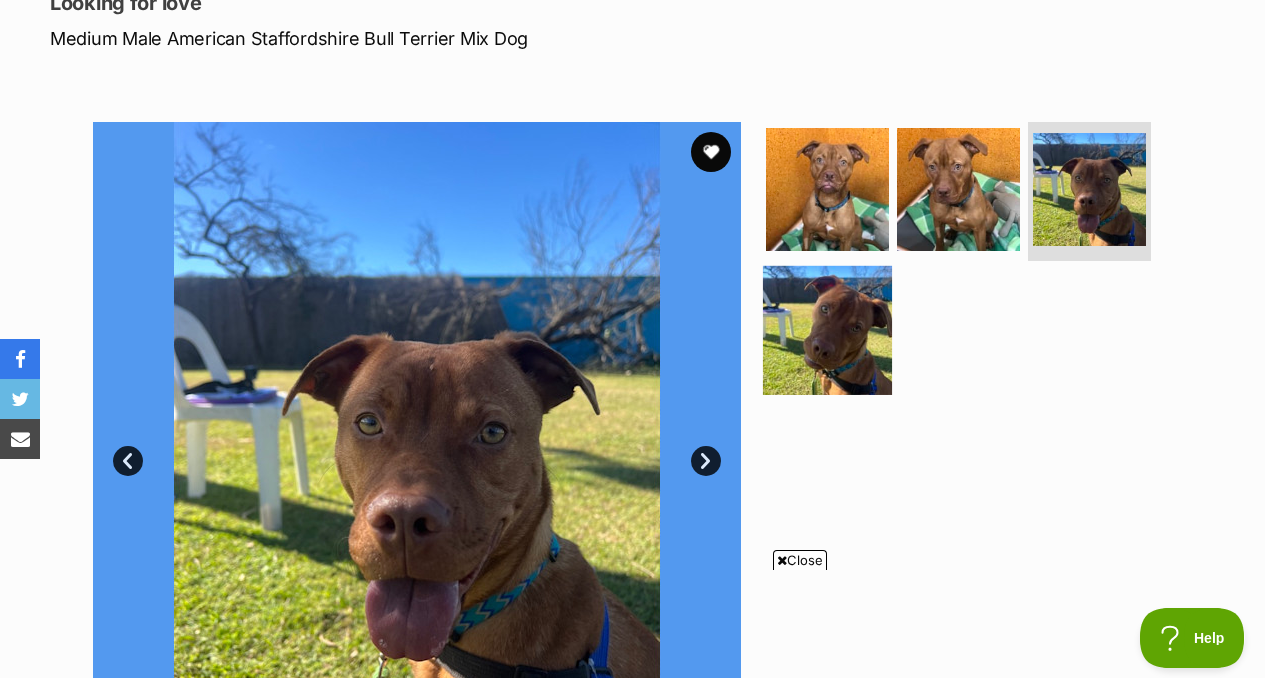 click at bounding box center (827, 330) 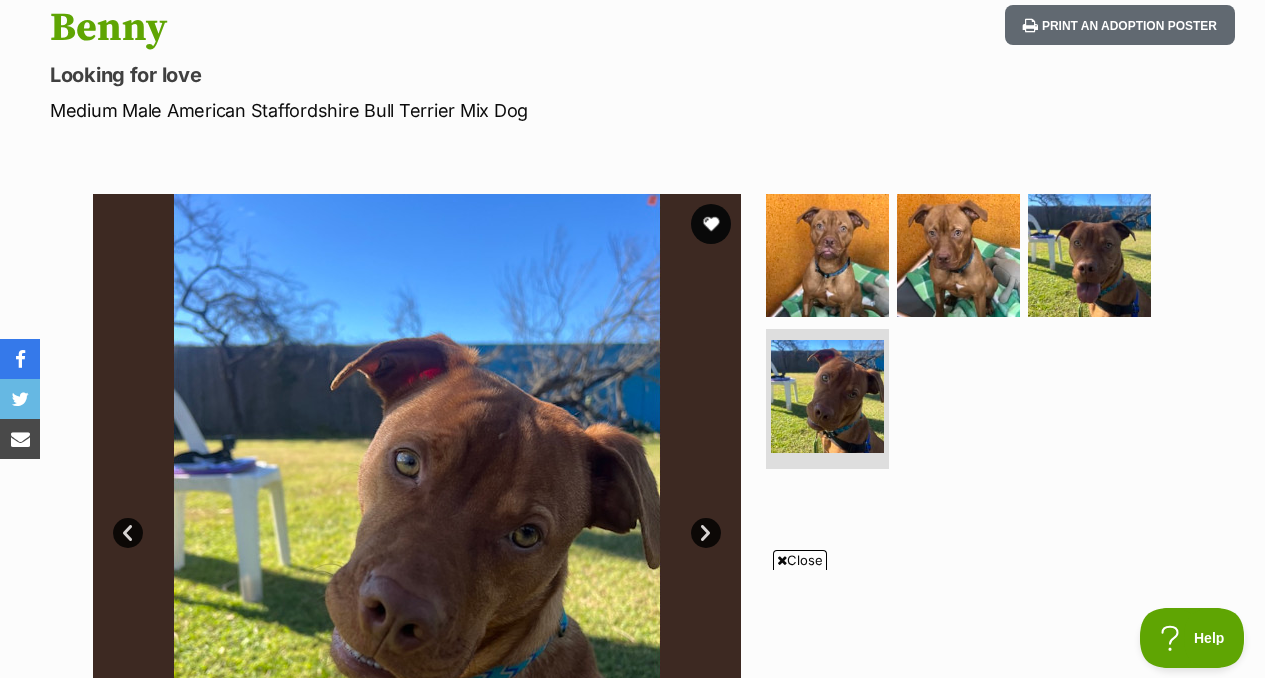 scroll, scrollTop: 221, scrollLeft: 0, axis: vertical 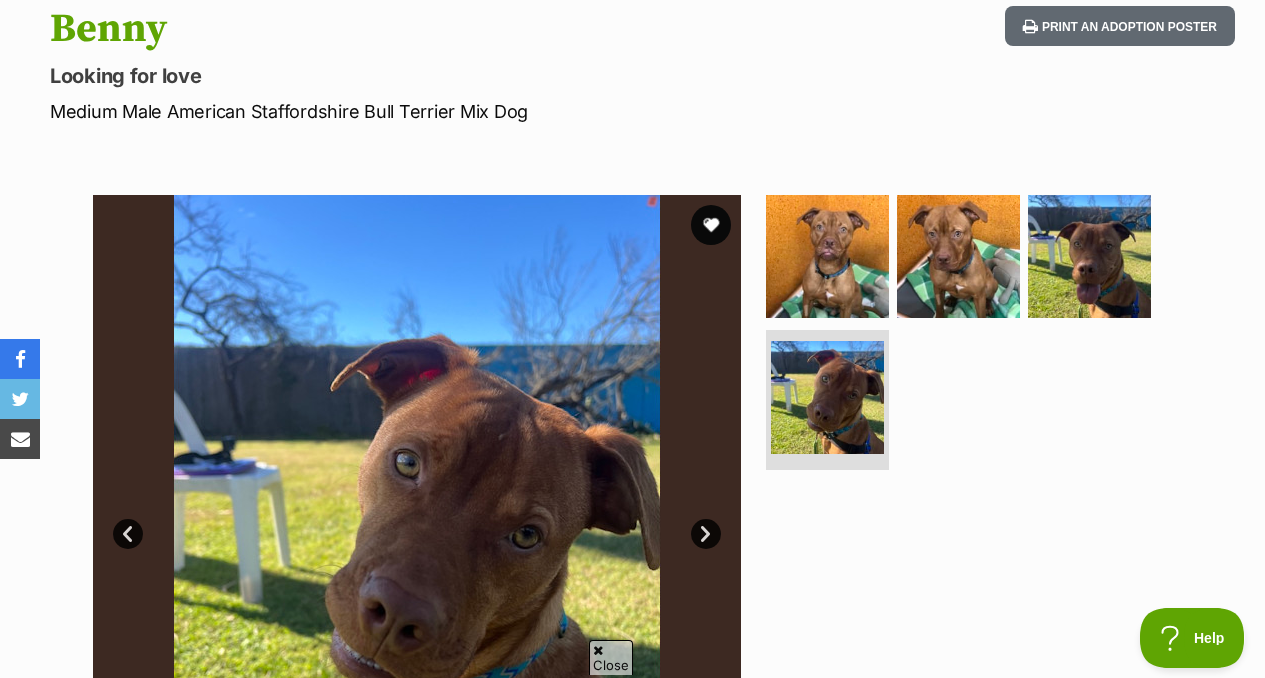 click on "Benny
Looking for love
Medium Male American Staffordshire Bull Terrier Mix Dog
Print an adoption poster" at bounding box center (632, 65) 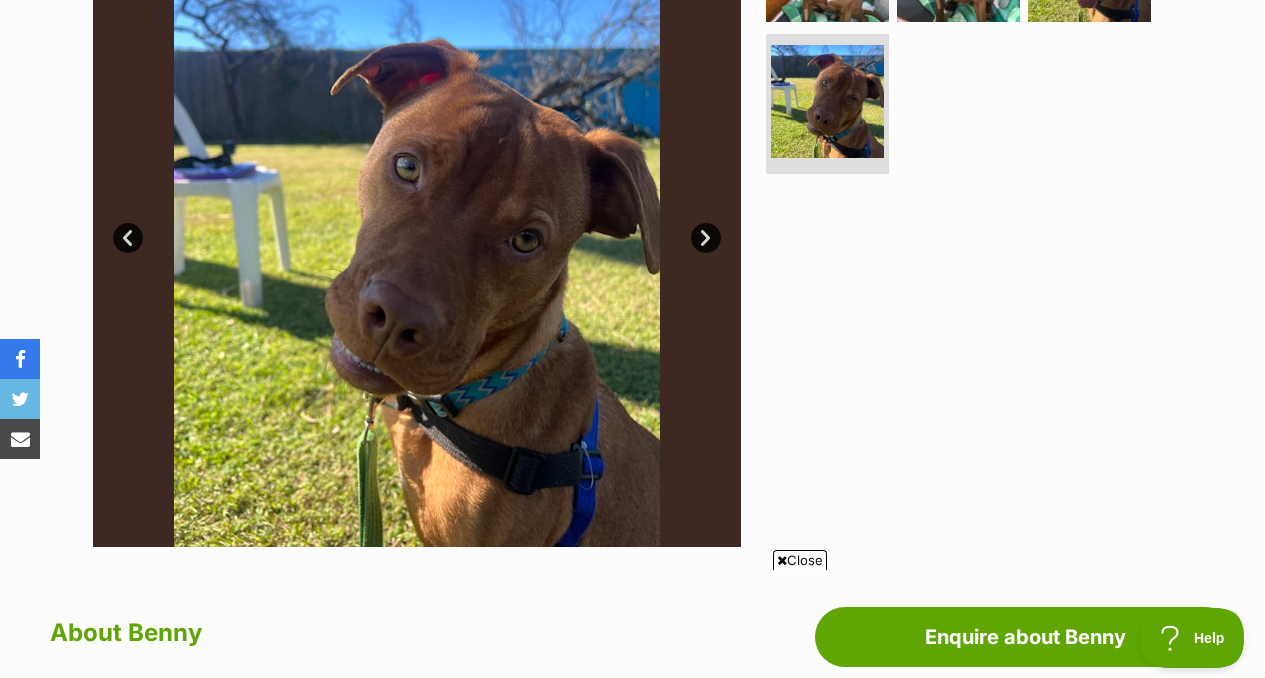 scroll, scrollTop: 567, scrollLeft: 0, axis: vertical 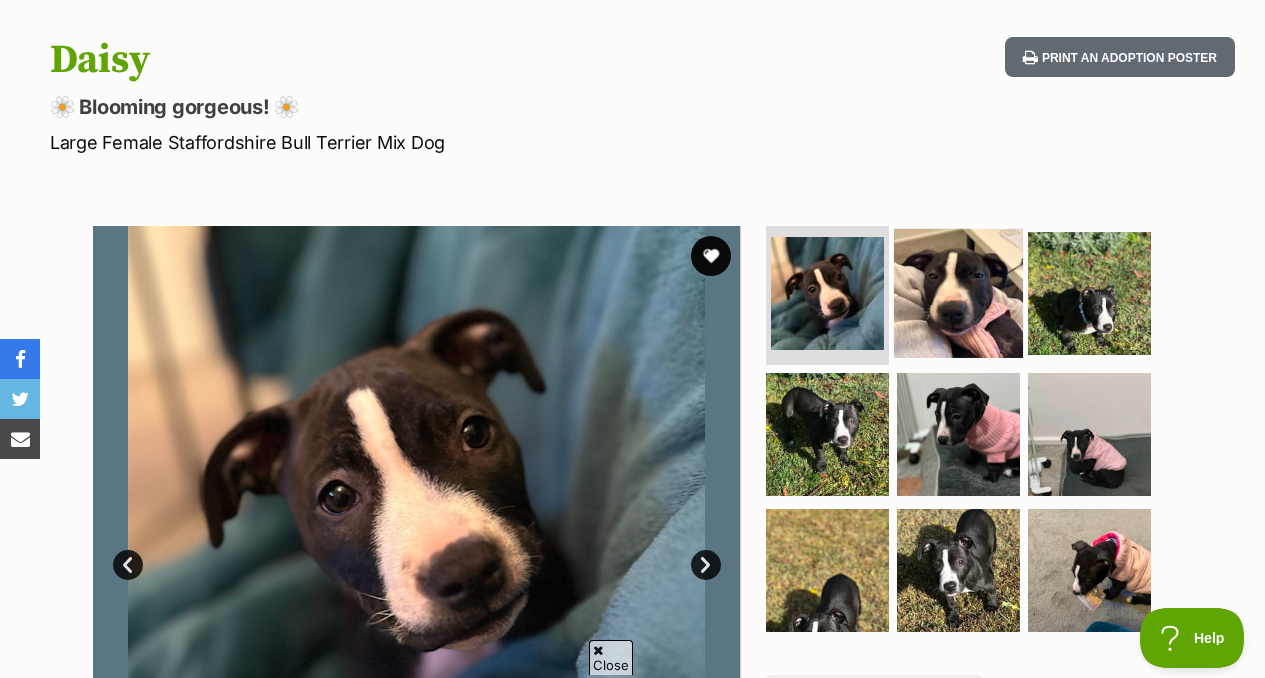 click at bounding box center [958, 292] 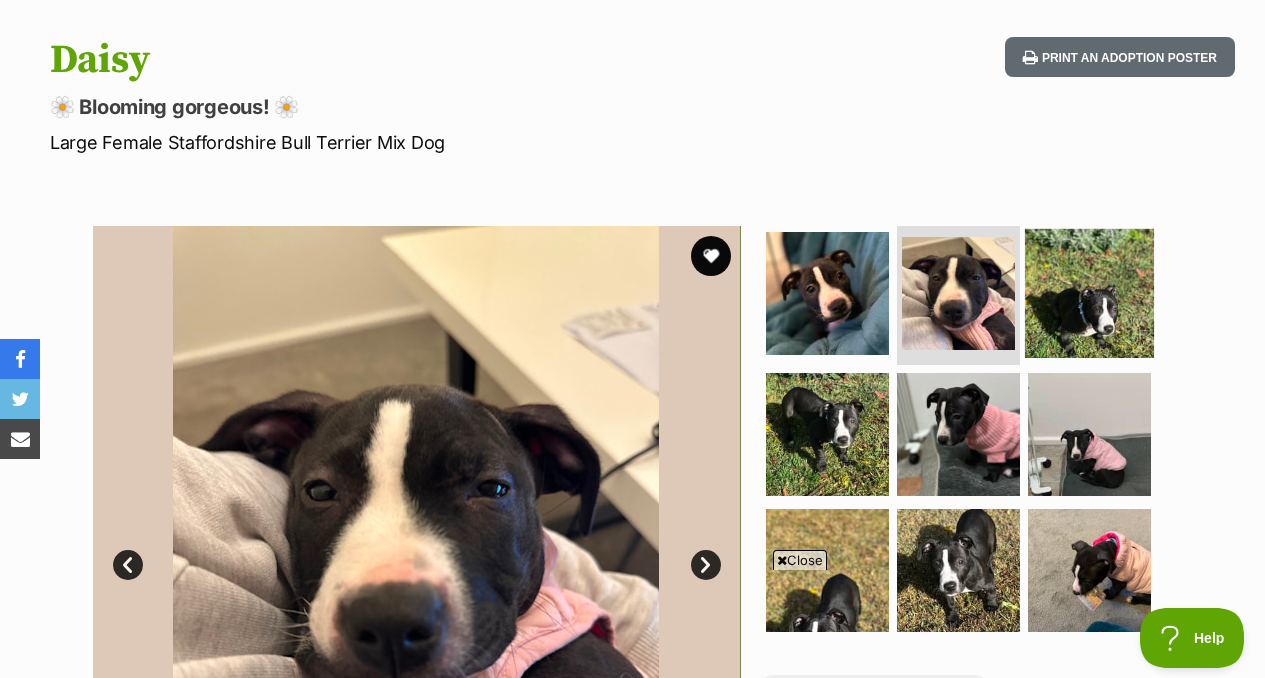 click at bounding box center [1089, 292] 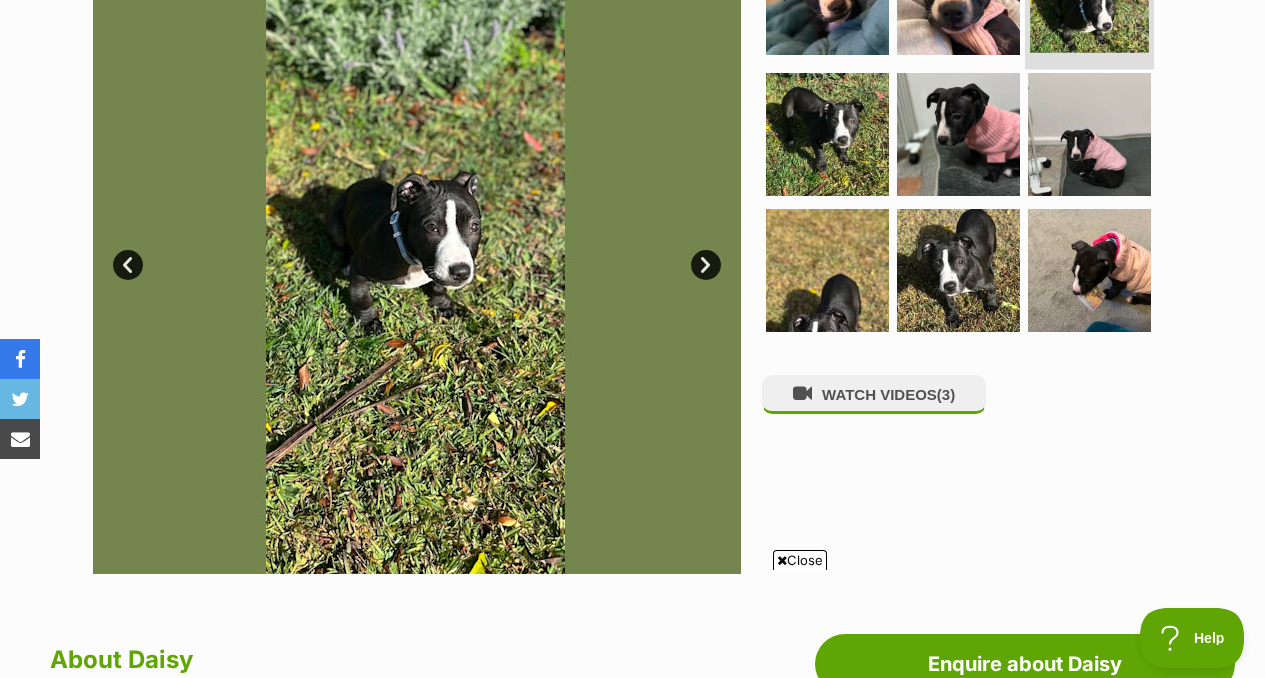 scroll, scrollTop: 493, scrollLeft: 0, axis: vertical 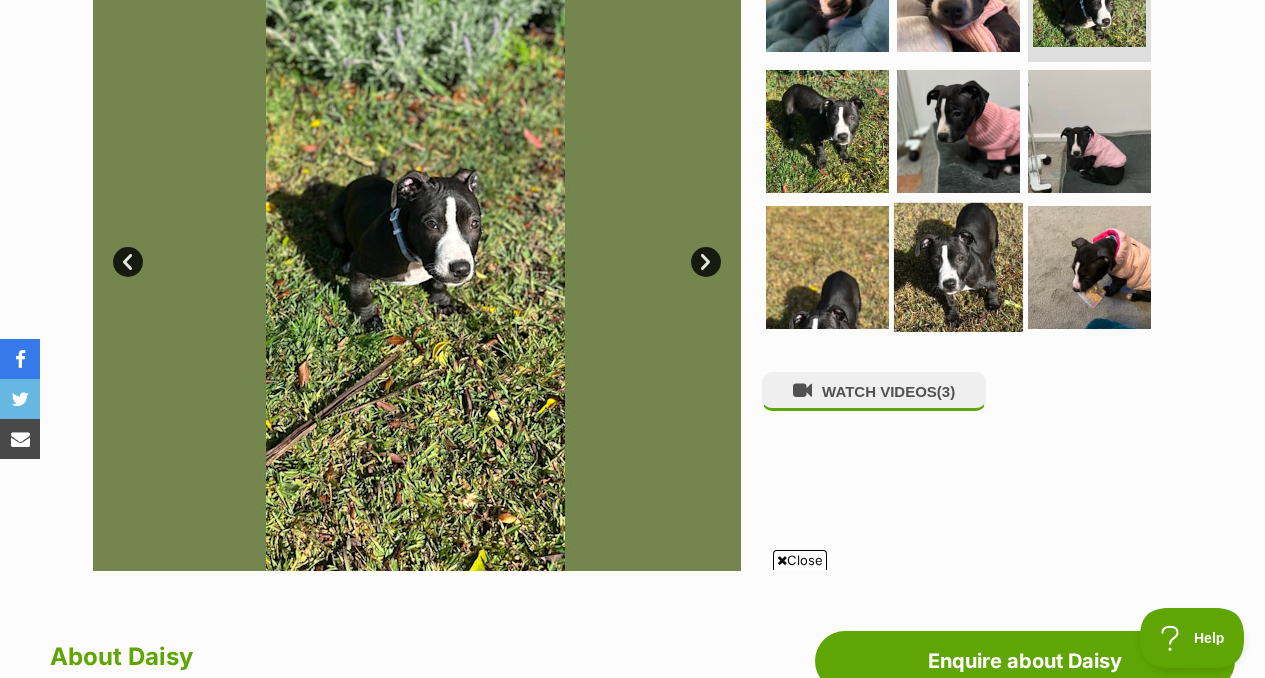 click at bounding box center [958, 267] 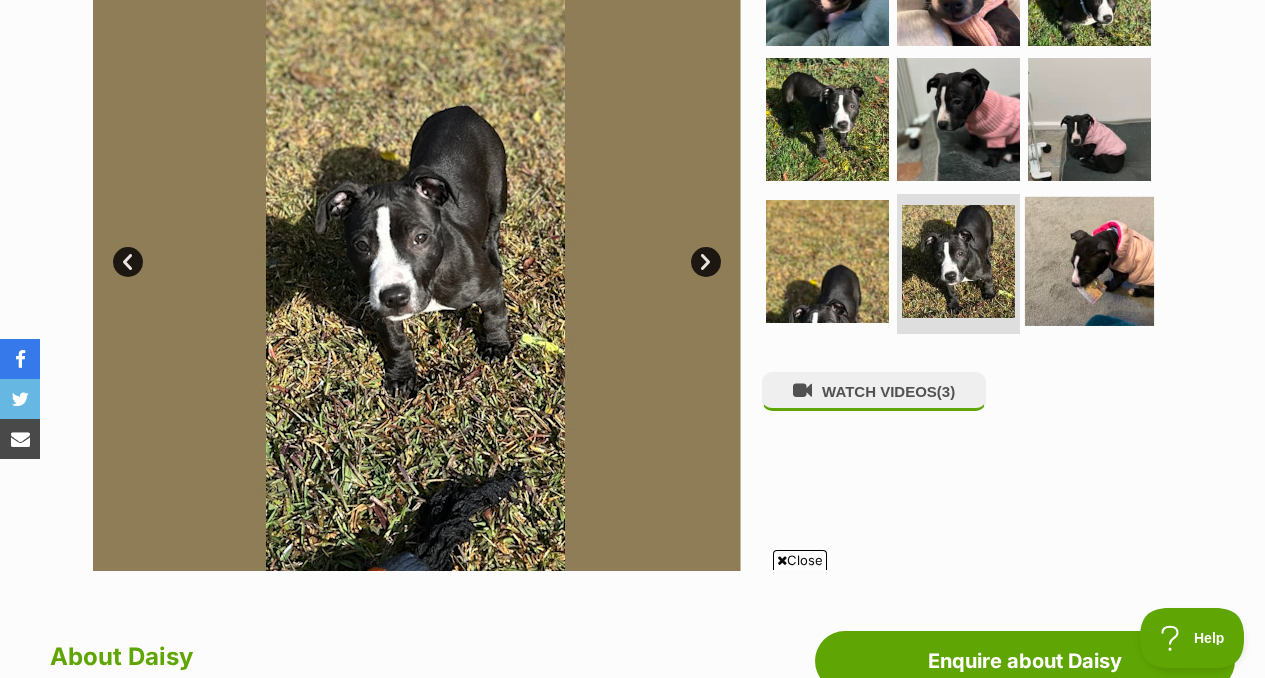 click at bounding box center [1089, 261] 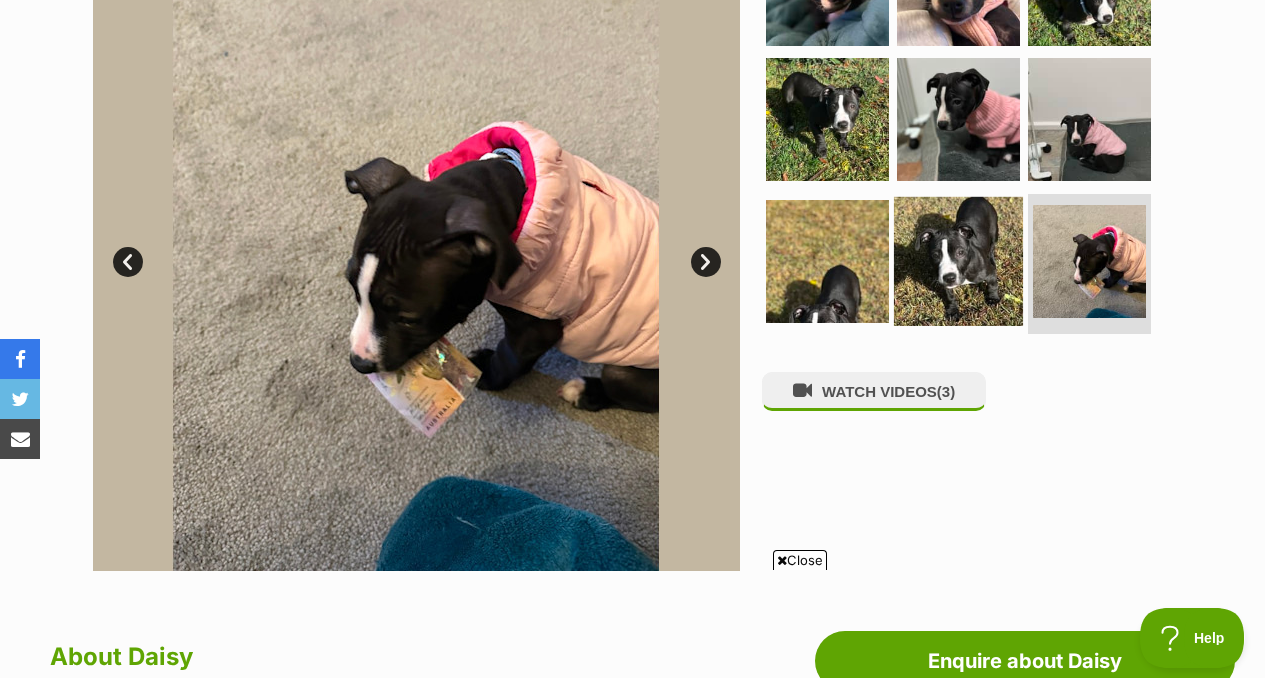 click at bounding box center (958, 261) 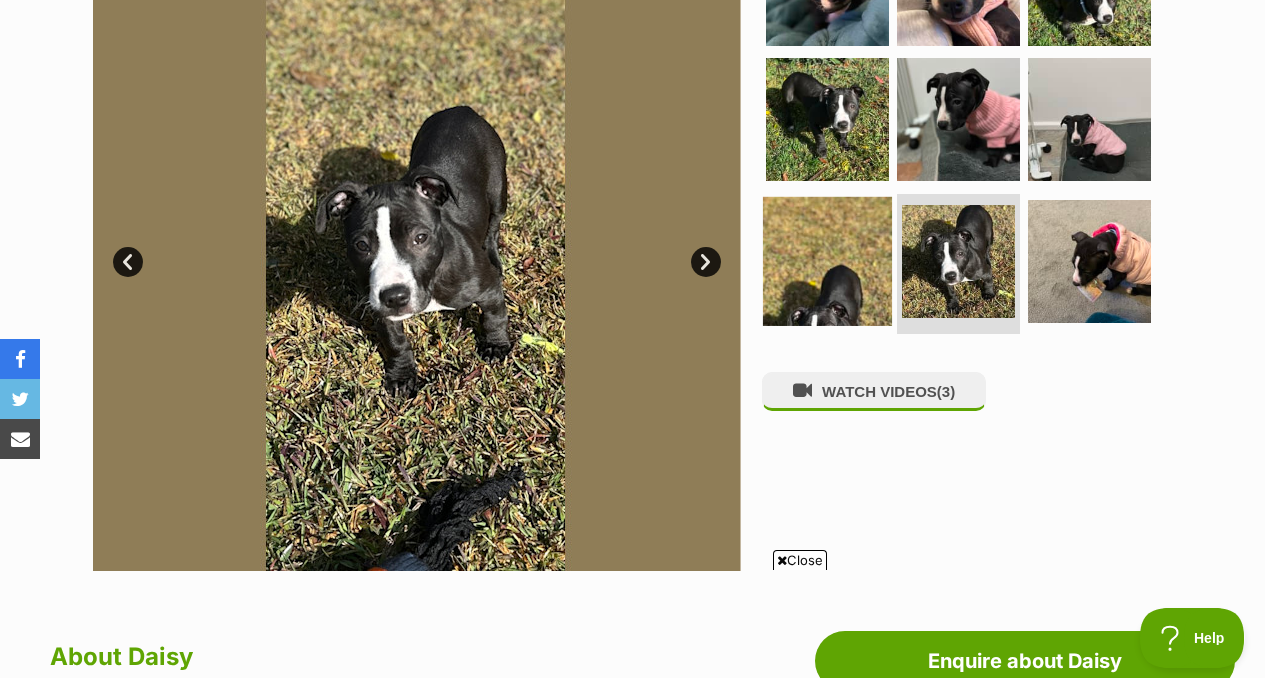 click at bounding box center [827, 261] 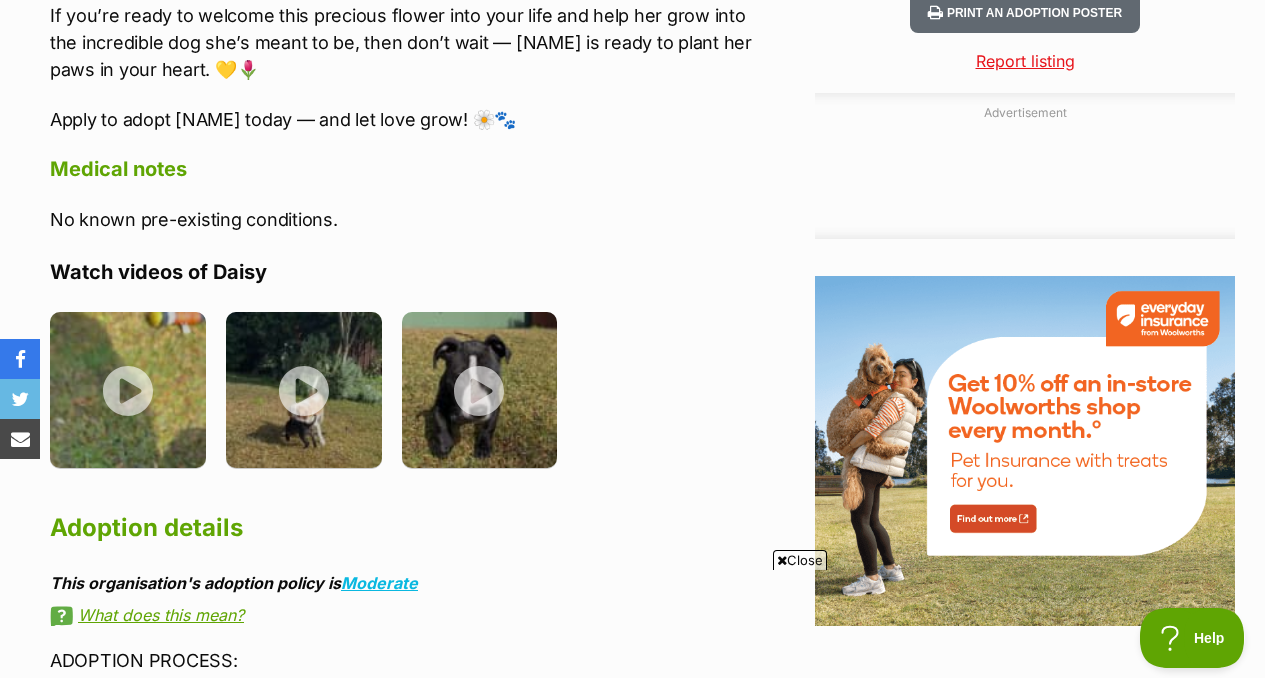 scroll, scrollTop: 1998, scrollLeft: 0, axis: vertical 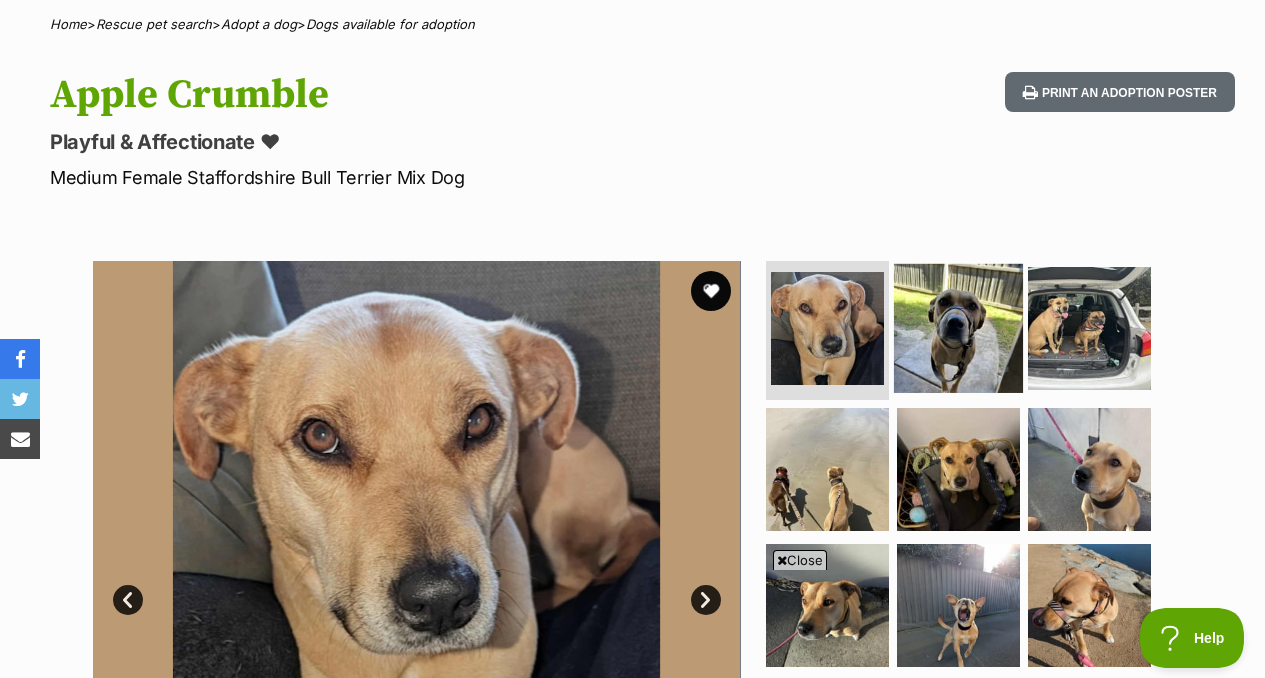 click at bounding box center (958, 327) 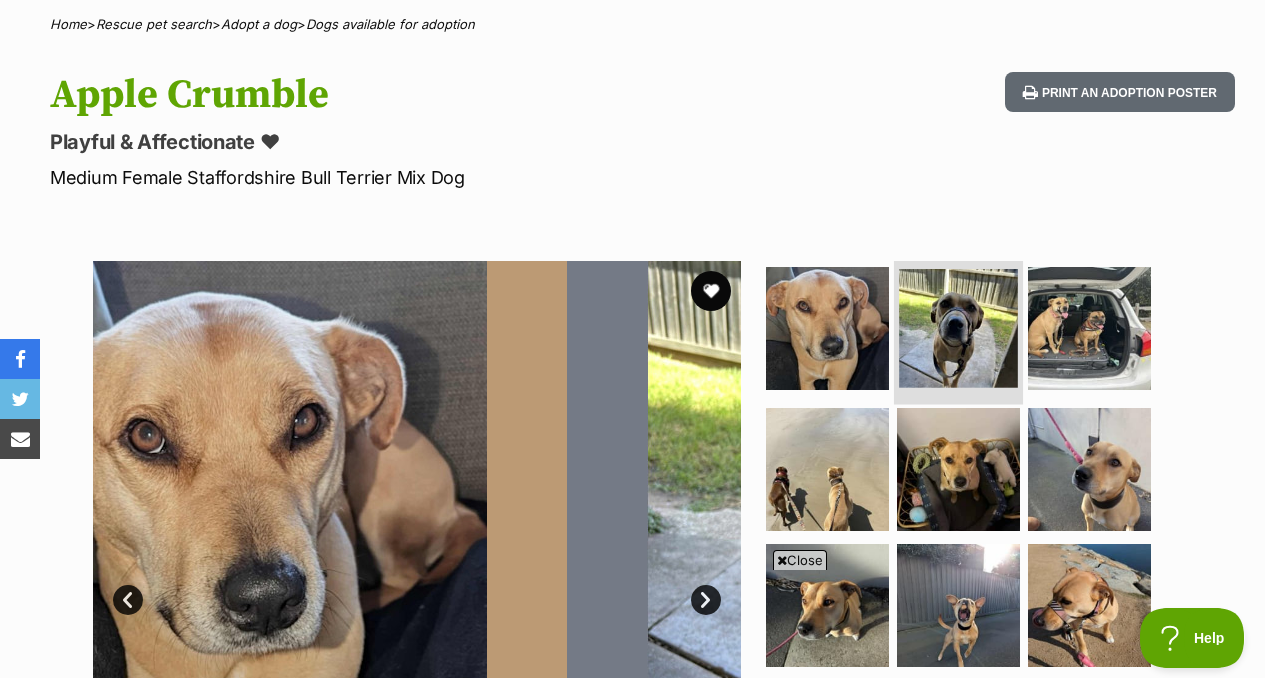 scroll, scrollTop: 0, scrollLeft: 0, axis: both 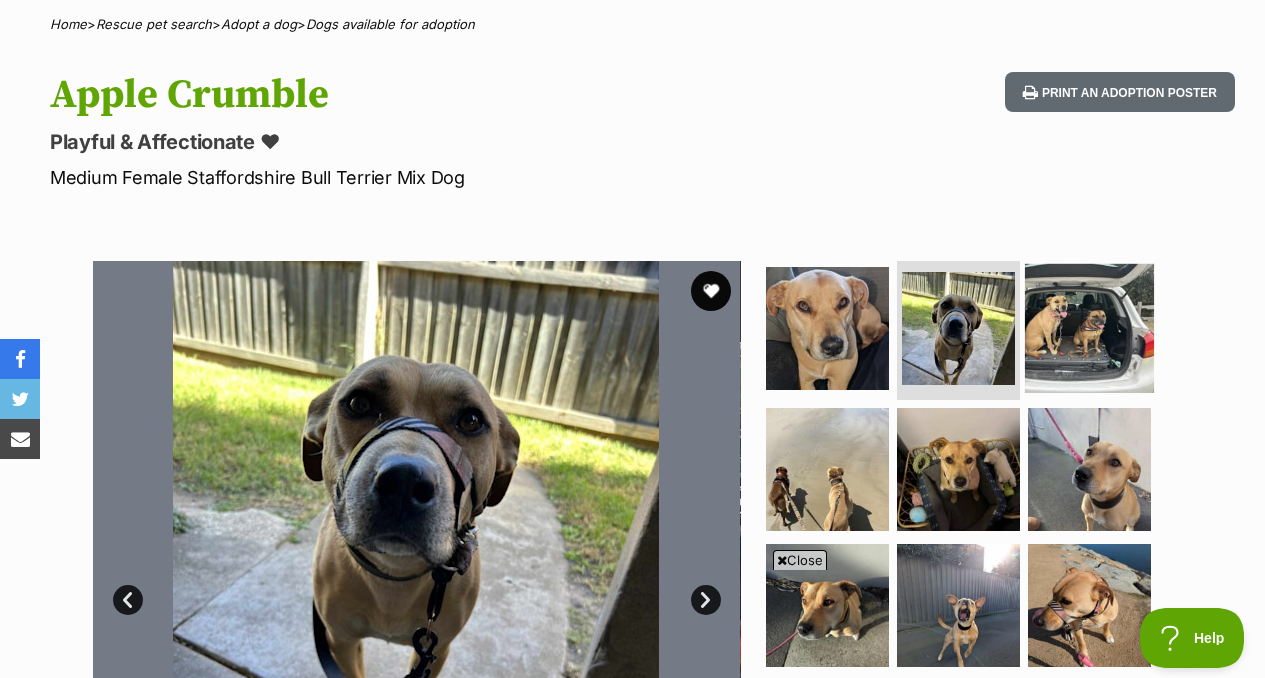 click at bounding box center [1089, 327] 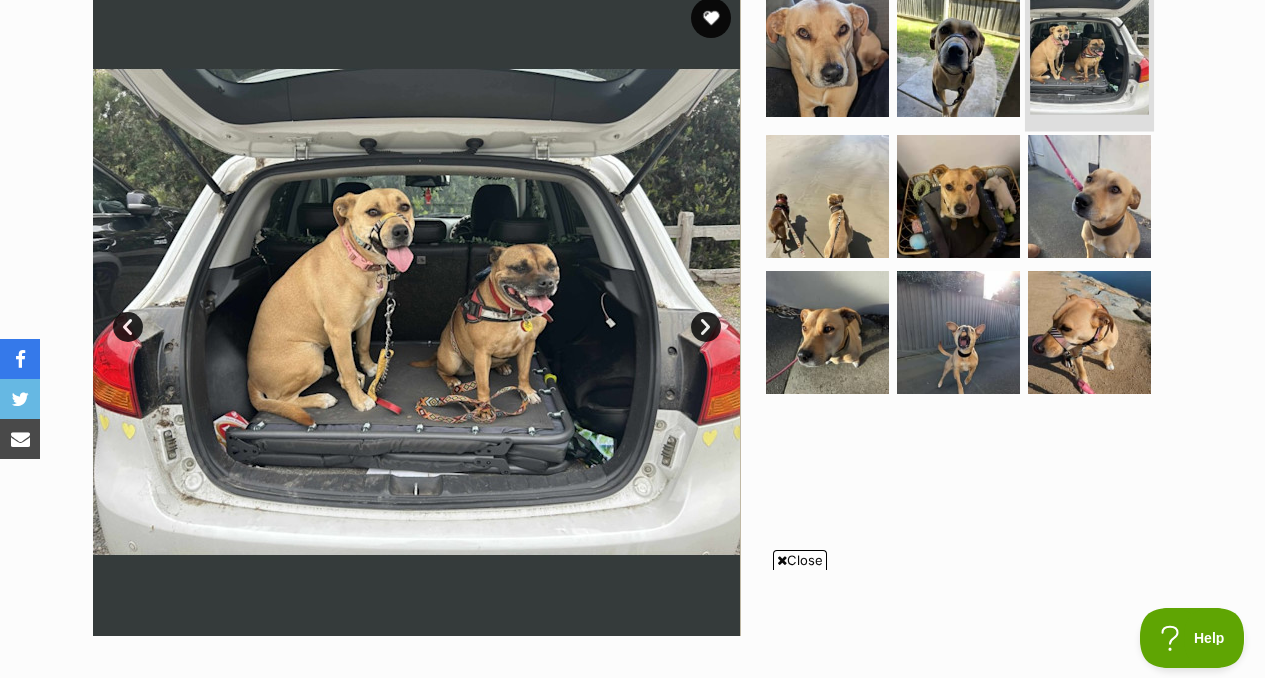 scroll, scrollTop: 431, scrollLeft: 0, axis: vertical 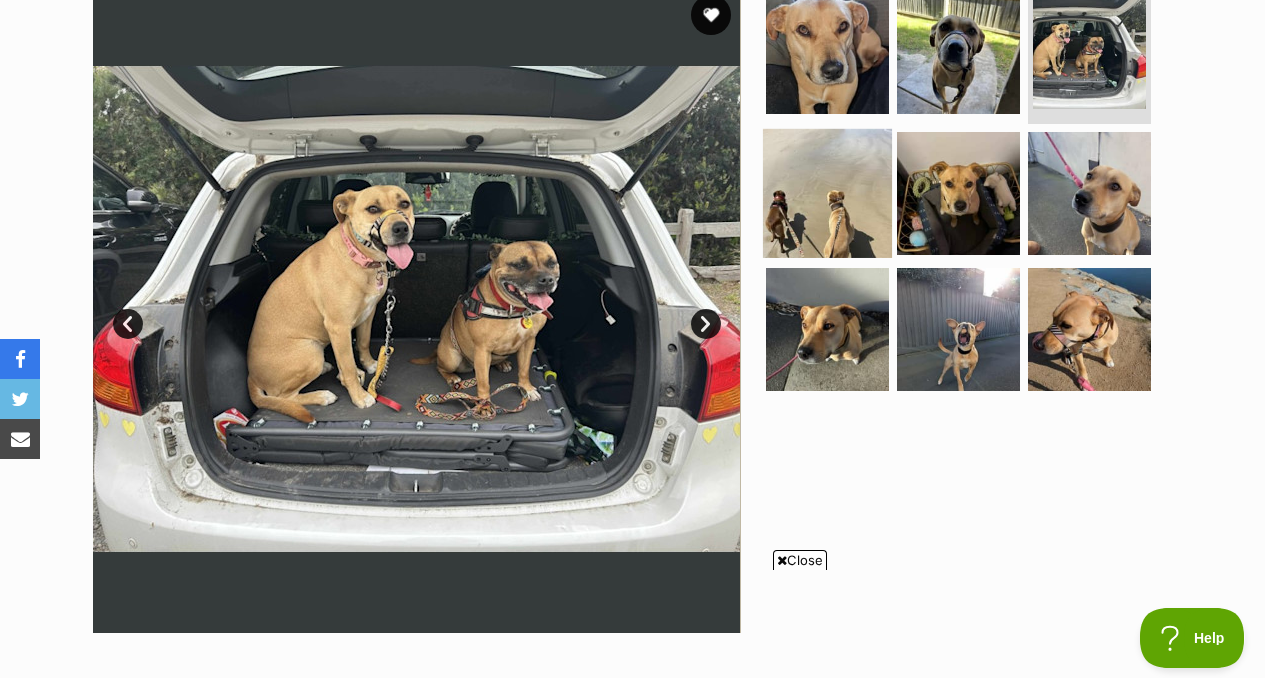 click at bounding box center [827, 193] 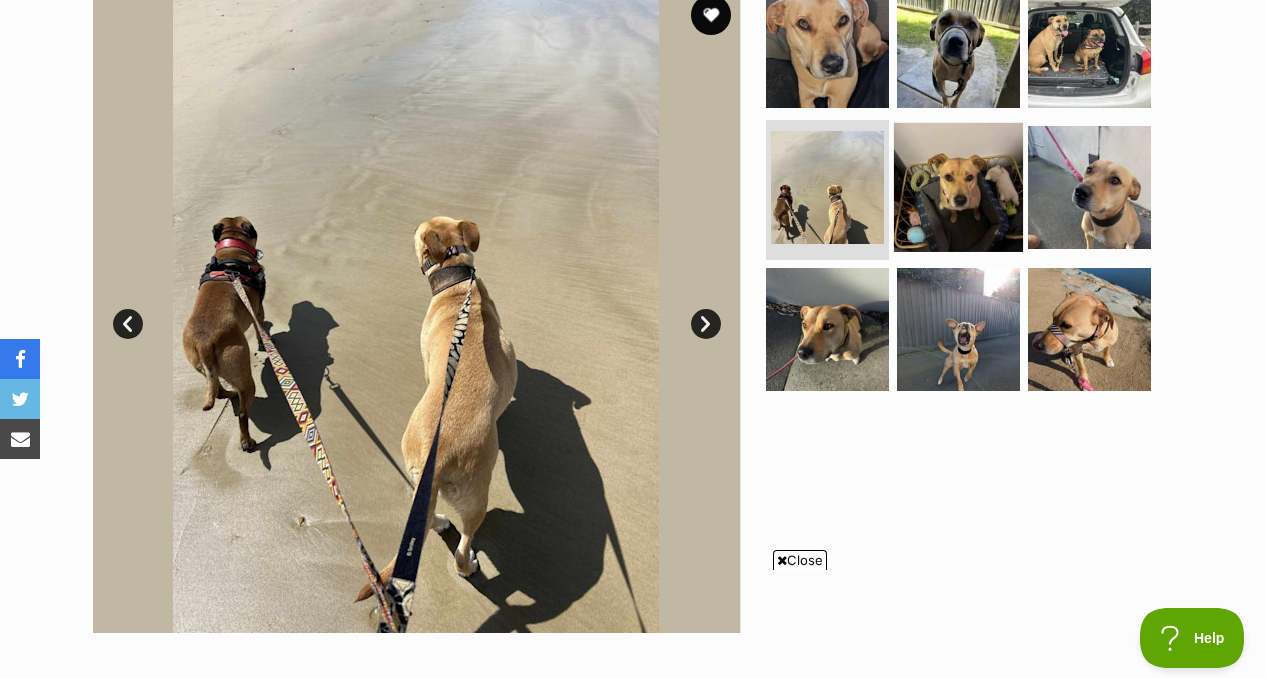 click at bounding box center [958, 187] 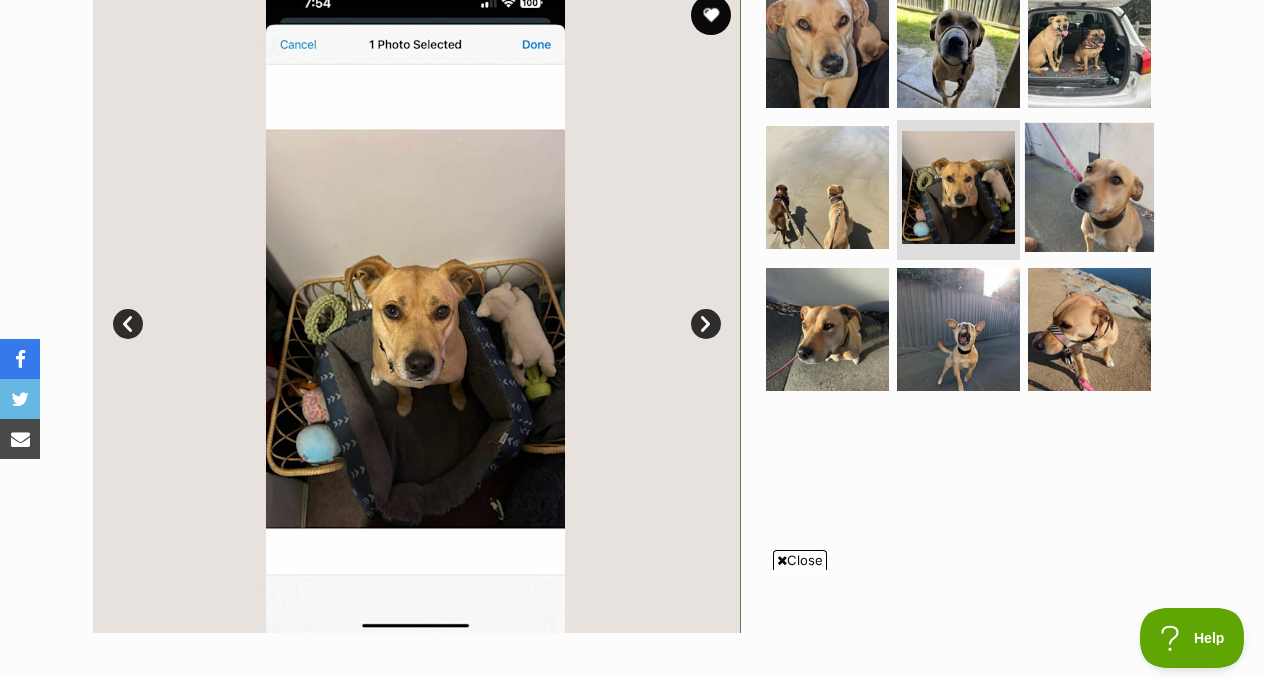 click at bounding box center [1089, 187] 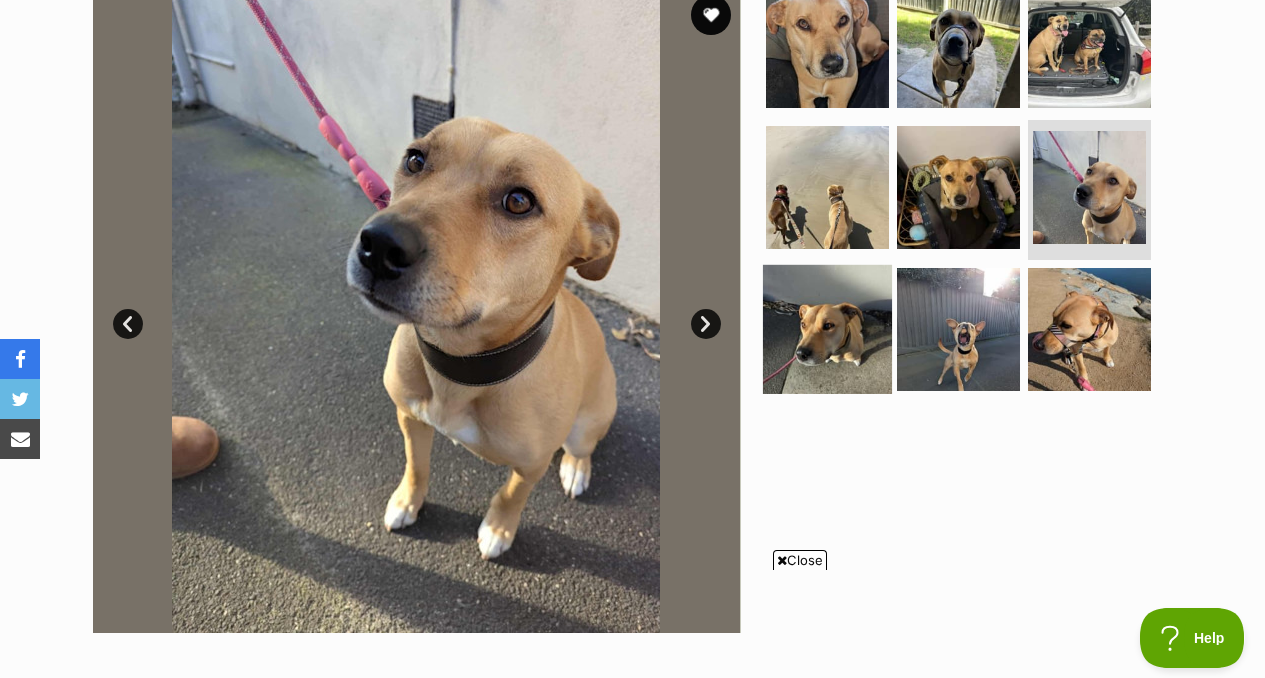 click at bounding box center [827, 329] 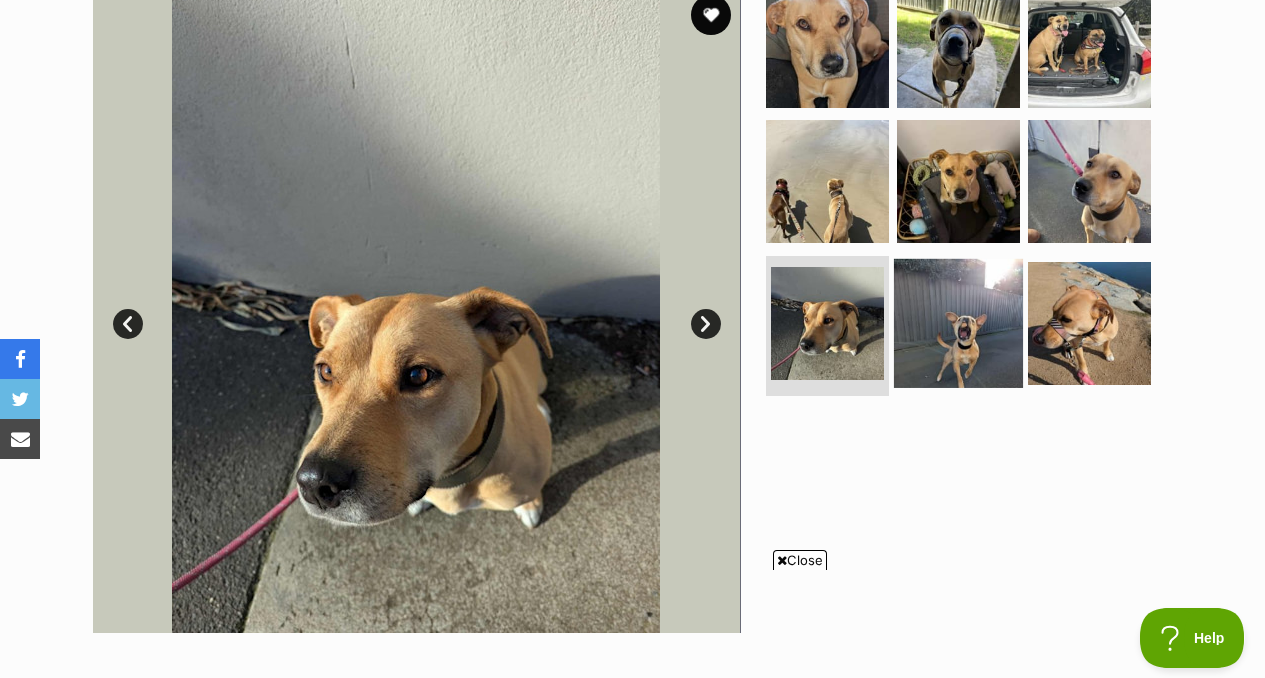 click at bounding box center [958, 323] 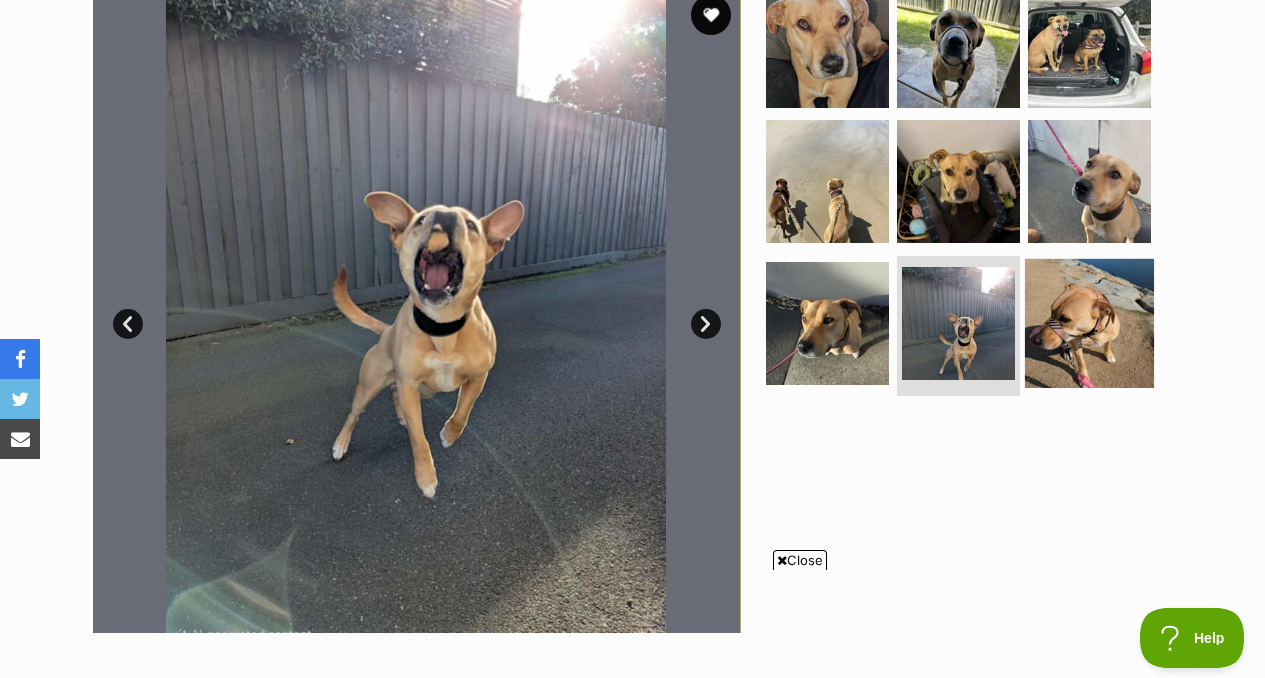 click at bounding box center (1089, 323) 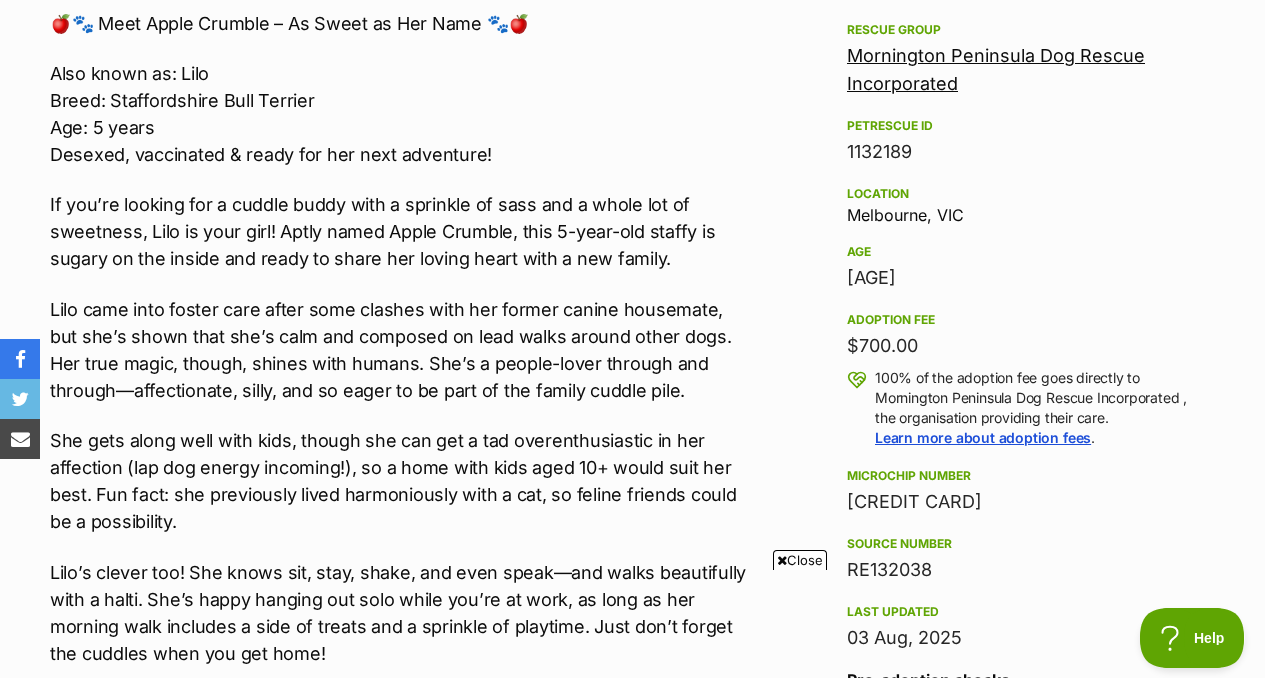 scroll, scrollTop: 1244, scrollLeft: 0, axis: vertical 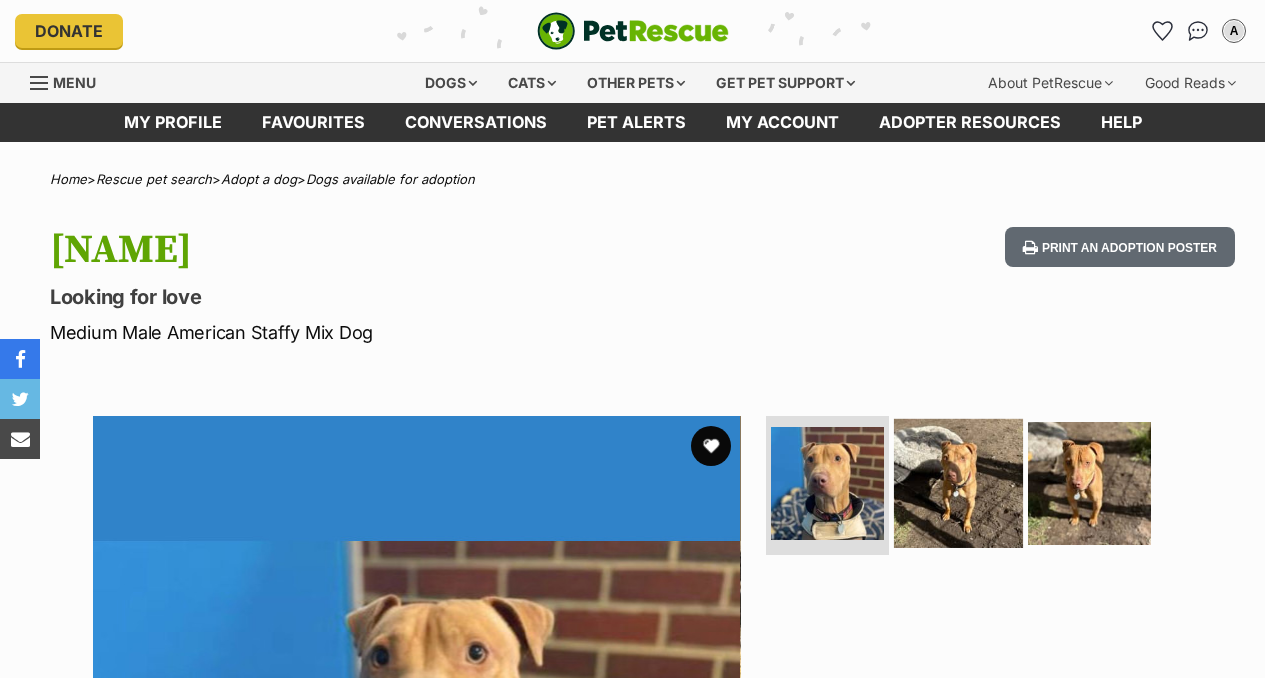 click at bounding box center (958, 482) 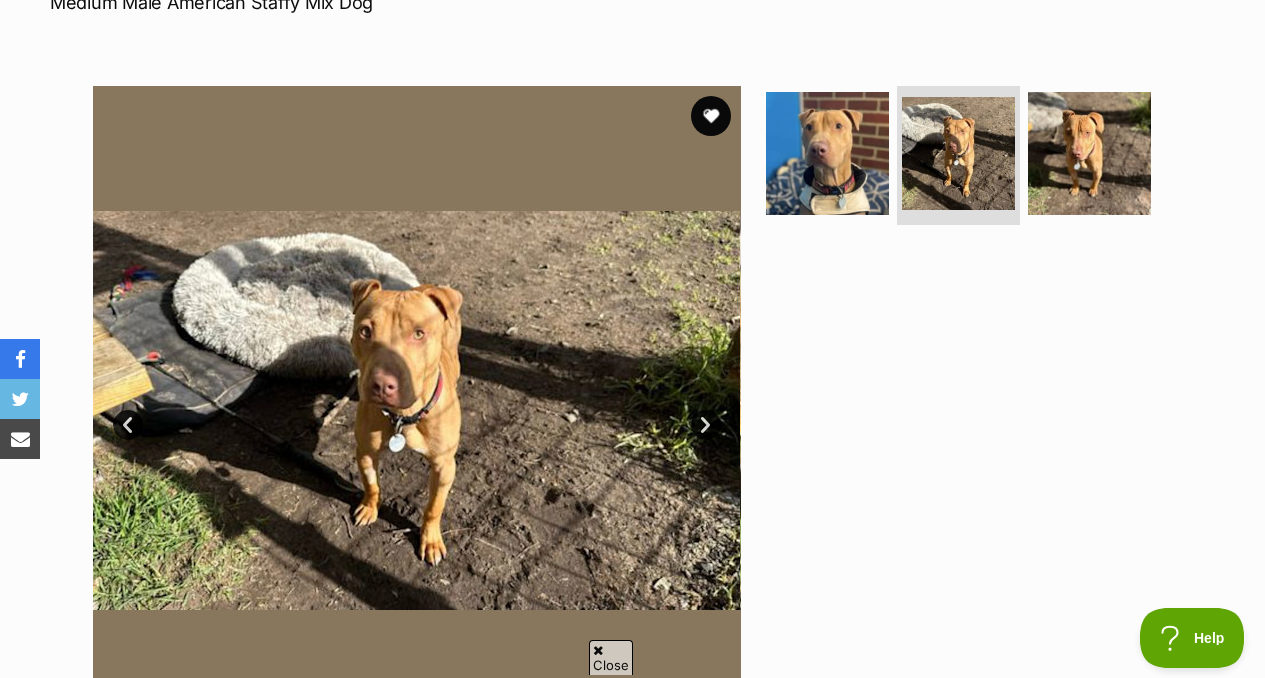 scroll, scrollTop: 0, scrollLeft: 0, axis: both 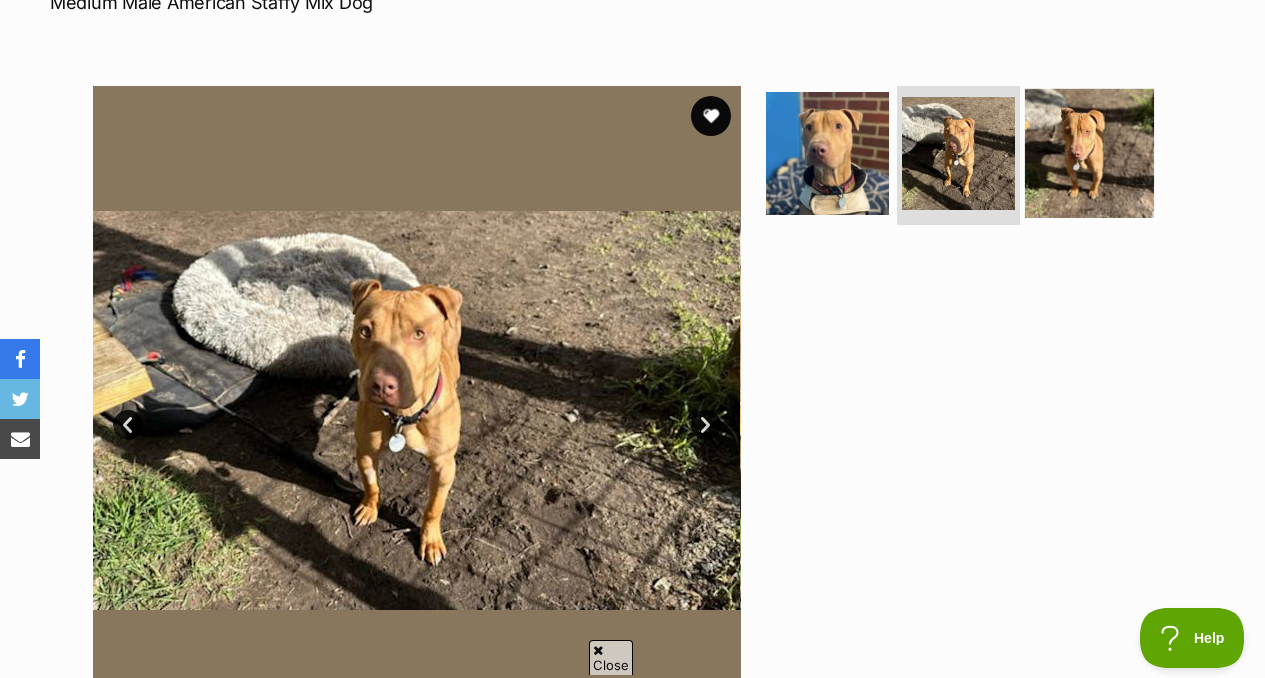 click at bounding box center (1089, 152) 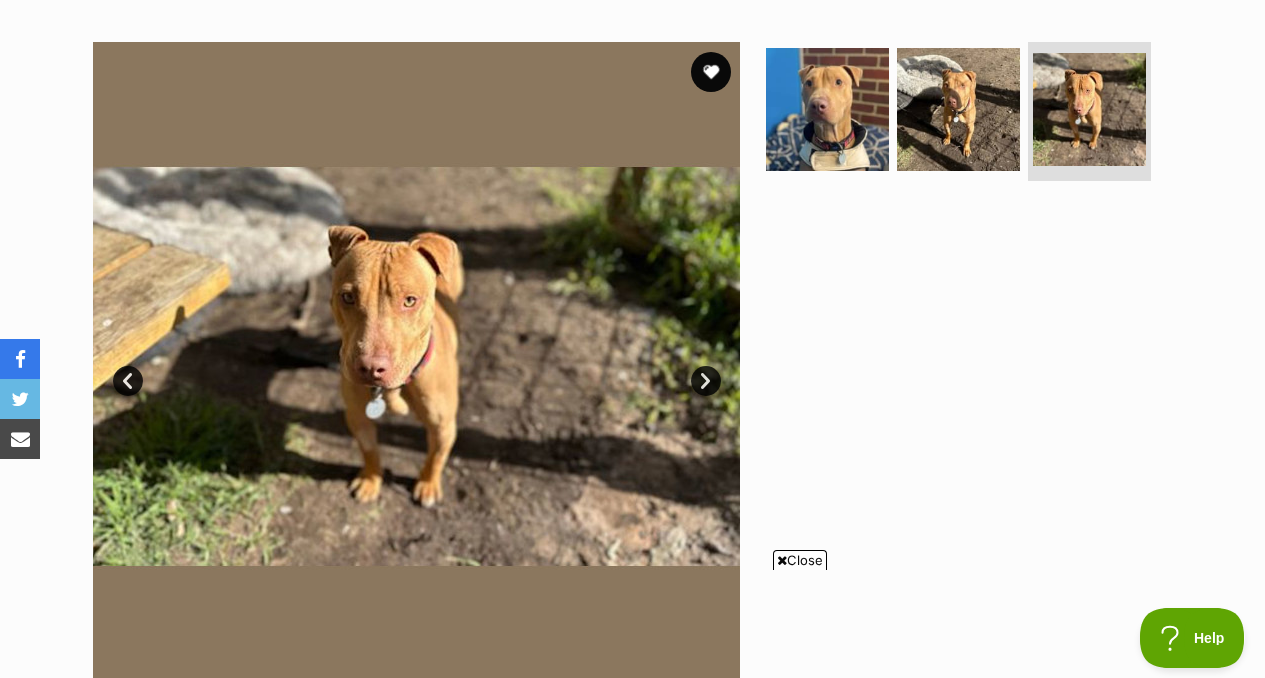 scroll, scrollTop: 375, scrollLeft: 0, axis: vertical 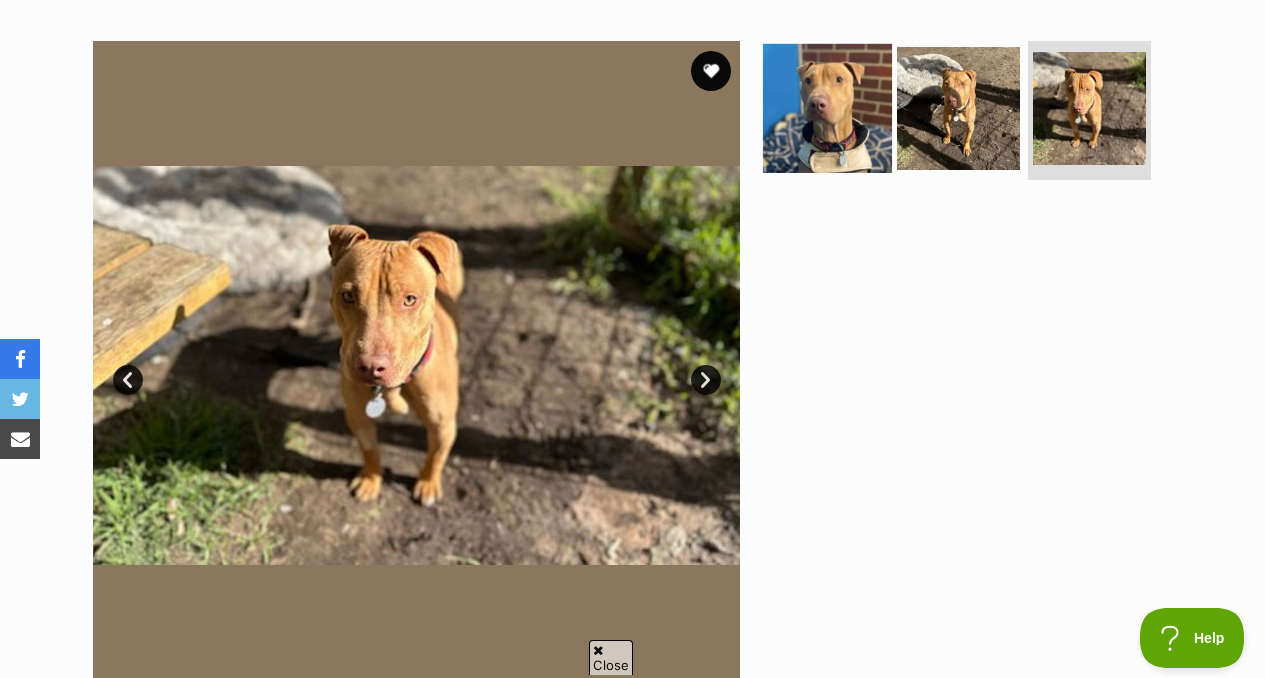 click at bounding box center [827, 107] 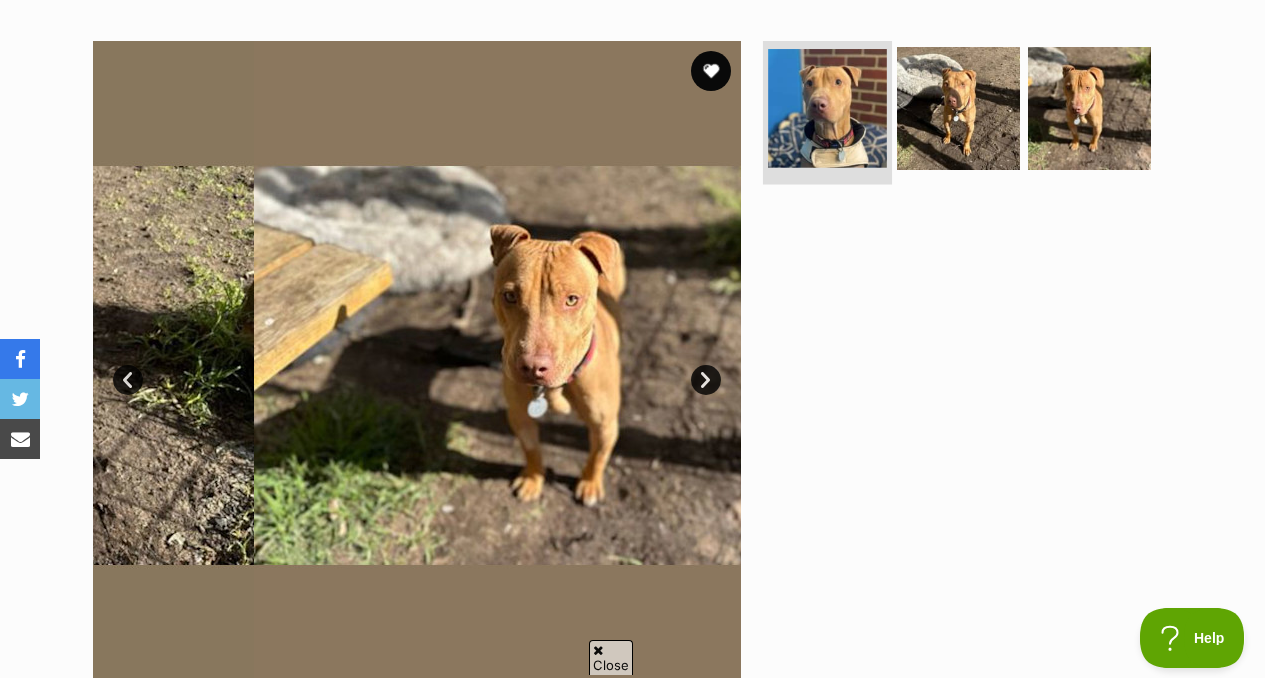 scroll, scrollTop: 0, scrollLeft: 0, axis: both 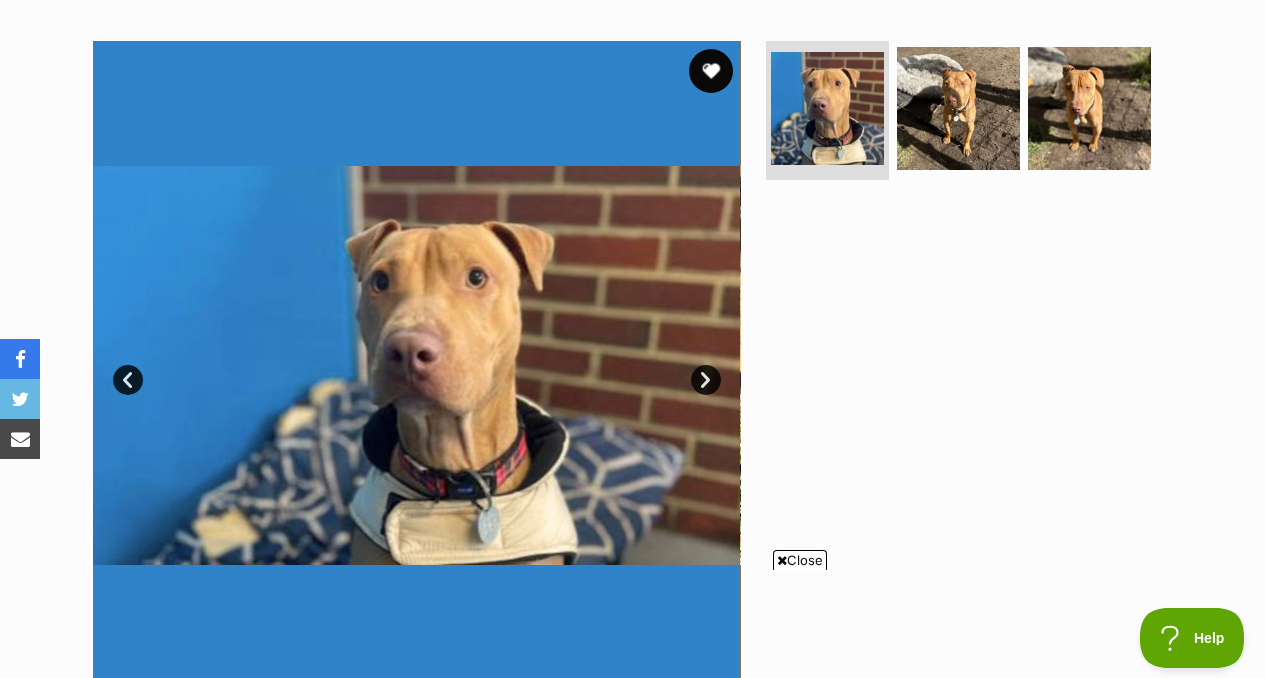 click at bounding box center (711, 71) 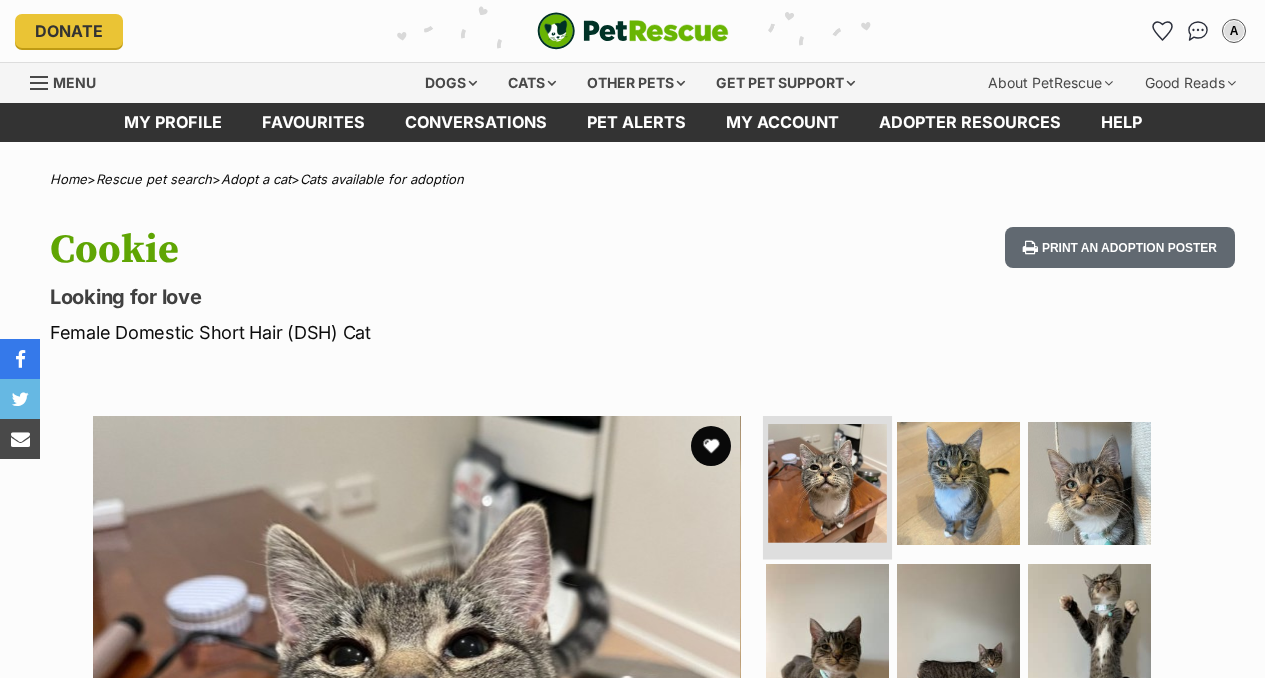 scroll, scrollTop: 140, scrollLeft: 0, axis: vertical 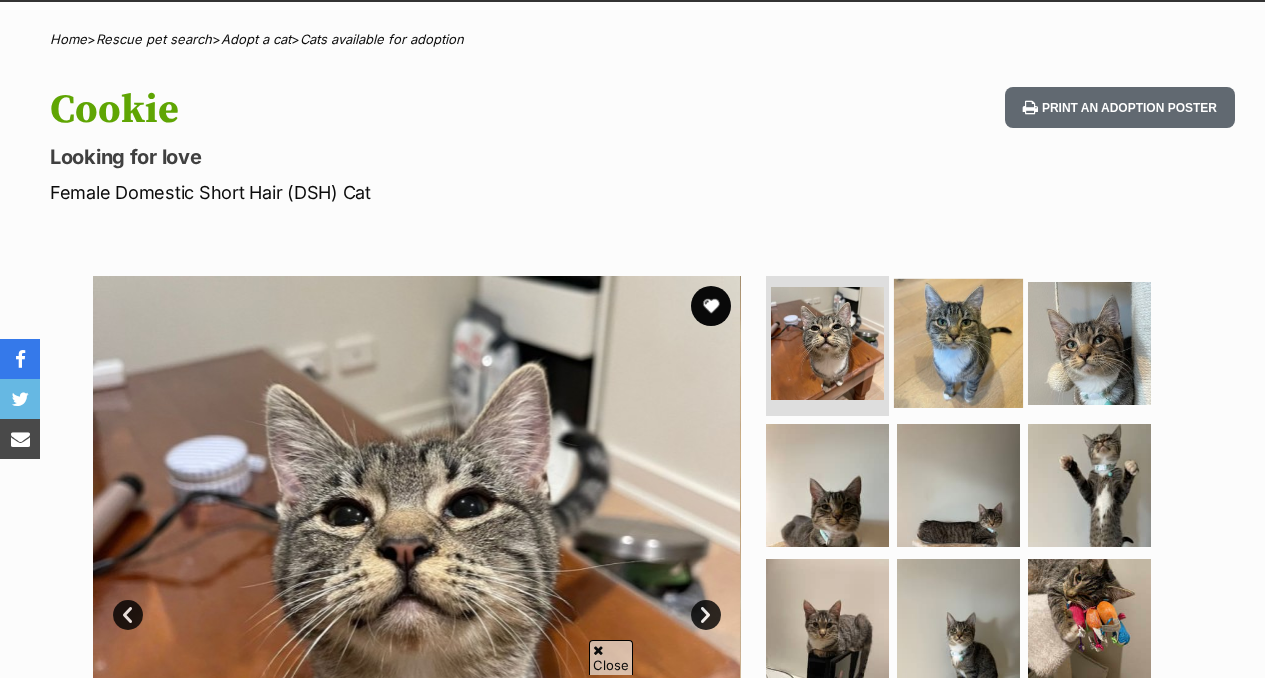 click at bounding box center (958, 343) 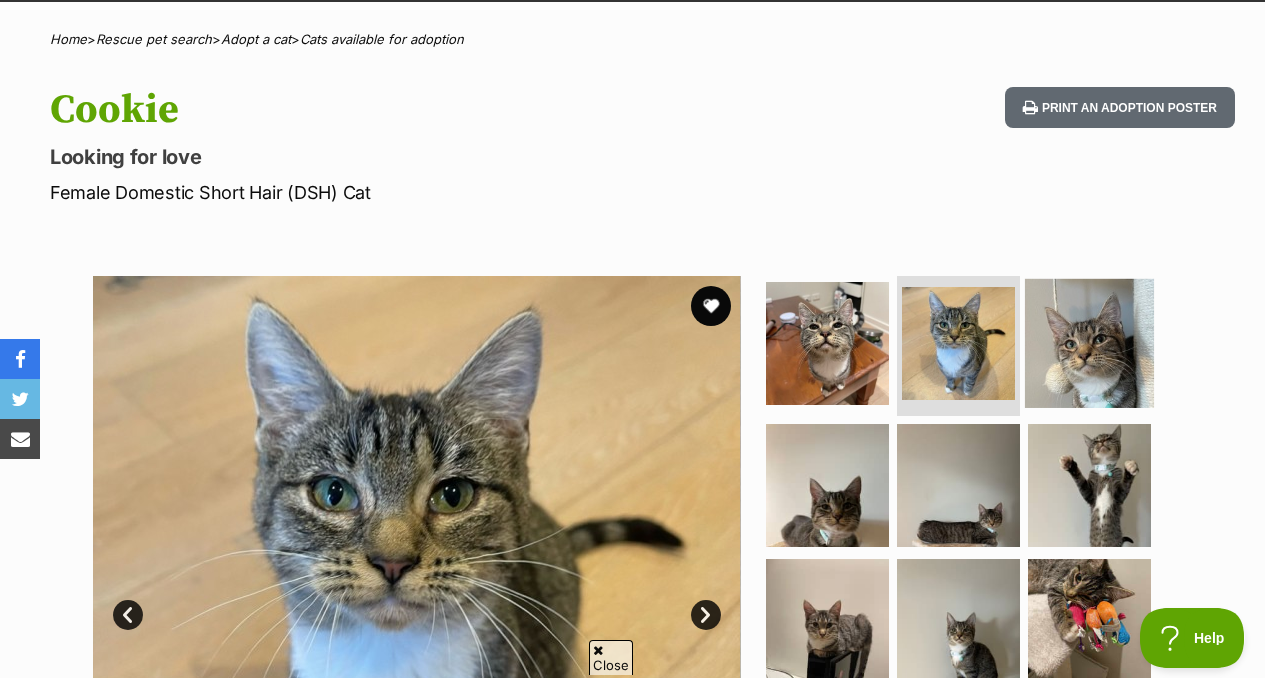 scroll, scrollTop: 0, scrollLeft: 0, axis: both 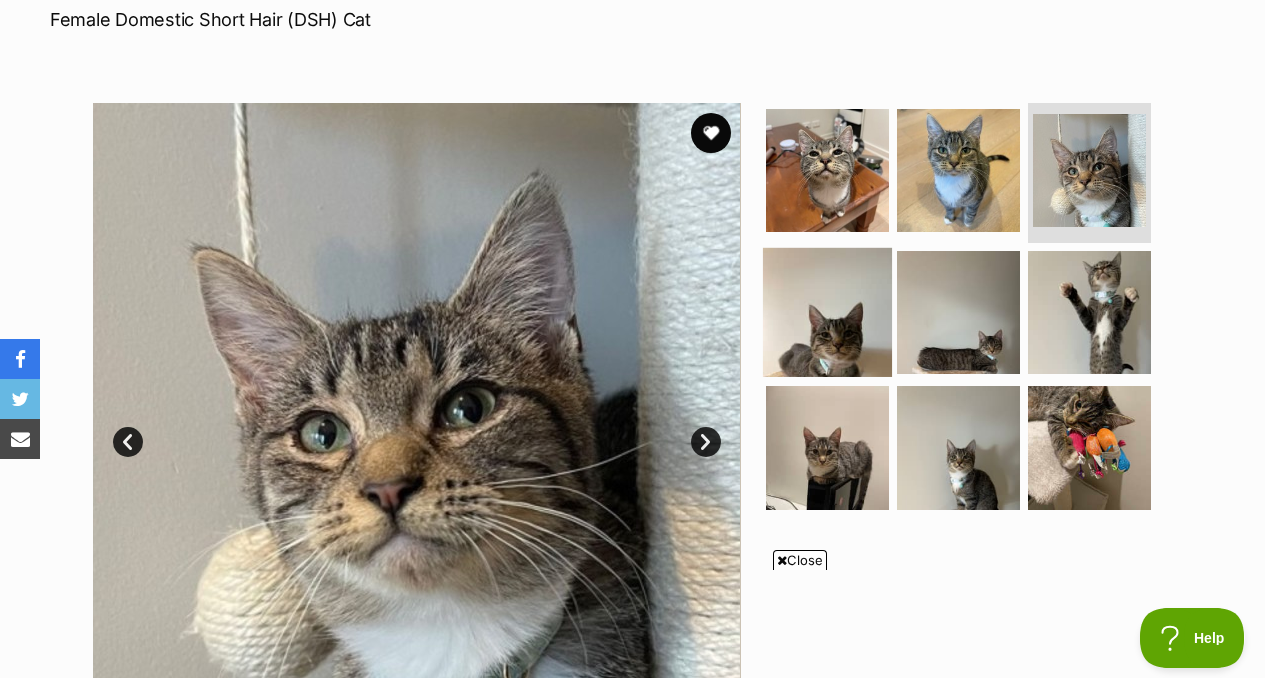 click at bounding box center [827, 311] 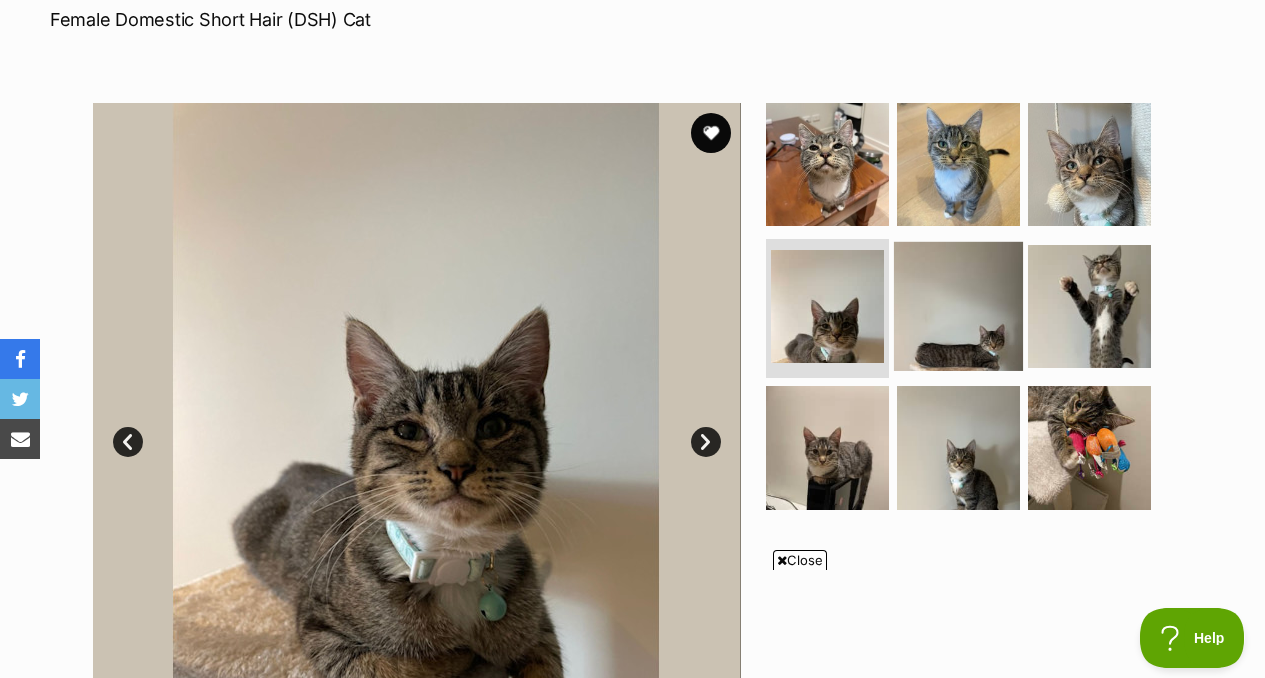 click at bounding box center (958, 305) 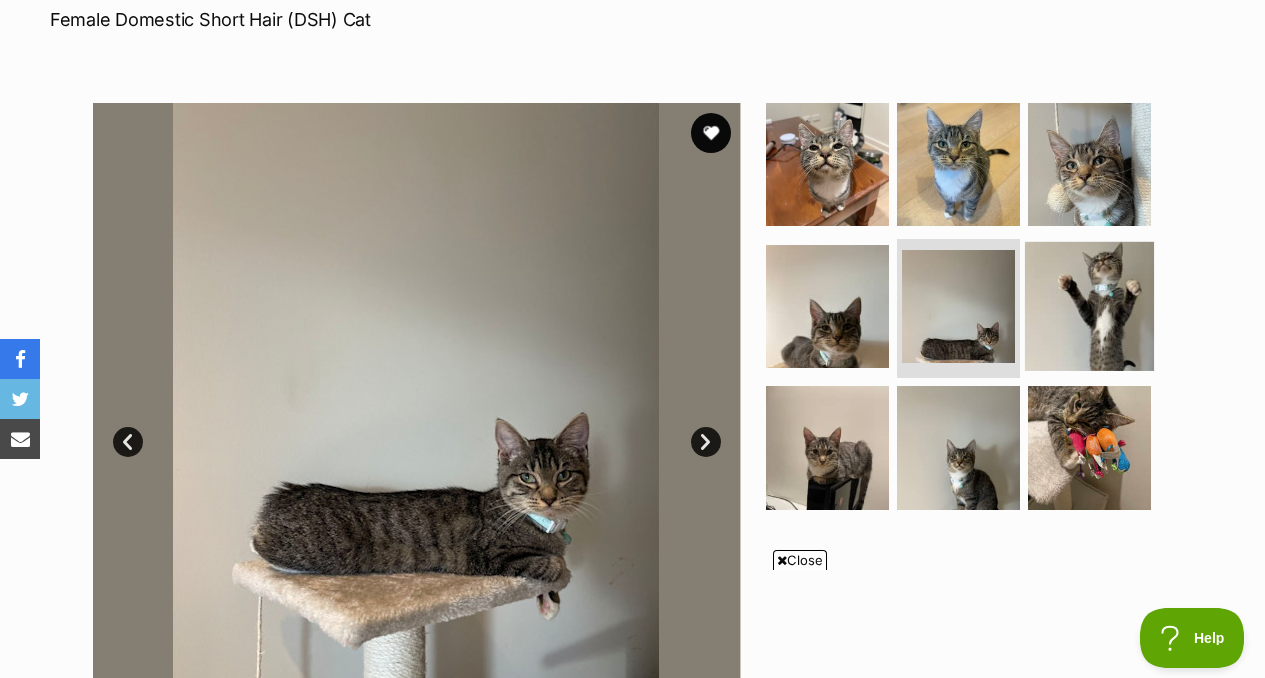 click at bounding box center (1089, 305) 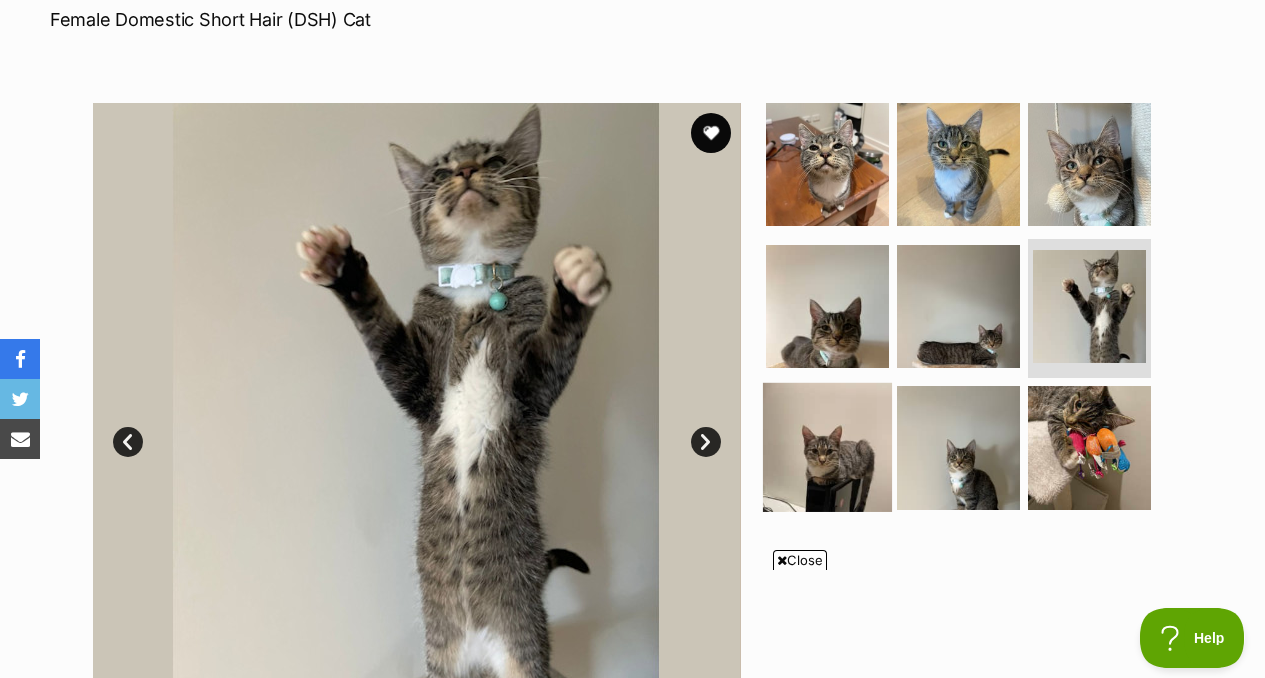 click at bounding box center [827, 447] 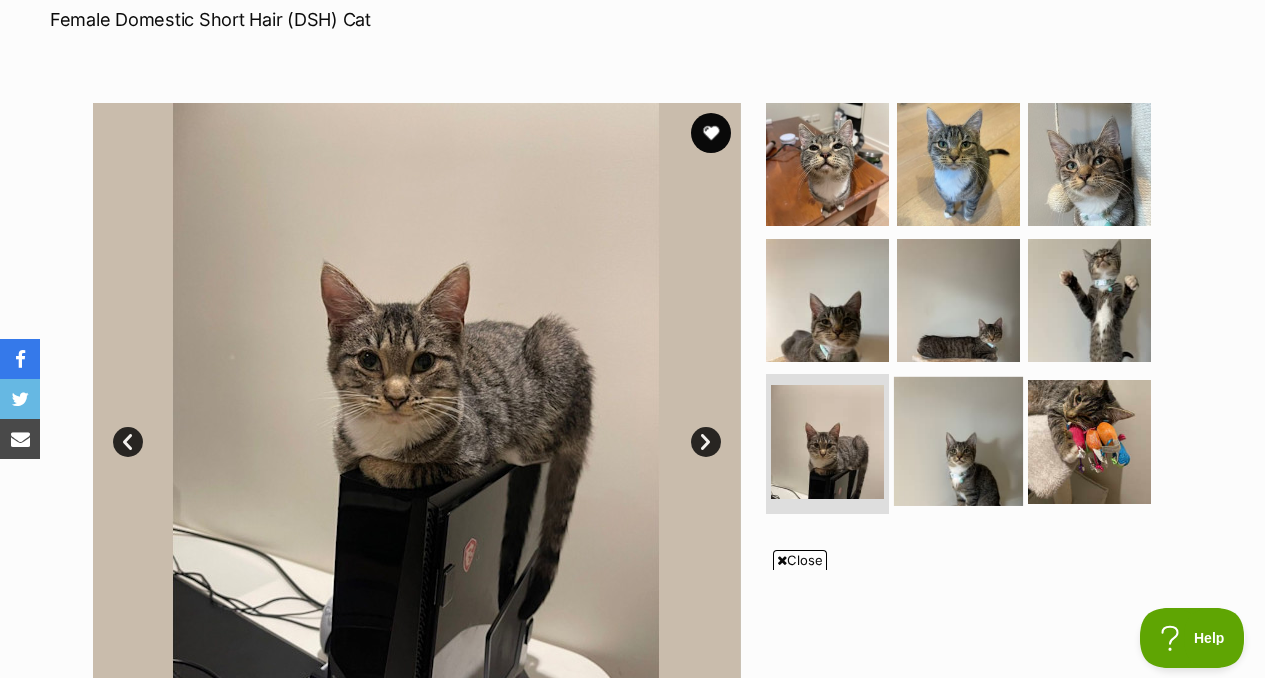 click at bounding box center [958, 441] 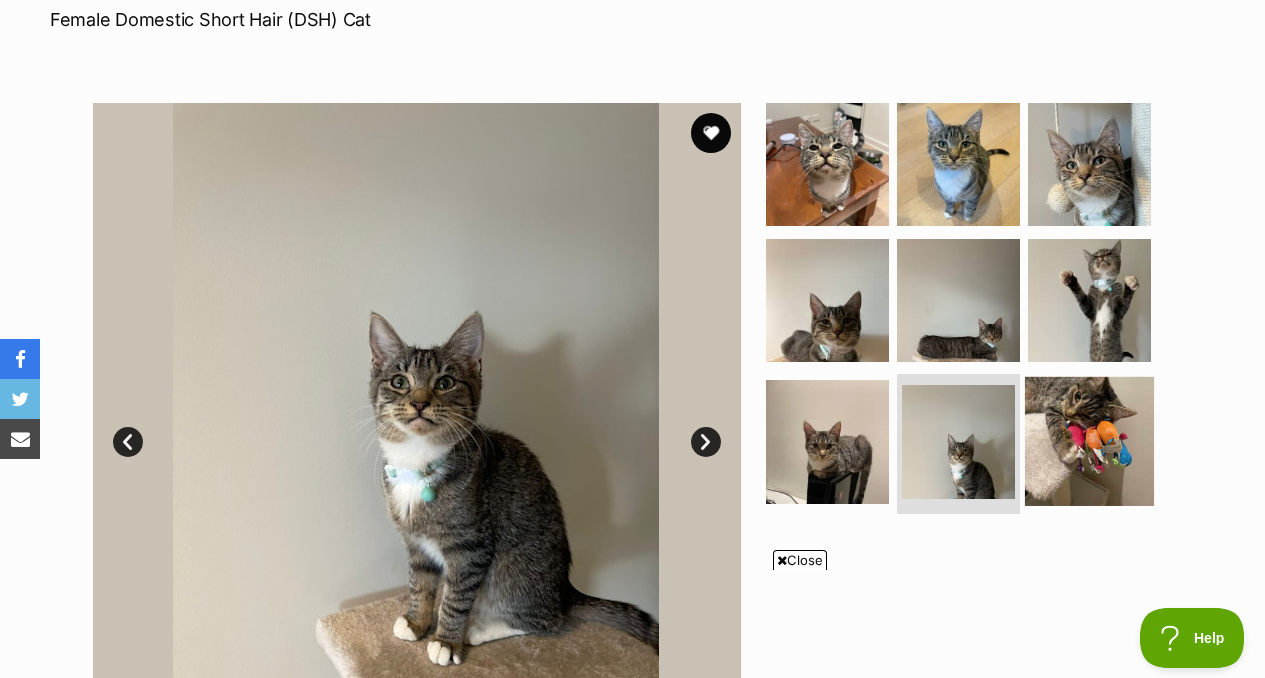 click at bounding box center (1089, 441) 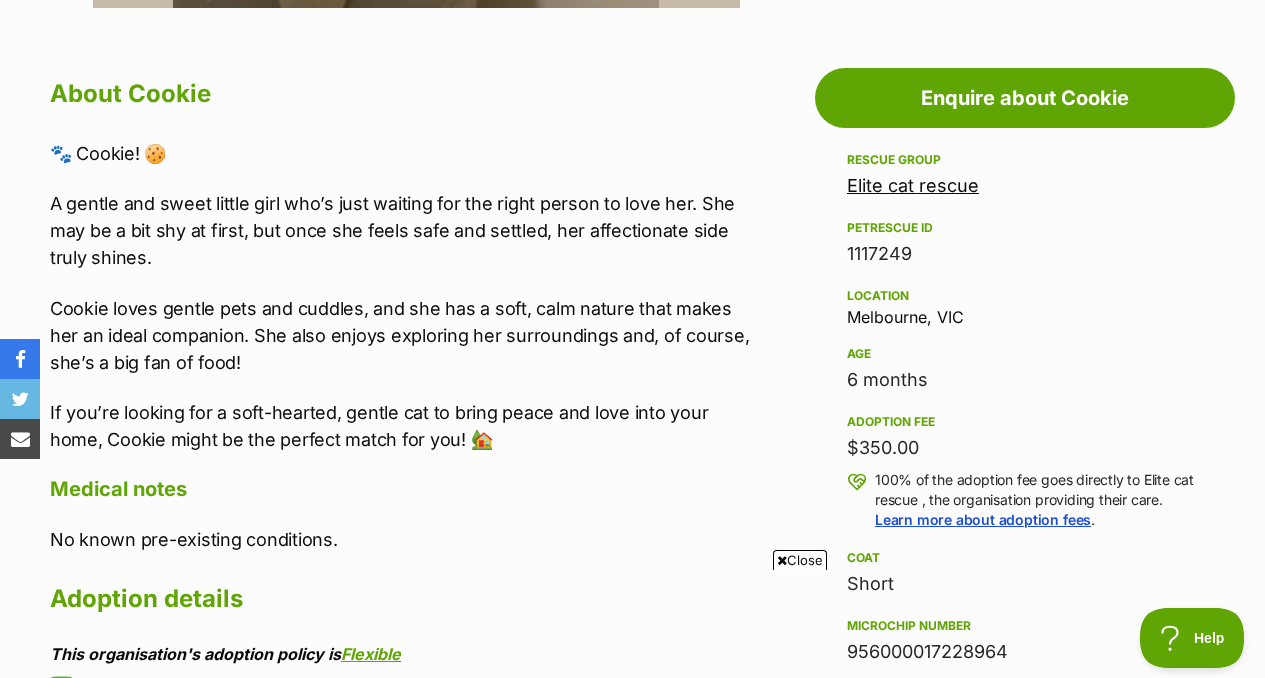 scroll, scrollTop: 1053, scrollLeft: 0, axis: vertical 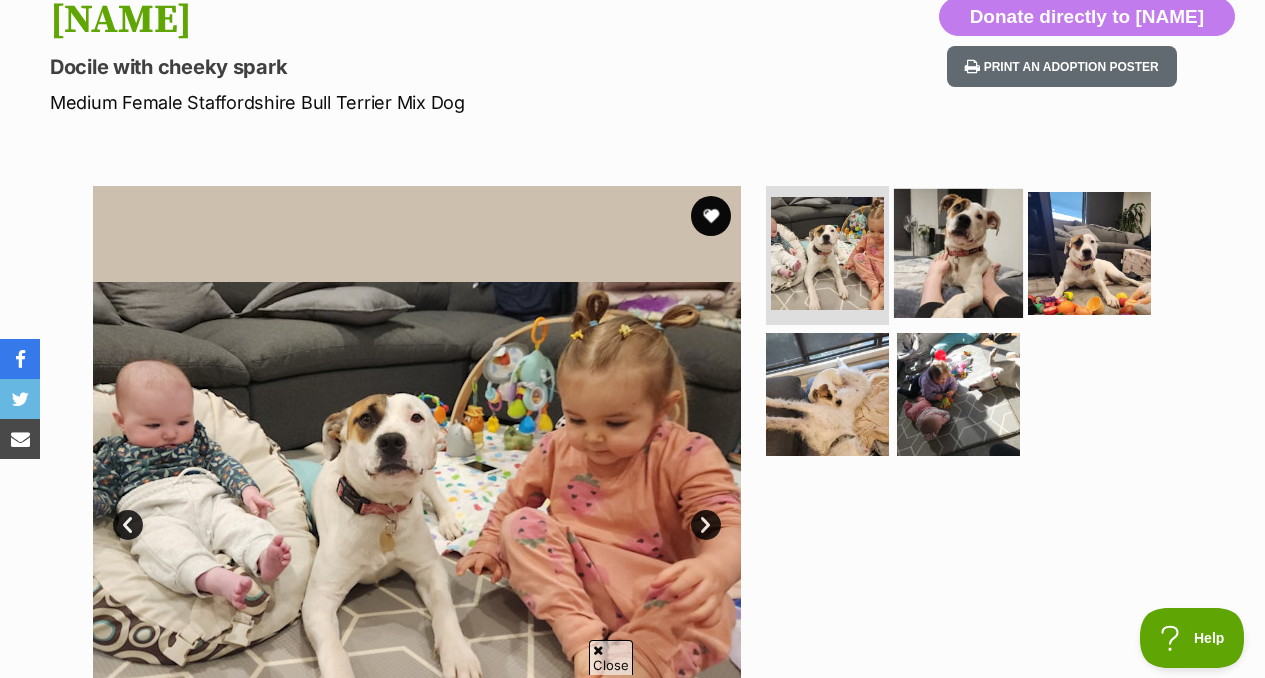 click at bounding box center [958, 252] 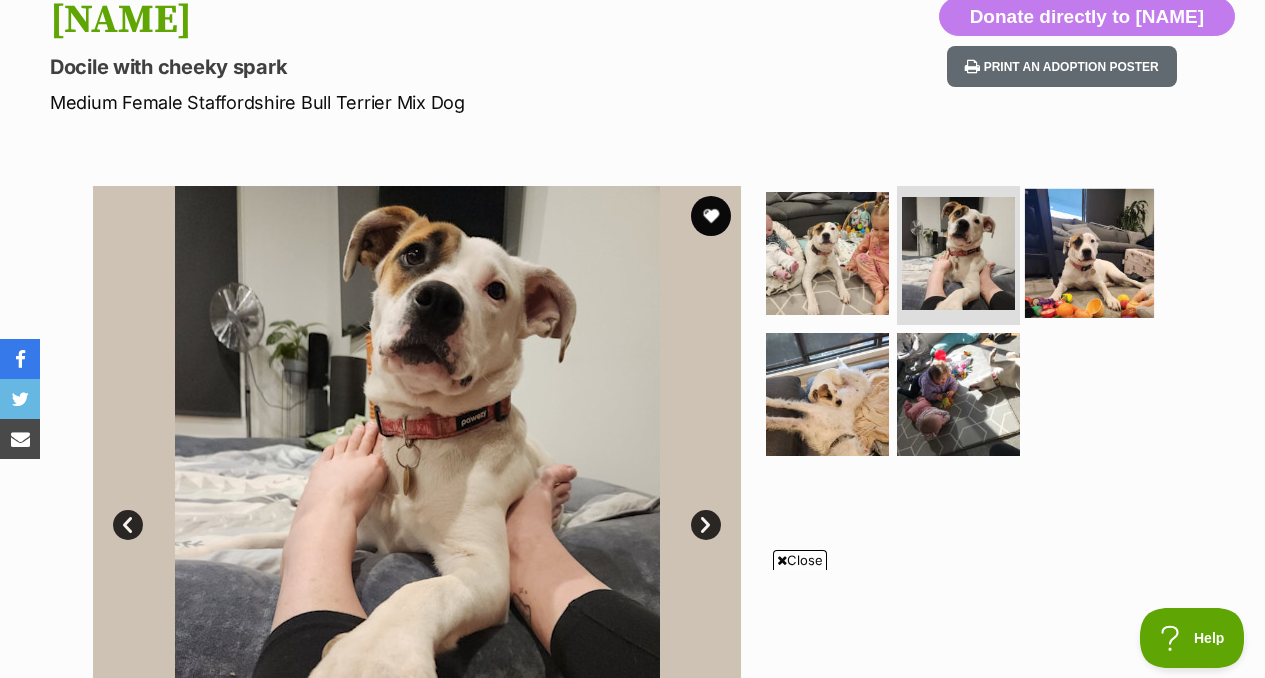 click at bounding box center [1089, 252] 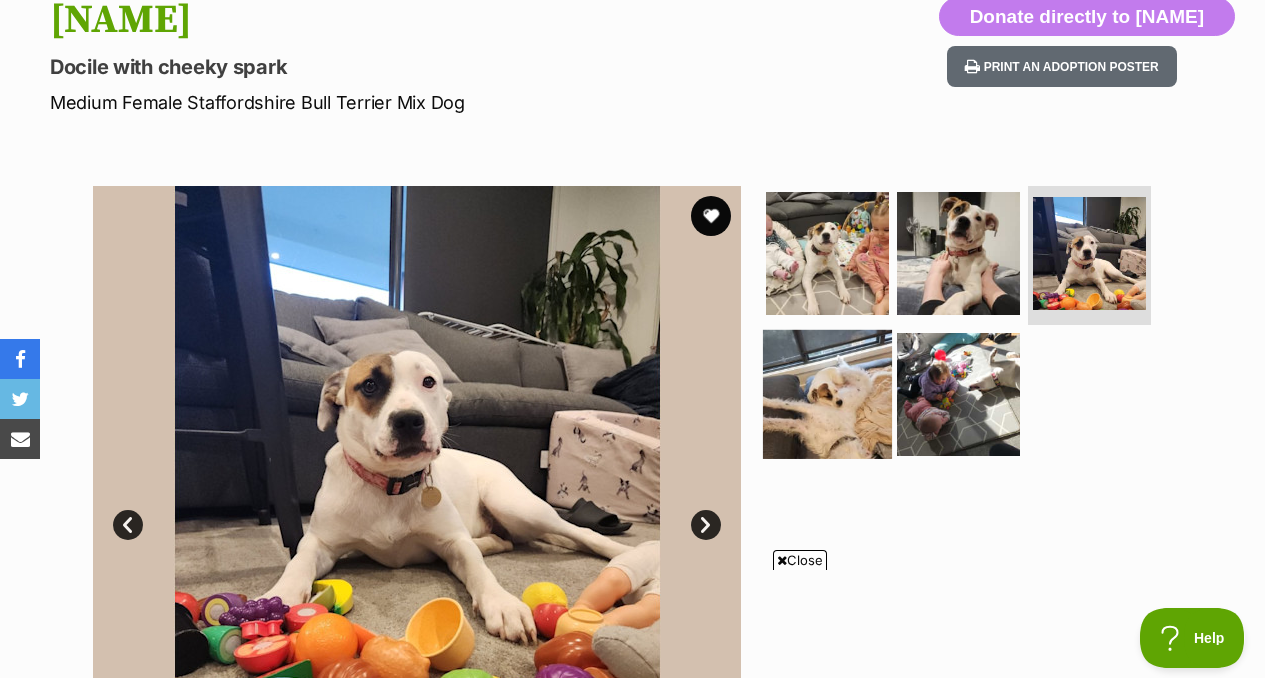 click at bounding box center (827, 394) 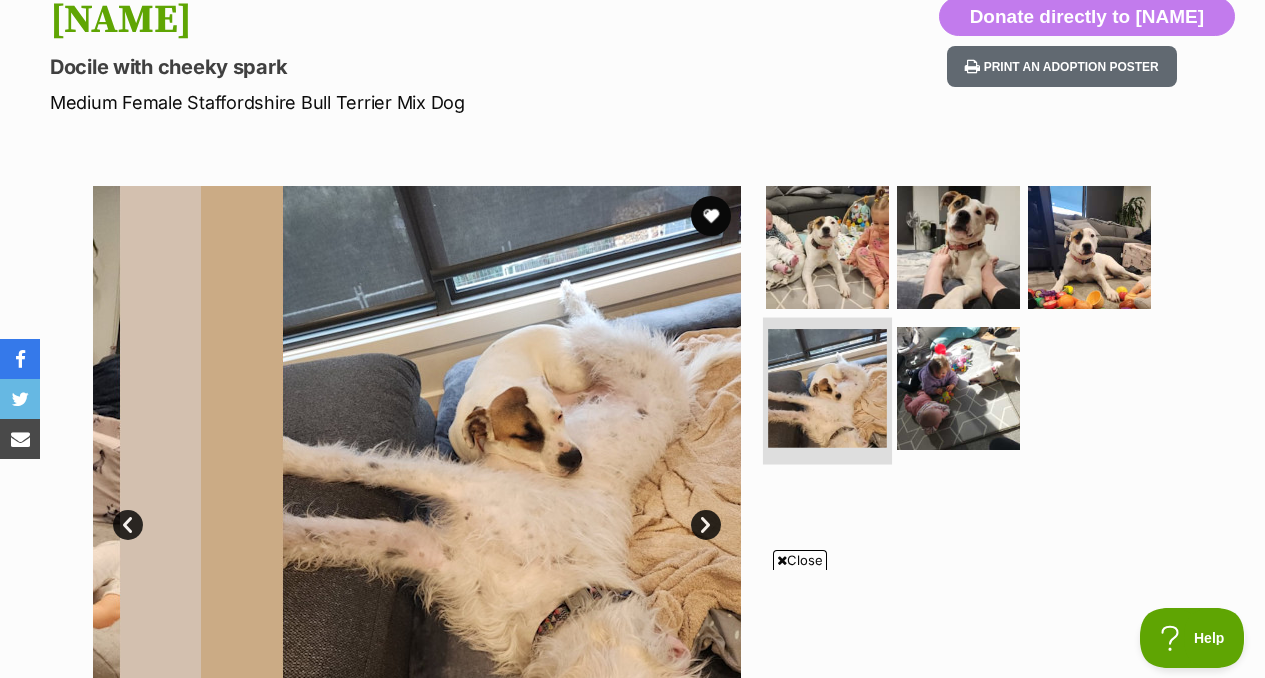 scroll, scrollTop: 0, scrollLeft: 0, axis: both 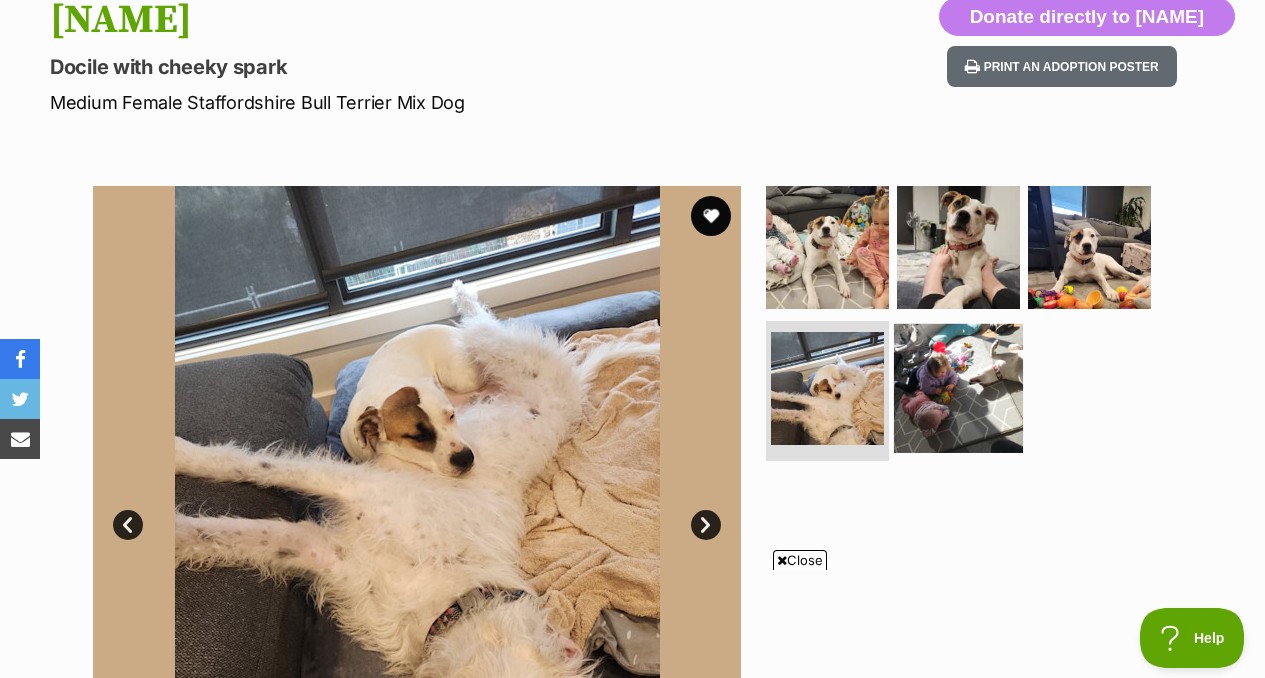 click at bounding box center [958, 388] 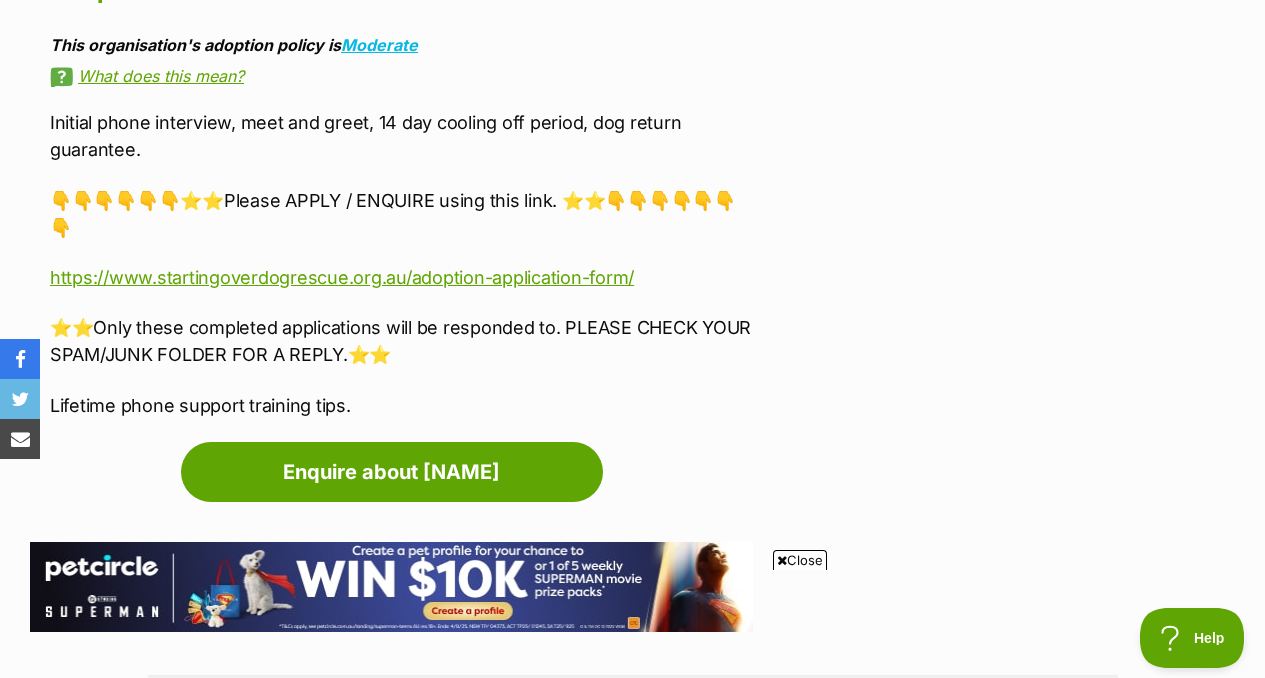 scroll, scrollTop: 2873, scrollLeft: 0, axis: vertical 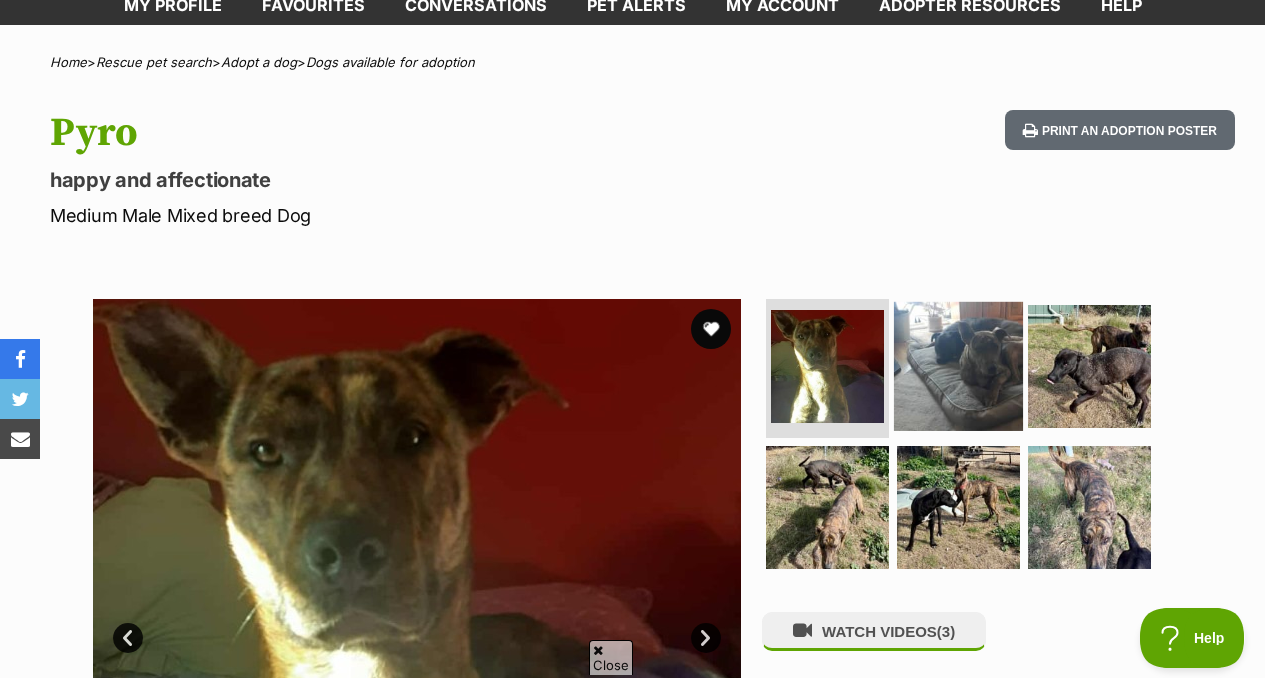 click at bounding box center (958, 365) 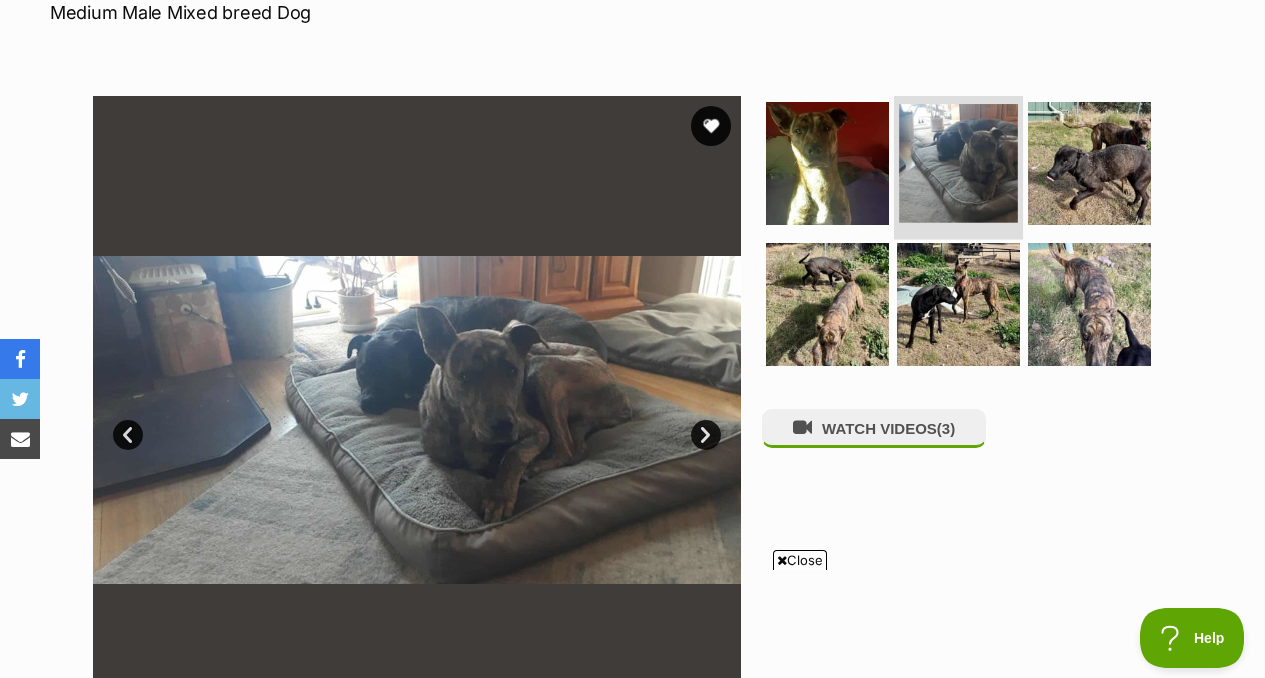 scroll, scrollTop: 386, scrollLeft: 0, axis: vertical 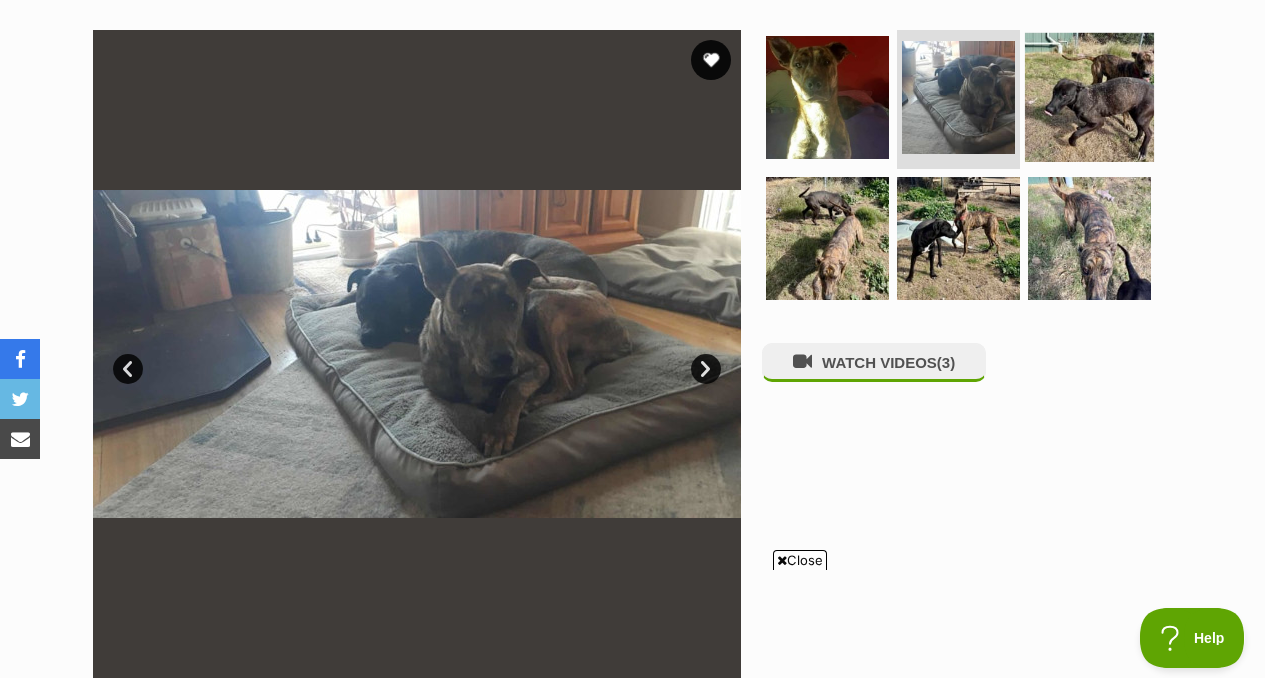 click at bounding box center [1089, 96] 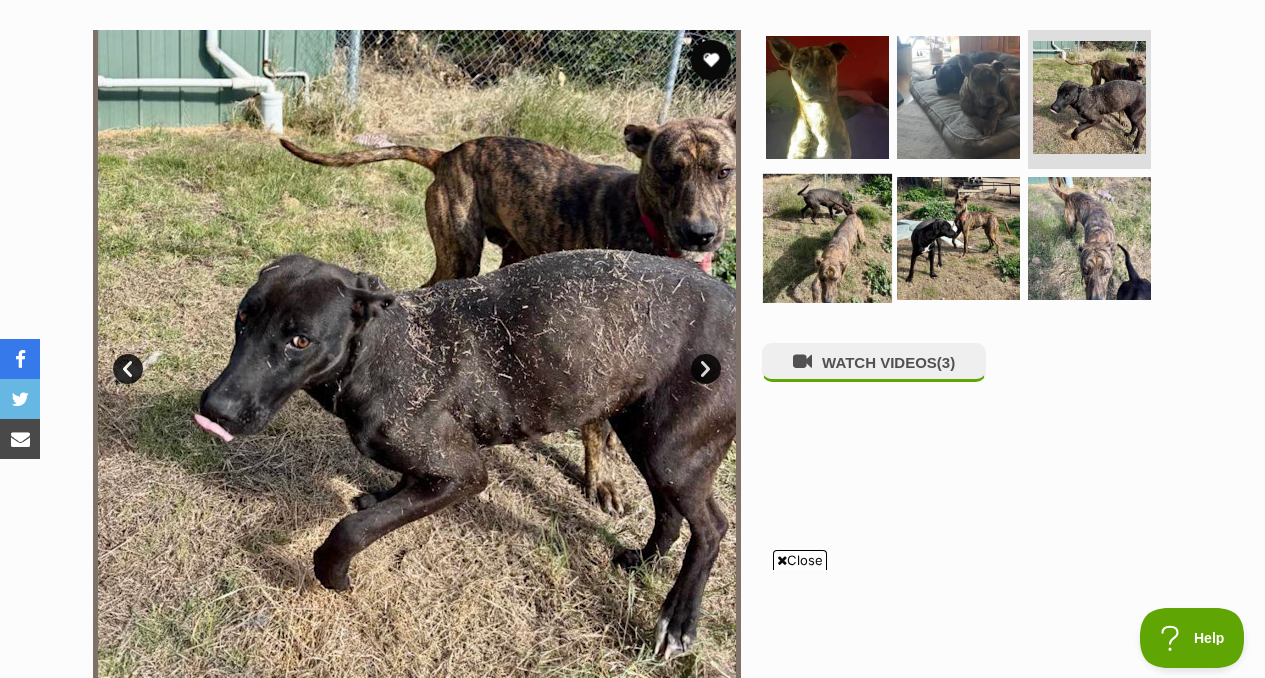 click at bounding box center [827, 238] 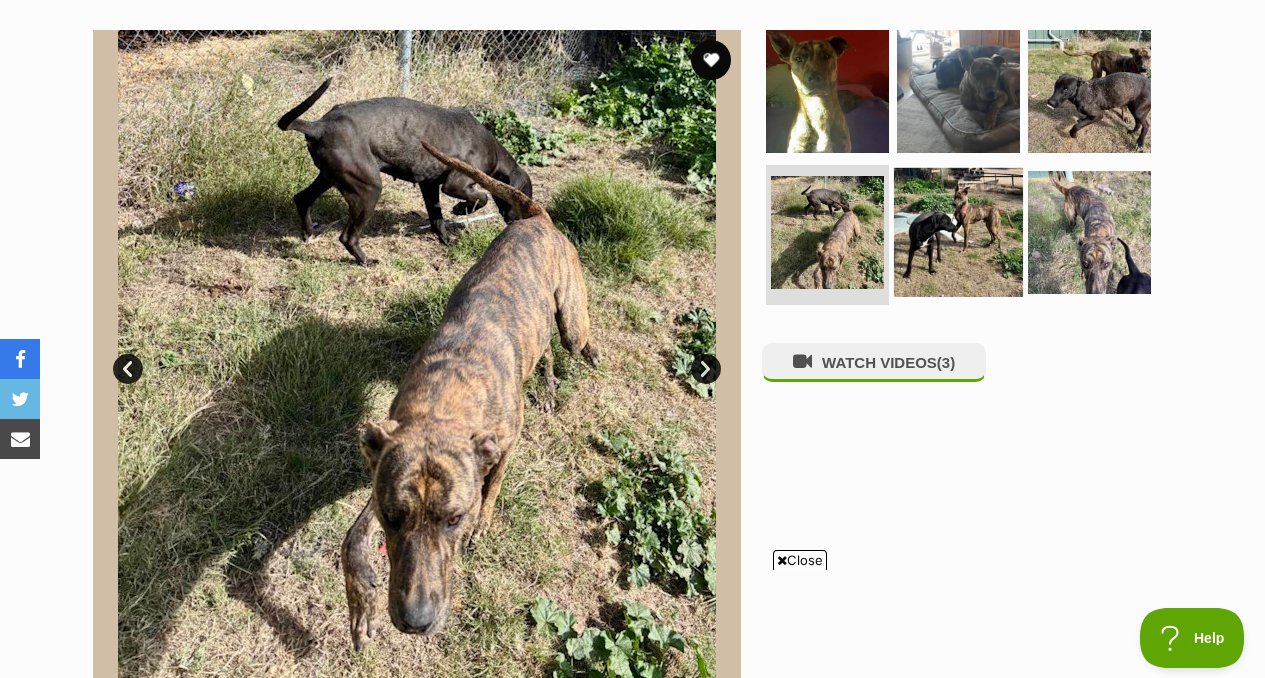 click at bounding box center [958, 232] 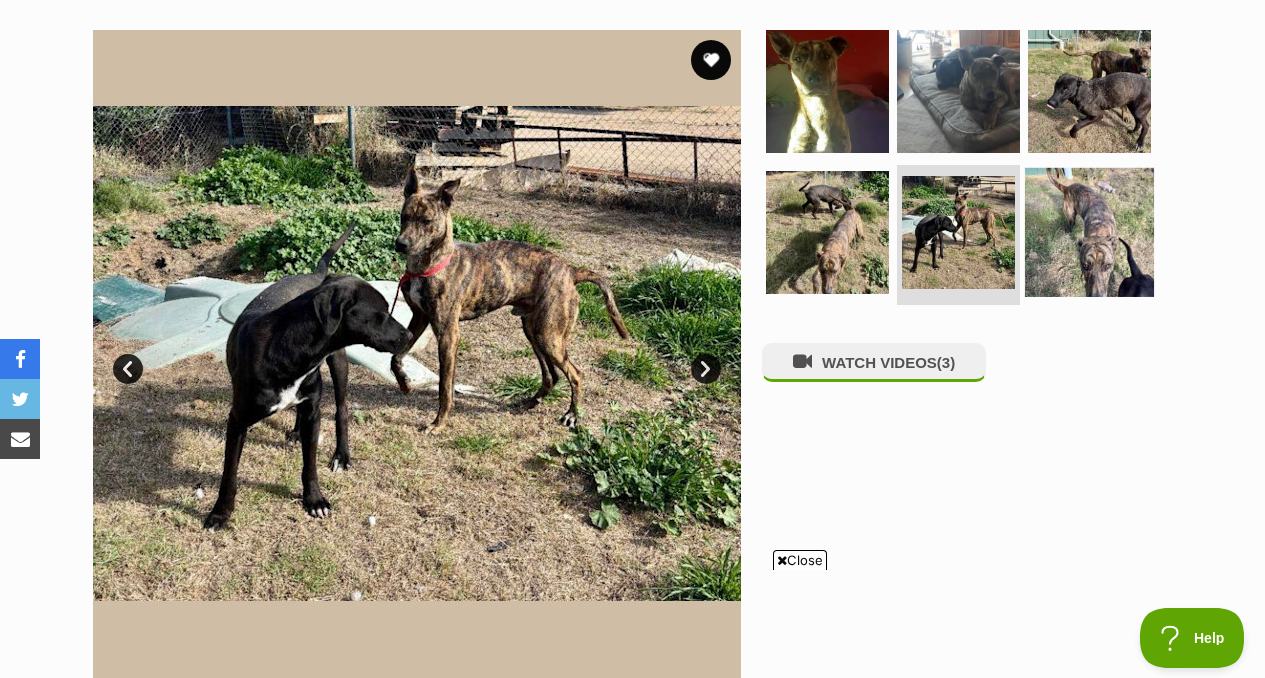 click at bounding box center [1089, 232] 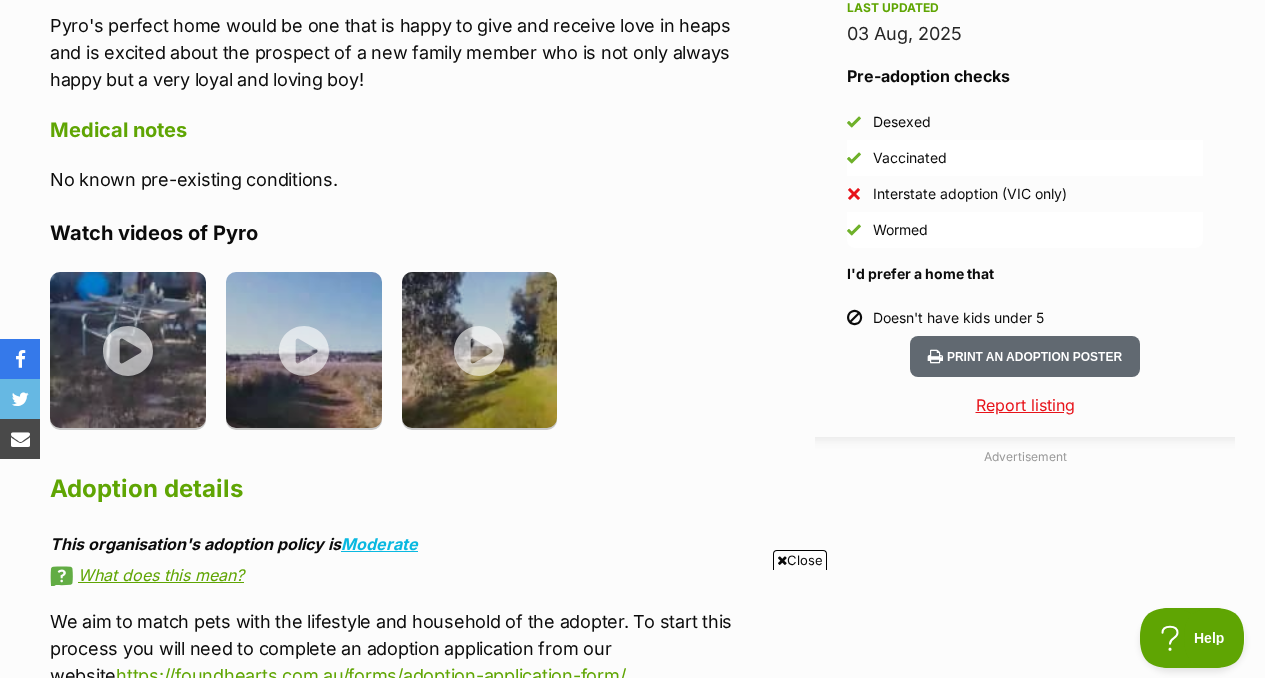 scroll, scrollTop: 1777, scrollLeft: 0, axis: vertical 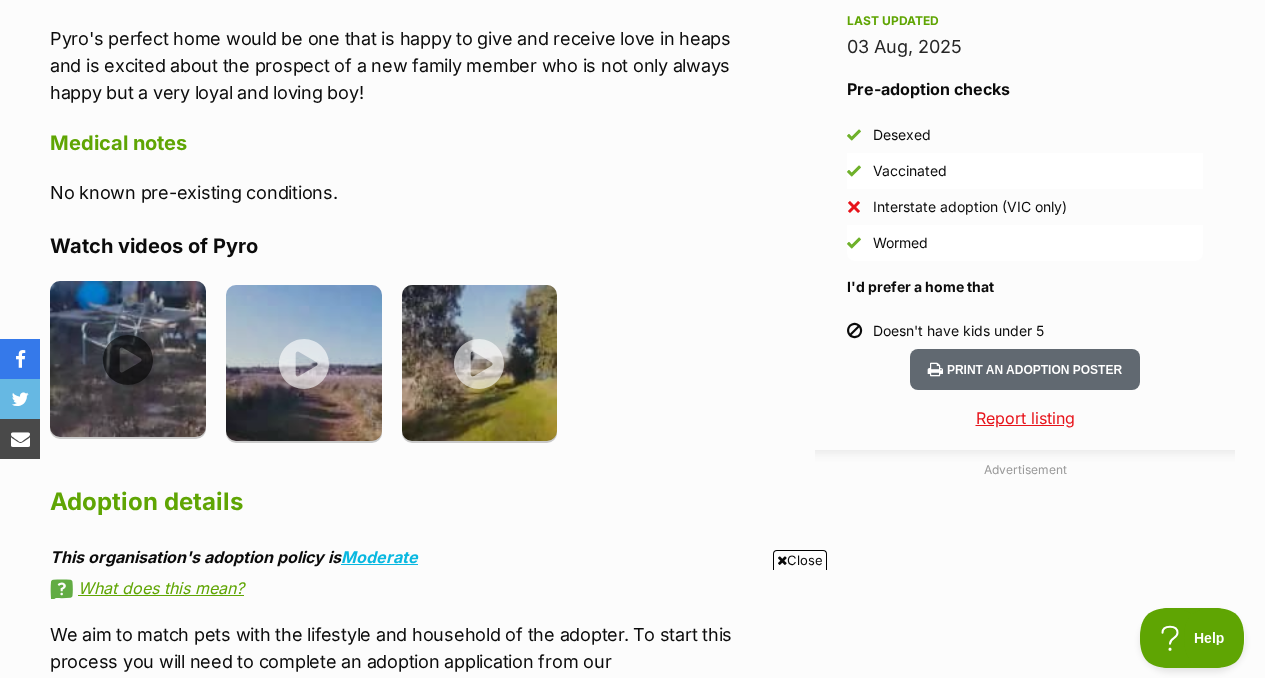 click at bounding box center (128, 359) 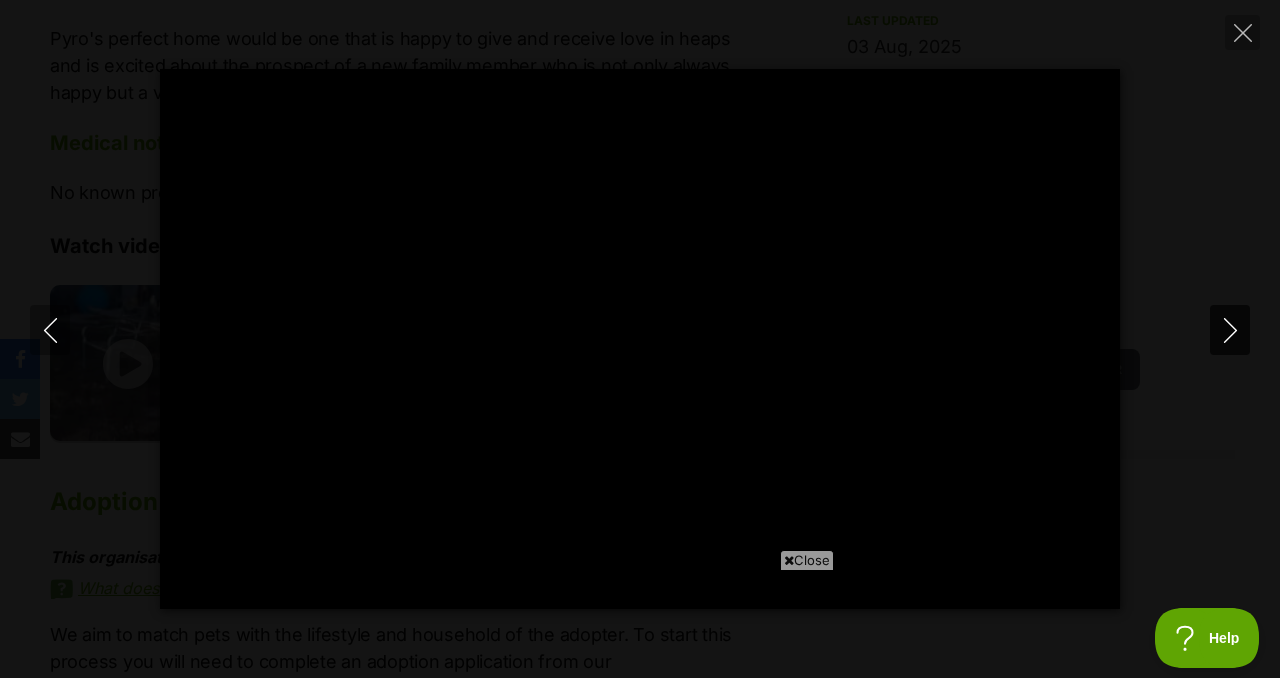 click 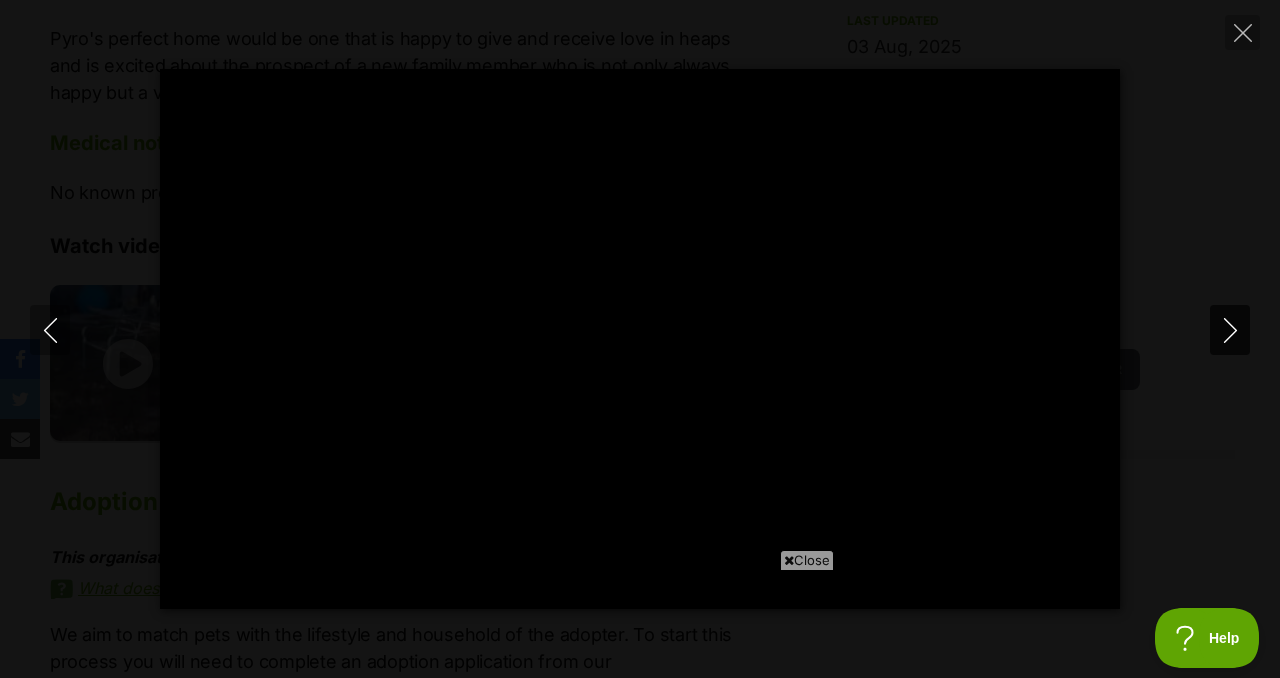 type on "100" 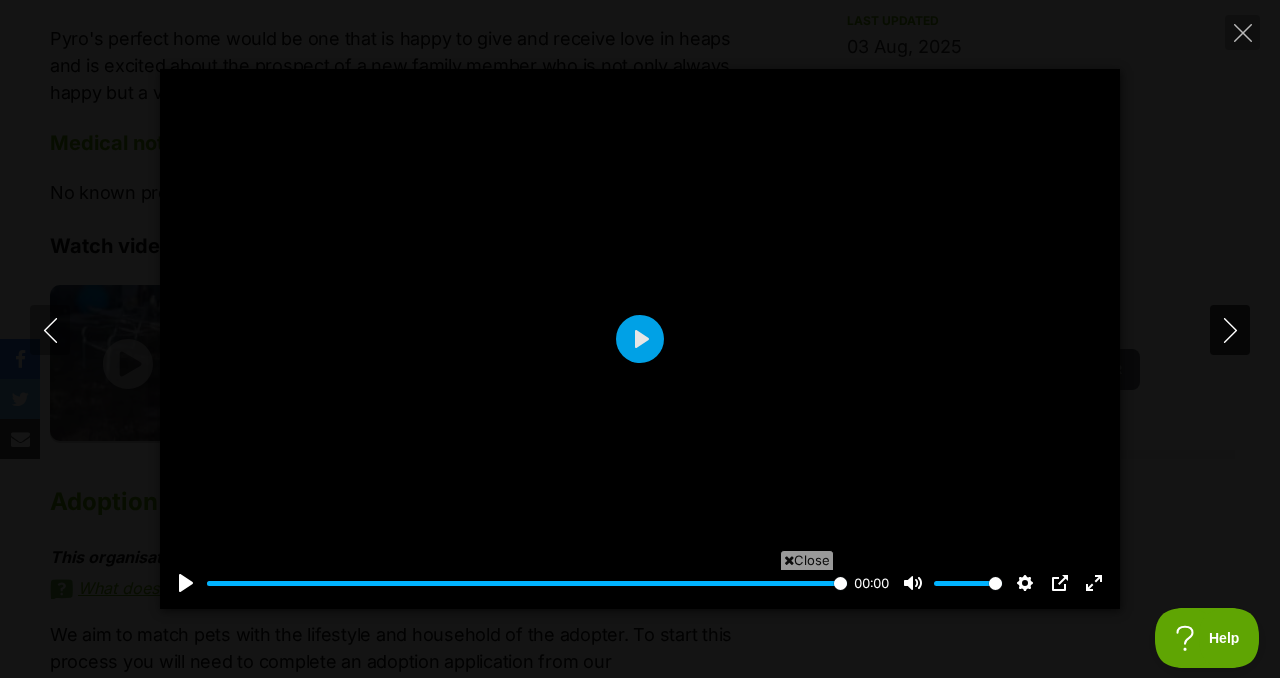 click 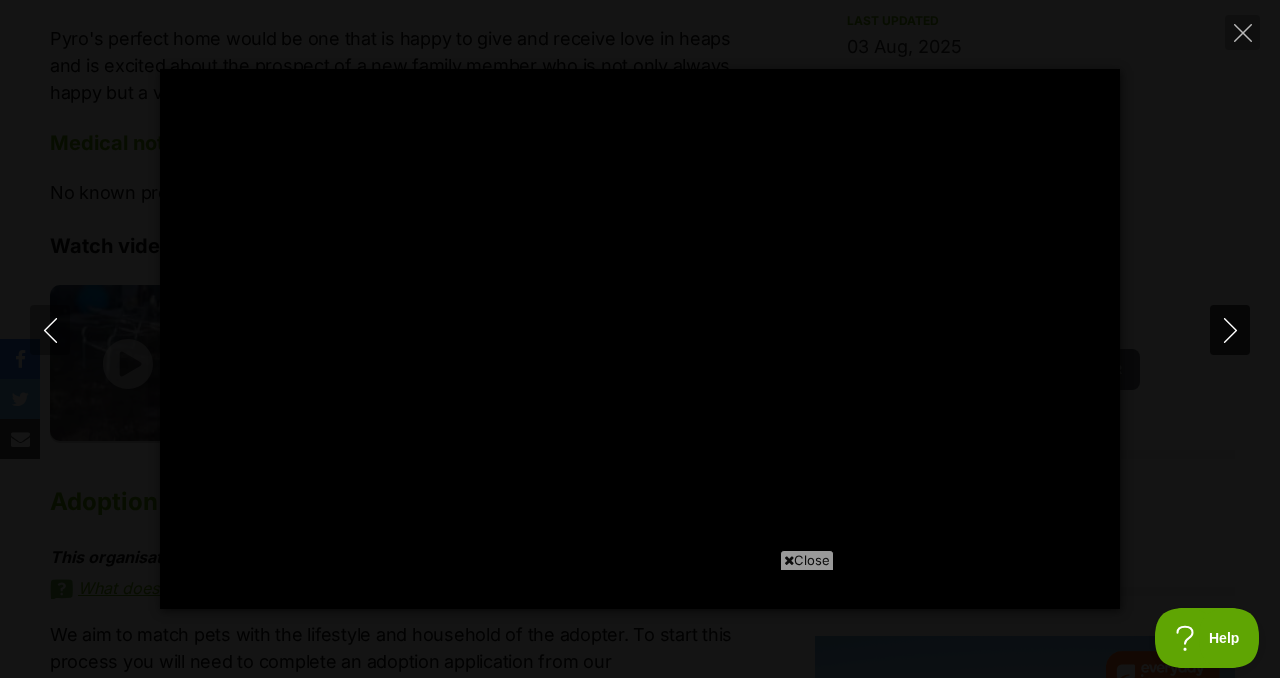 type on "100" 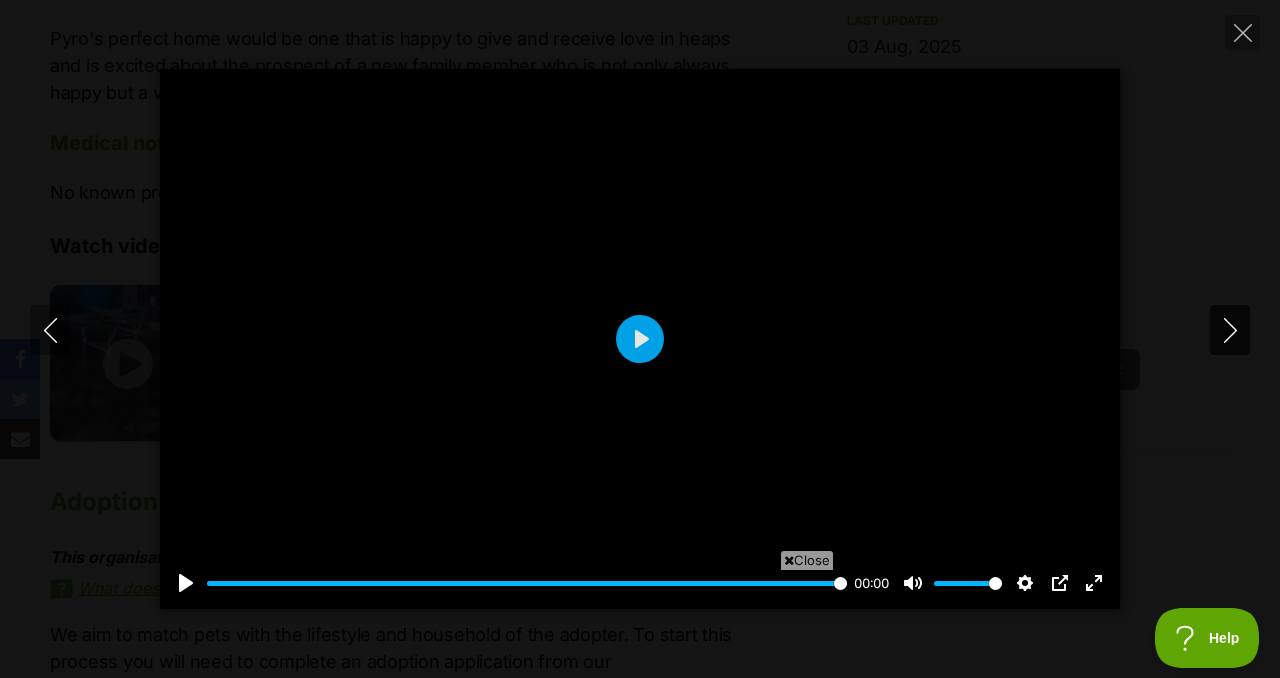 click 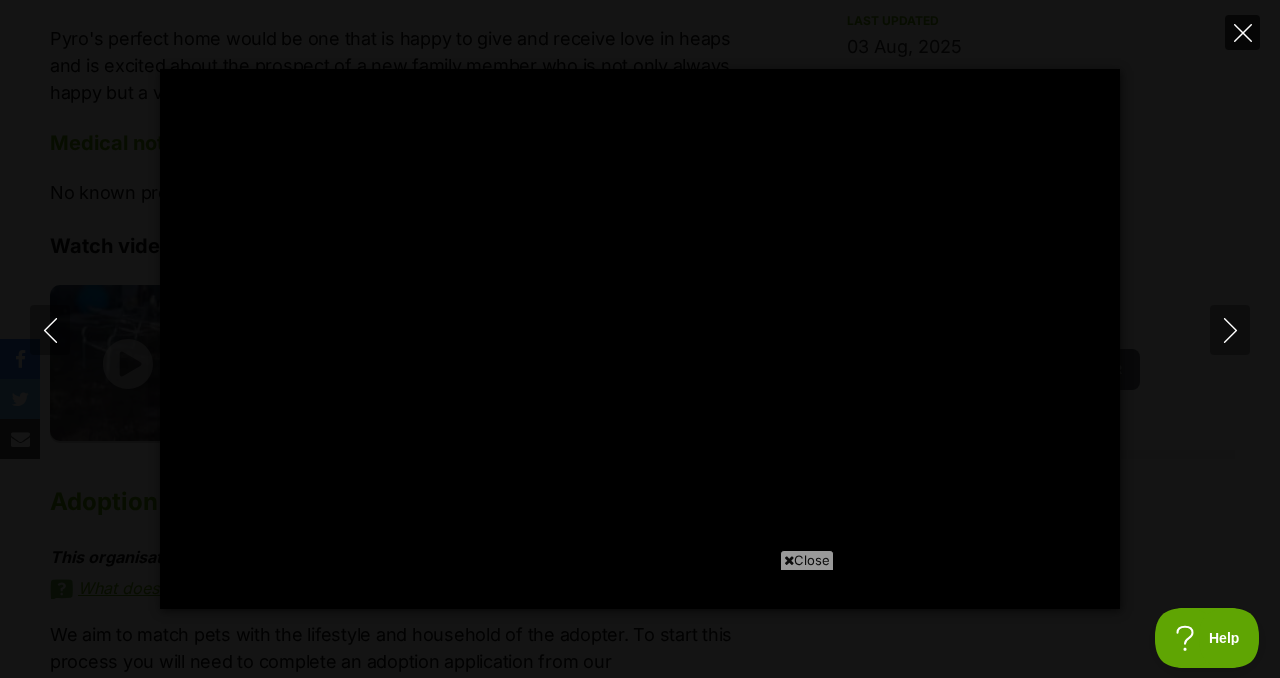 click at bounding box center [1242, 32] 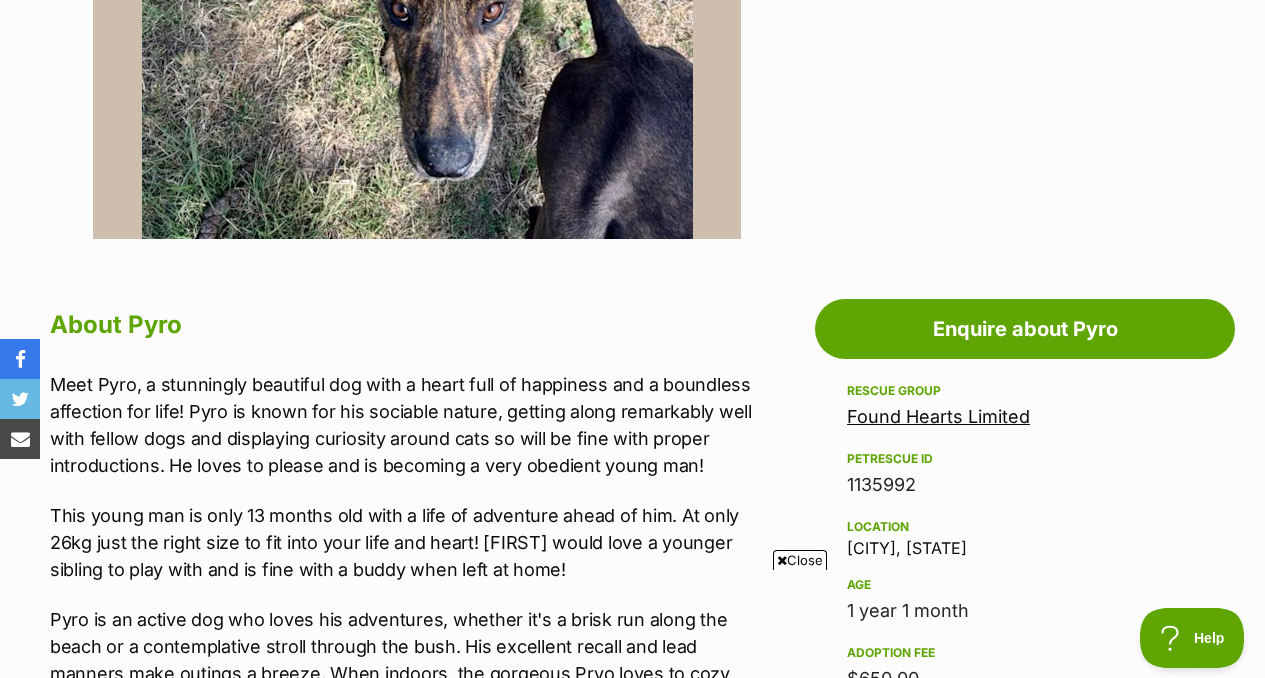 scroll, scrollTop: 44, scrollLeft: 0, axis: vertical 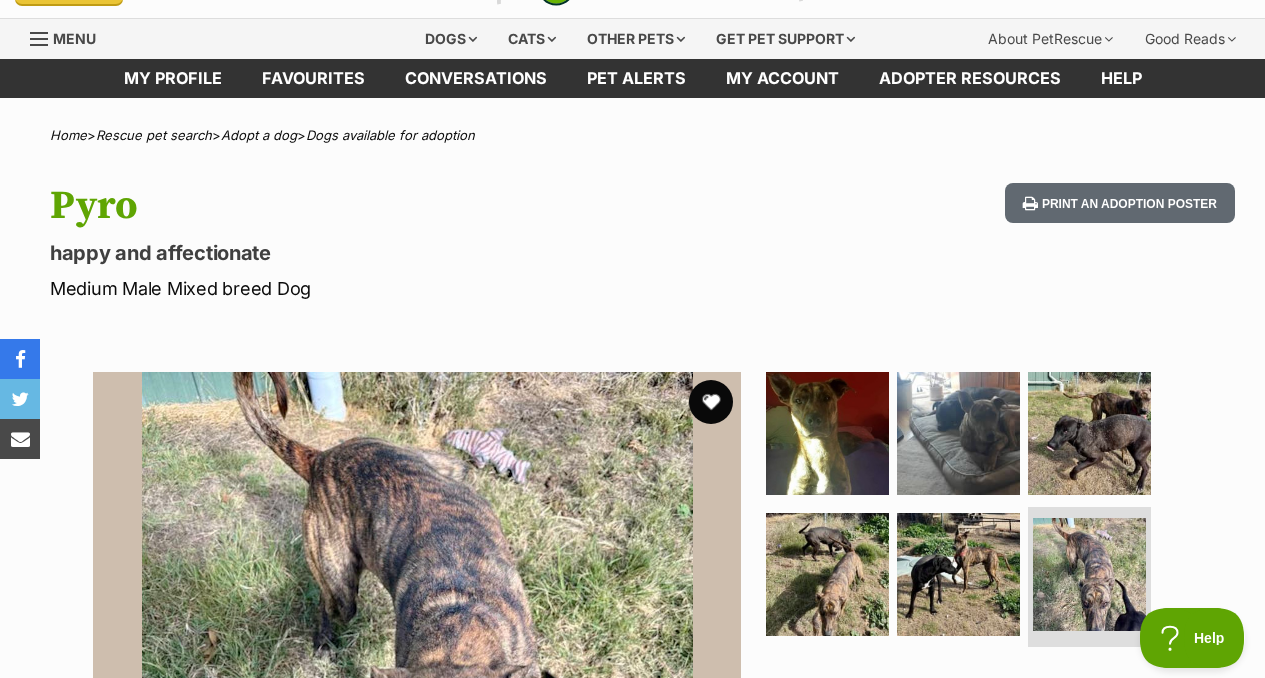 click at bounding box center (711, 402) 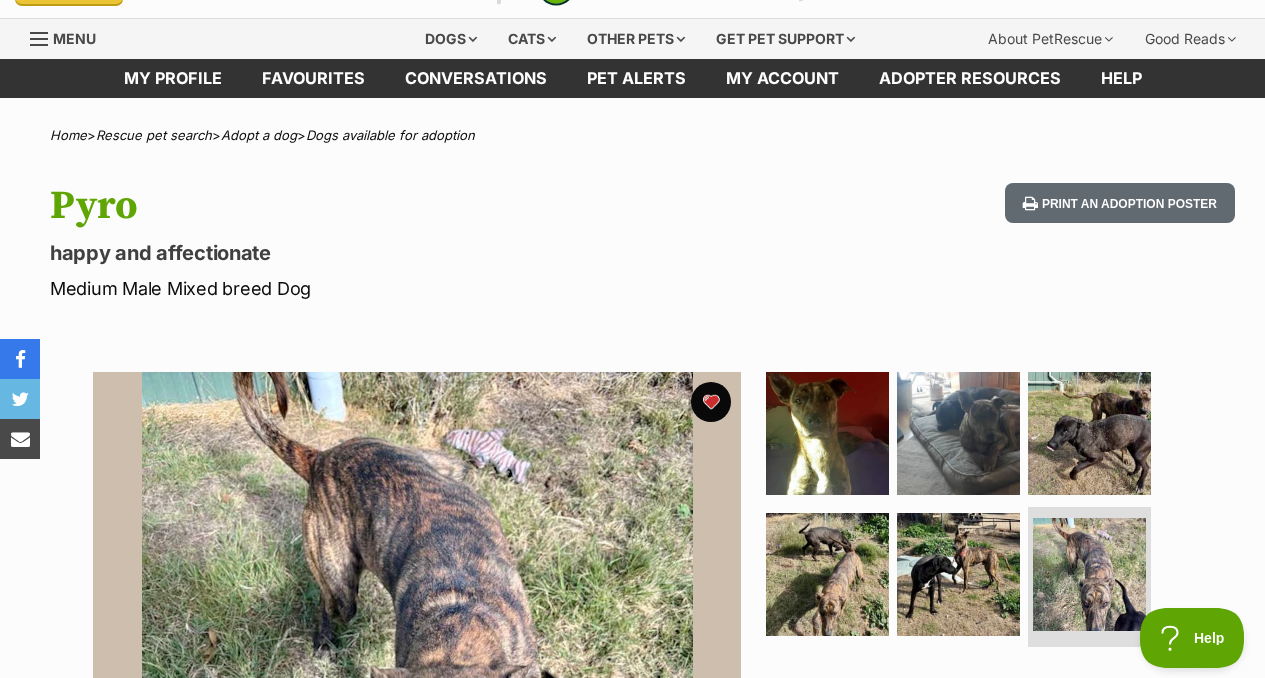 scroll, scrollTop: 0, scrollLeft: 0, axis: both 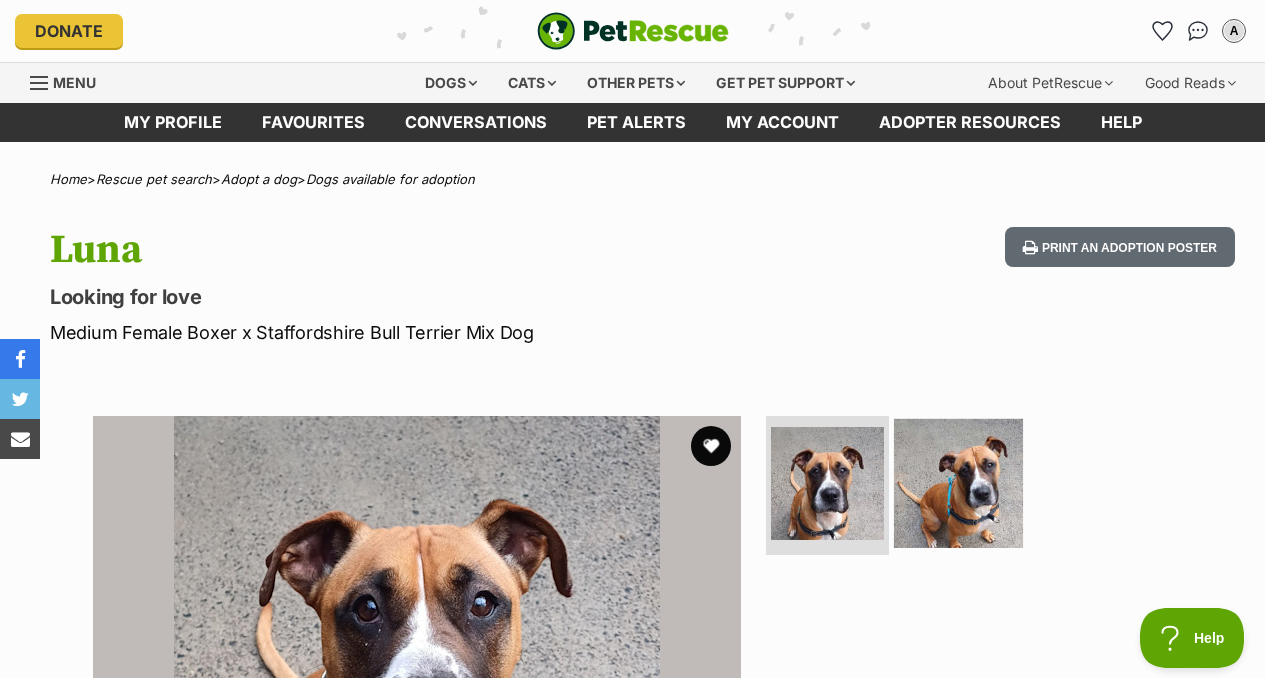 click at bounding box center (958, 482) 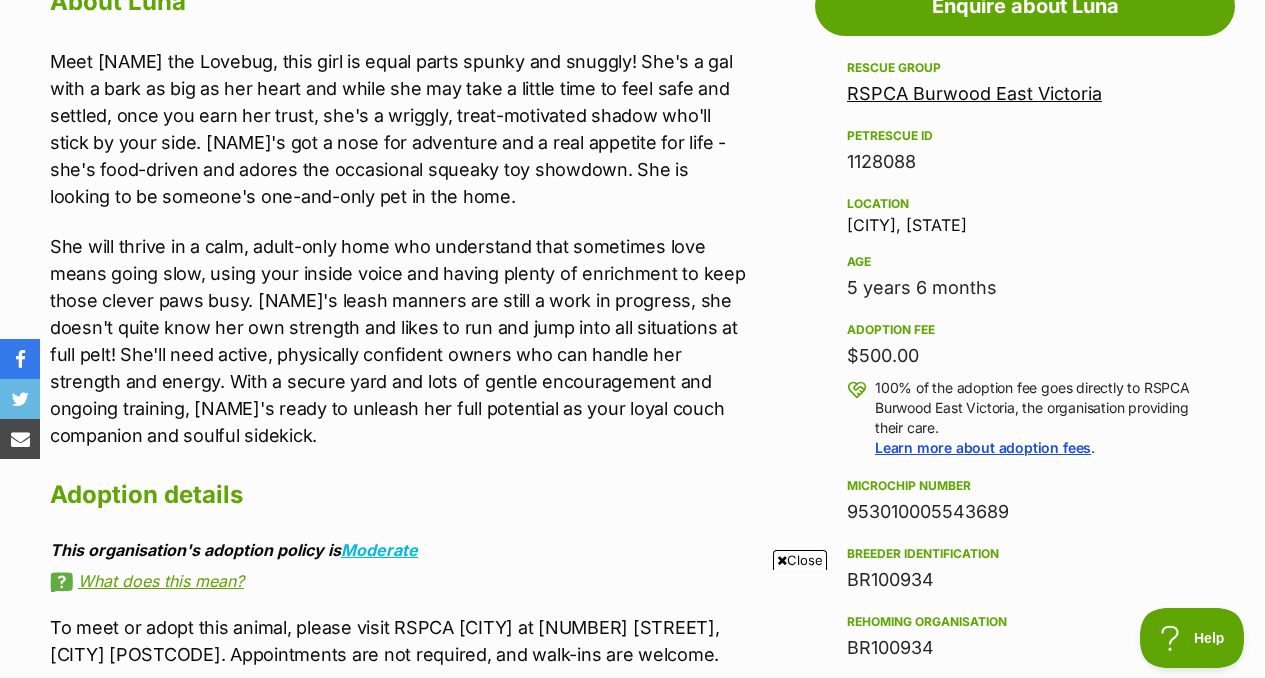scroll, scrollTop: 1172, scrollLeft: 0, axis: vertical 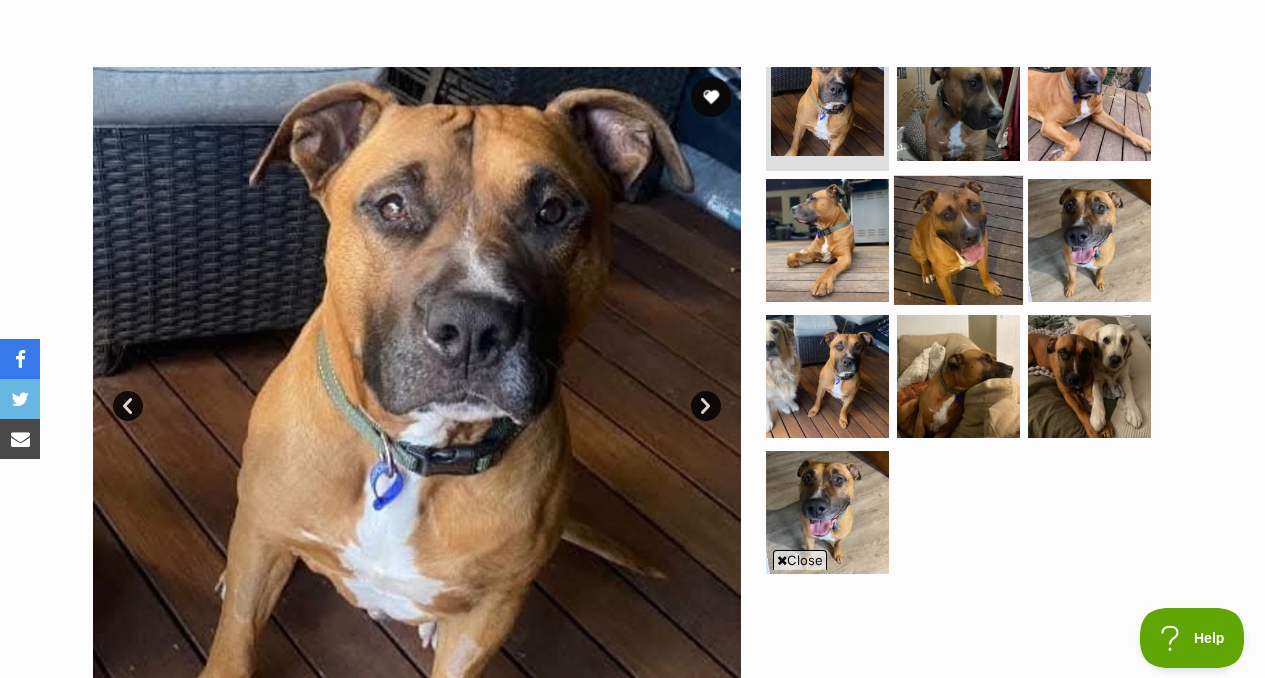 click at bounding box center (958, 240) 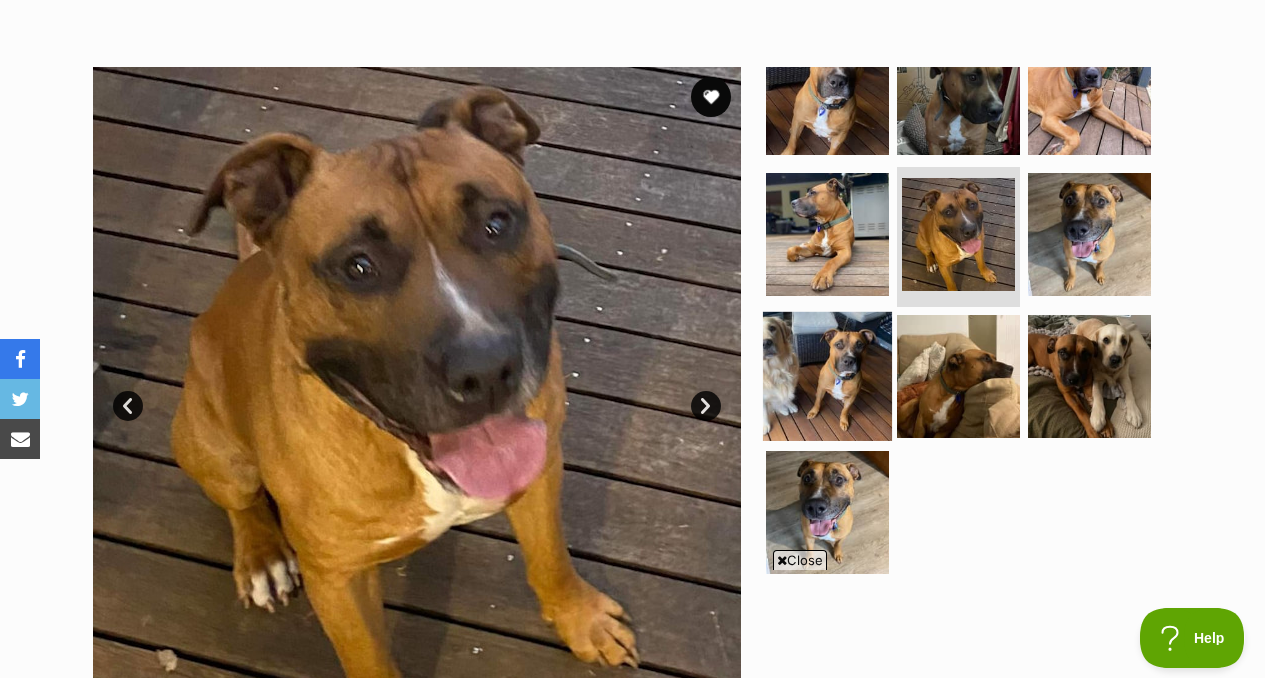 click at bounding box center [827, 376] 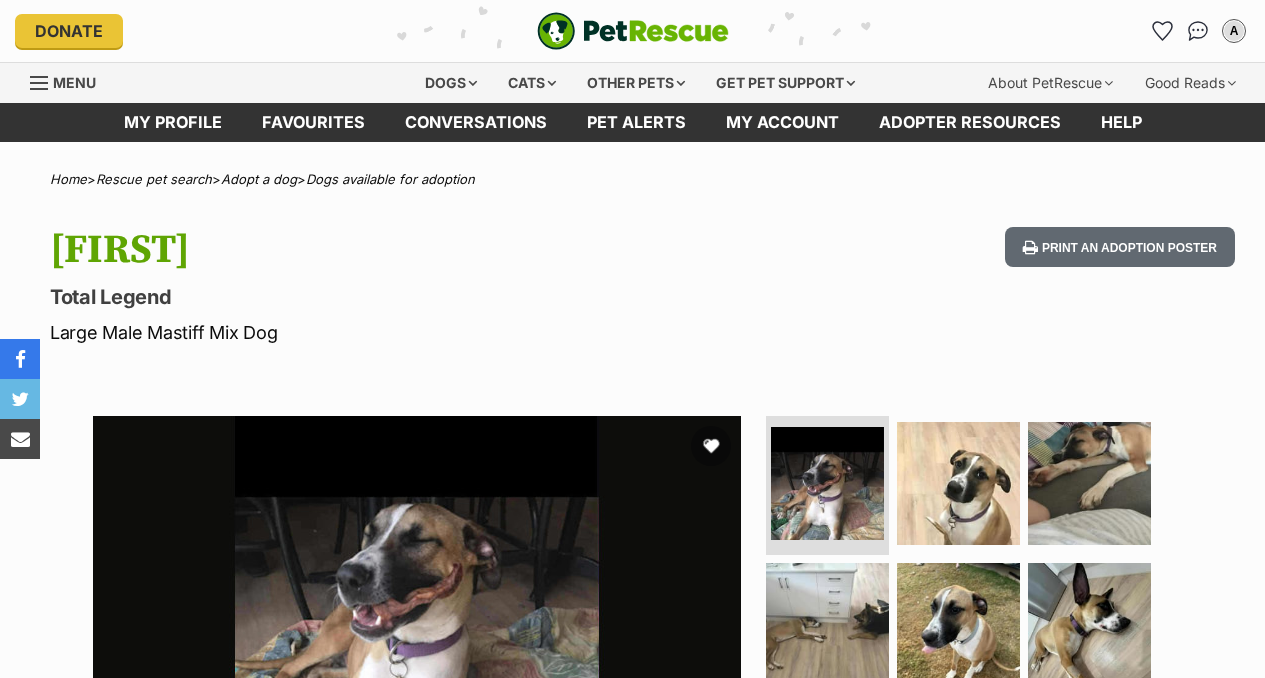 scroll, scrollTop: 141, scrollLeft: 0, axis: vertical 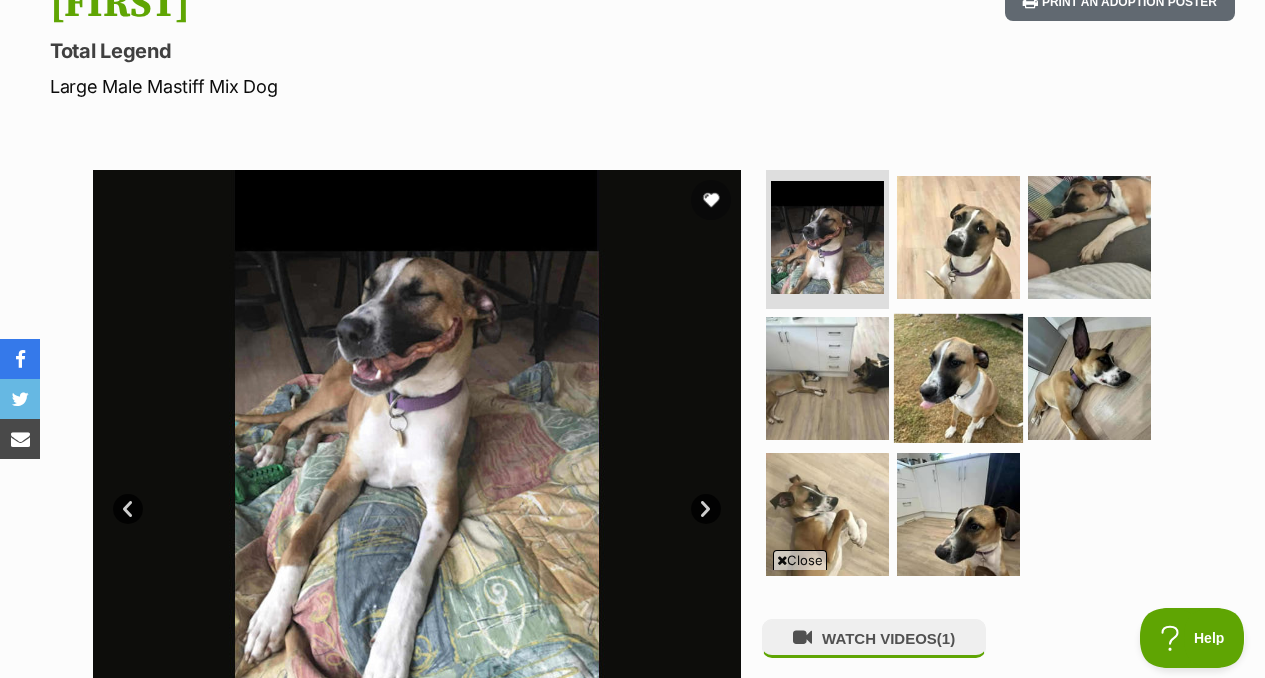 click at bounding box center (958, 378) 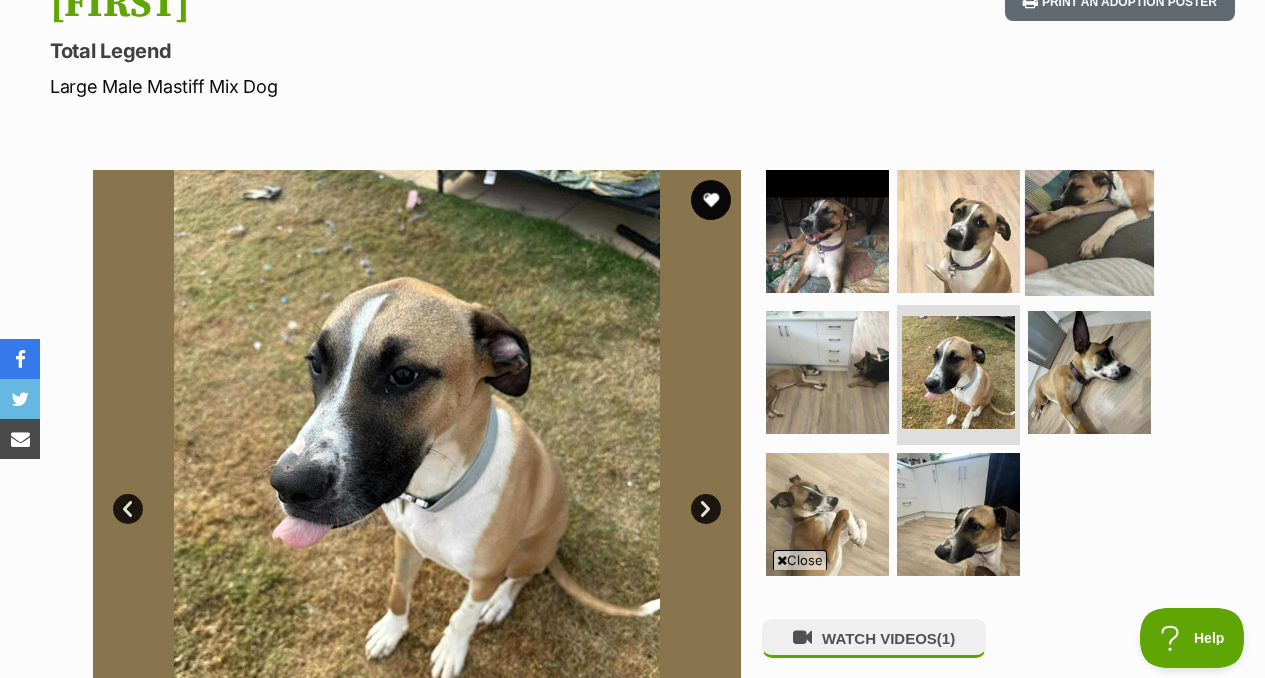 click at bounding box center (1089, 230) 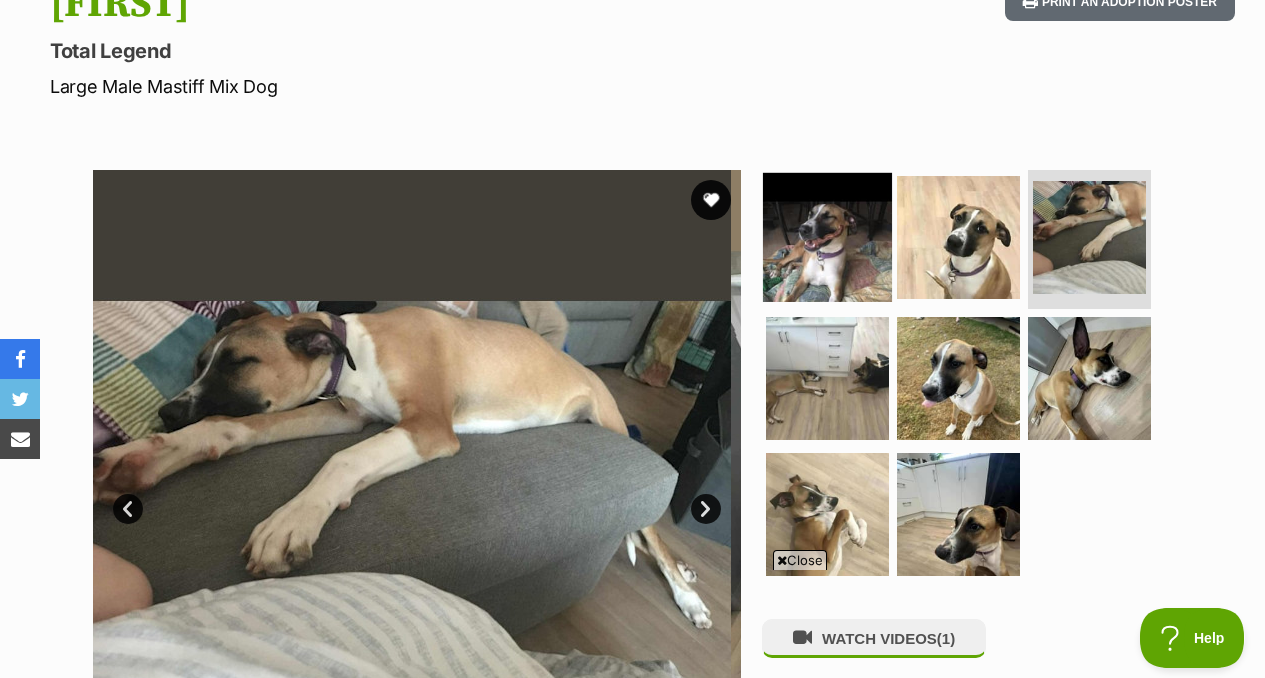 click at bounding box center (827, 236) 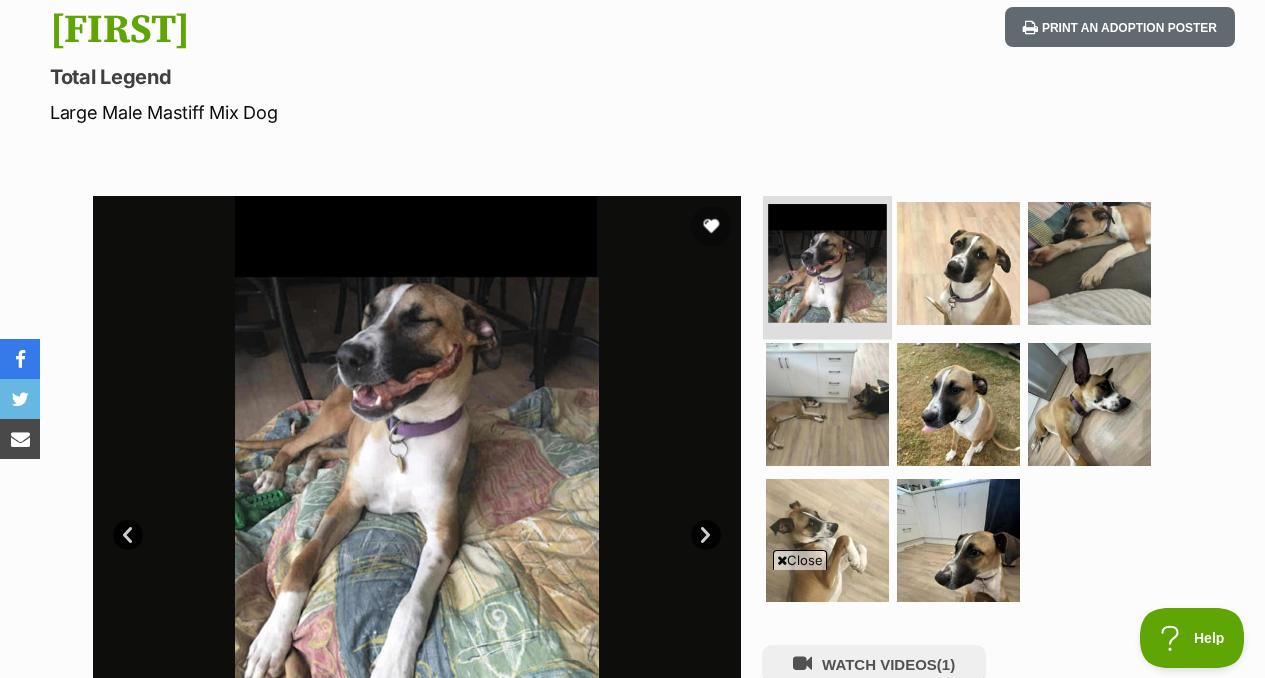 scroll, scrollTop: 218, scrollLeft: 0, axis: vertical 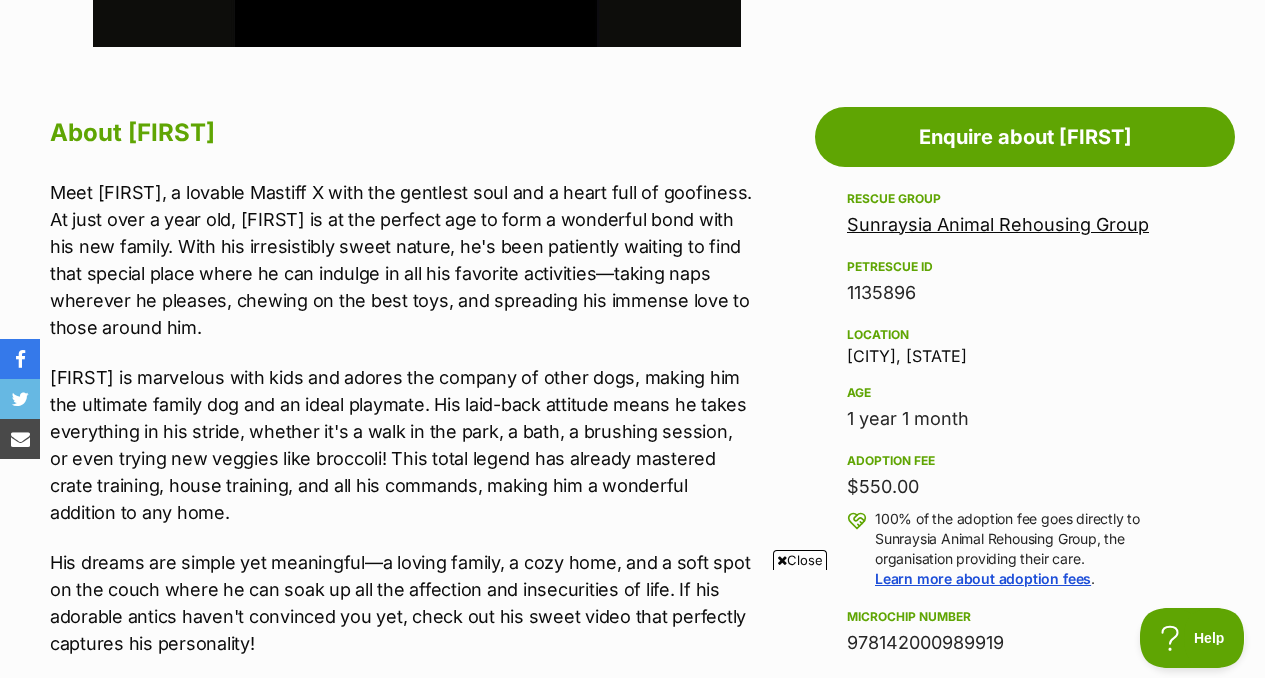 click on "Advertisement
Adoption information
I've been adopted!
This pet is no longer available
On Hold
Enquire about [FIRST]
Find available pets like this!
Rescue group
Sunraysia Animal Rehousing Group
PetRescue ID
[NUMBER]
Location
[CITY], [STATE]
Age
1 year 1 month
Adoption fee
$550.00
100% of the adoption fee goes directly to Sunraysia Animal Rehousing Group, the organisation providing their care.
Learn more about adoption fees .
Microchip number
[NUMBER]
Rehoming organisation
SARG
Source number
[NUMBER]
Last updated
02 Aug, 2025
Pre-adoption checks
Desexed
Vaccinated
Interstate adoption (NSW, SA, VIC)
Wormed
I'd prefer a home that
Doesn't have cats
About [FIRST]
For more information, email  [EMAIL]." at bounding box center [632, 1147] 